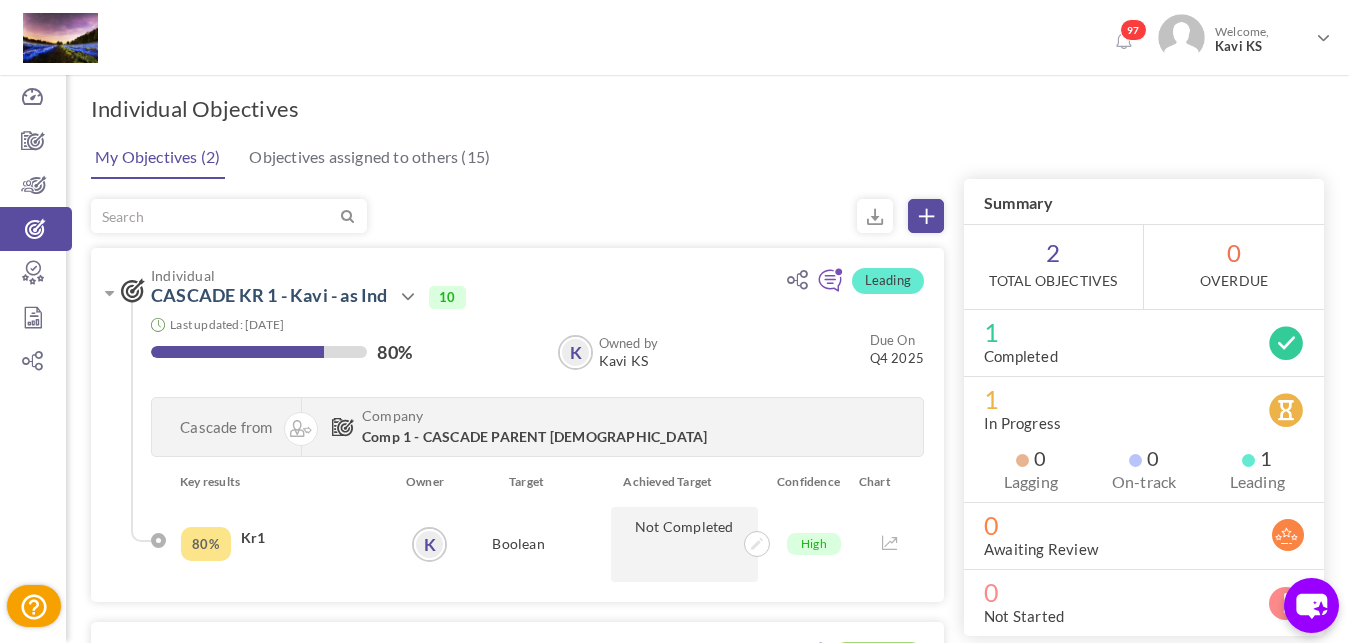 scroll, scrollTop: 0, scrollLeft: 0, axis: both 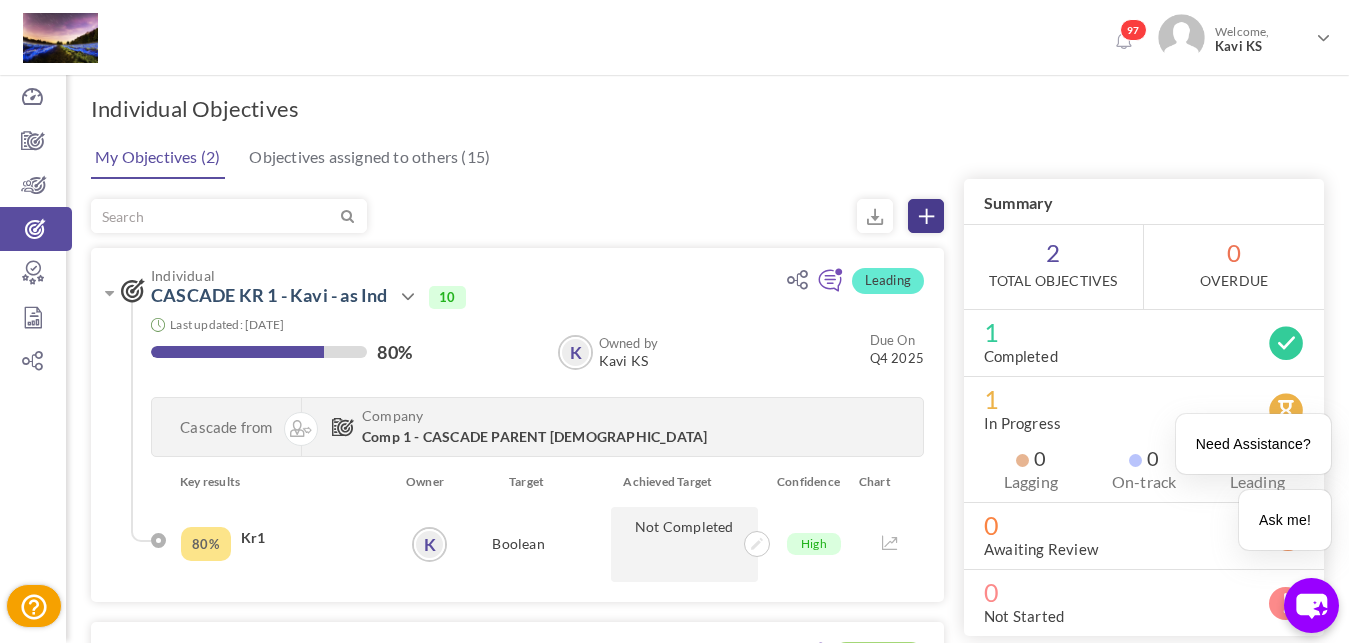 click at bounding box center [926, 216] 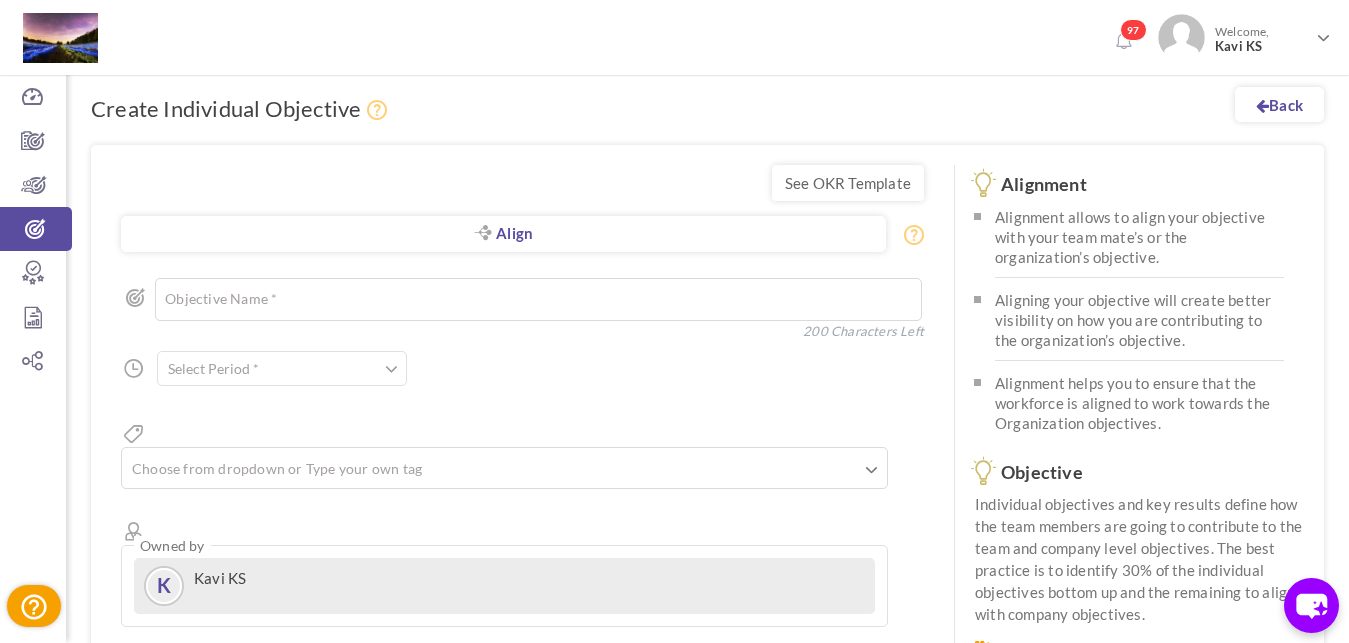 scroll, scrollTop: 0, scrollLeft: 0, axis: both 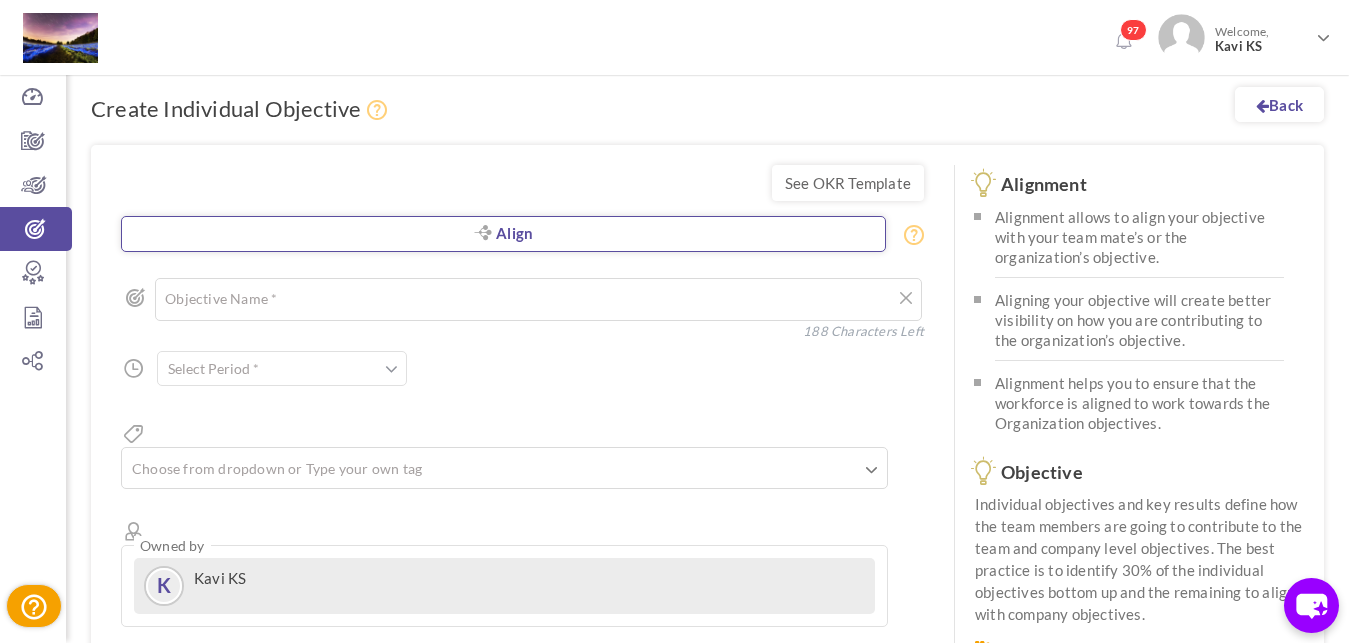 type on "Jio - Kavi 1" 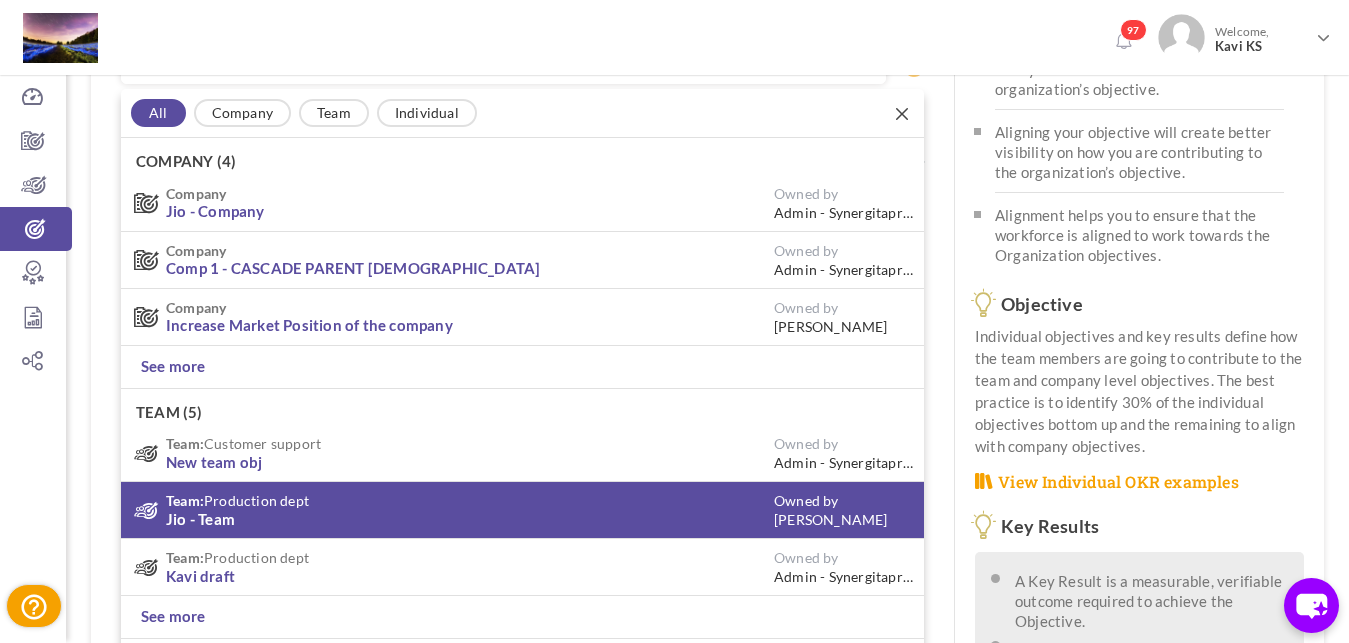 scroll, scrollTop: 170, scrollLeft: 0, axis: vertical 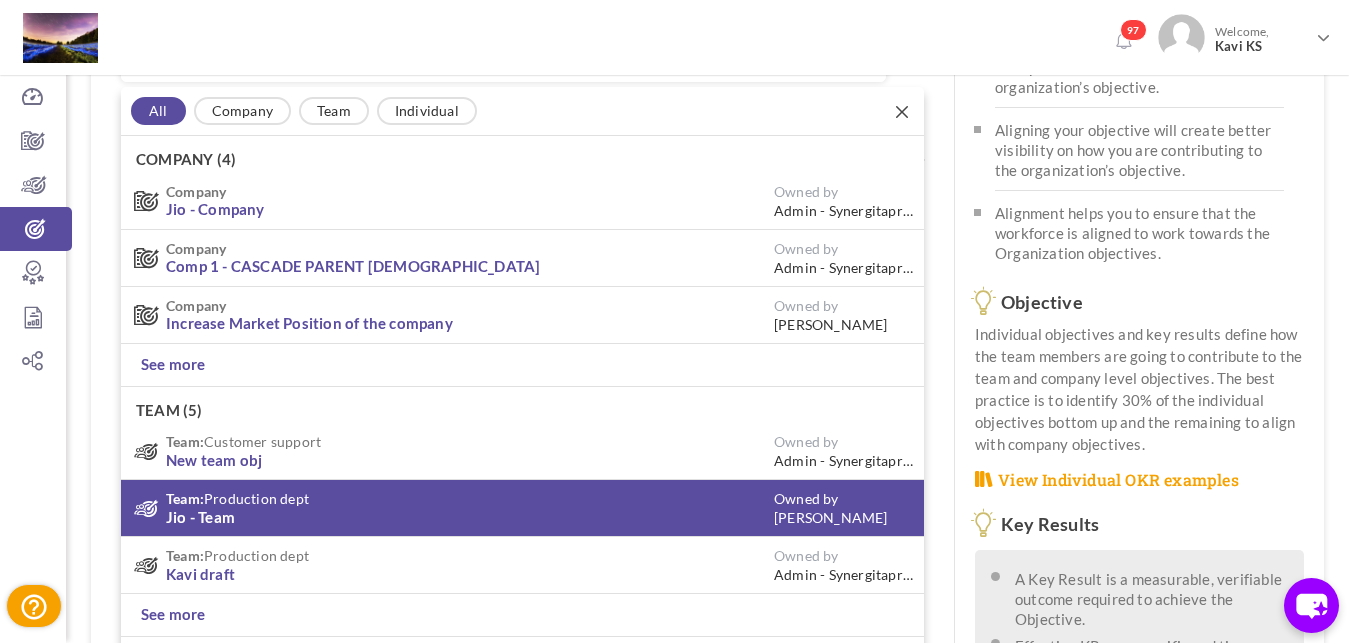 click on "Team:  Production dept" at bounding box center [470, 498] 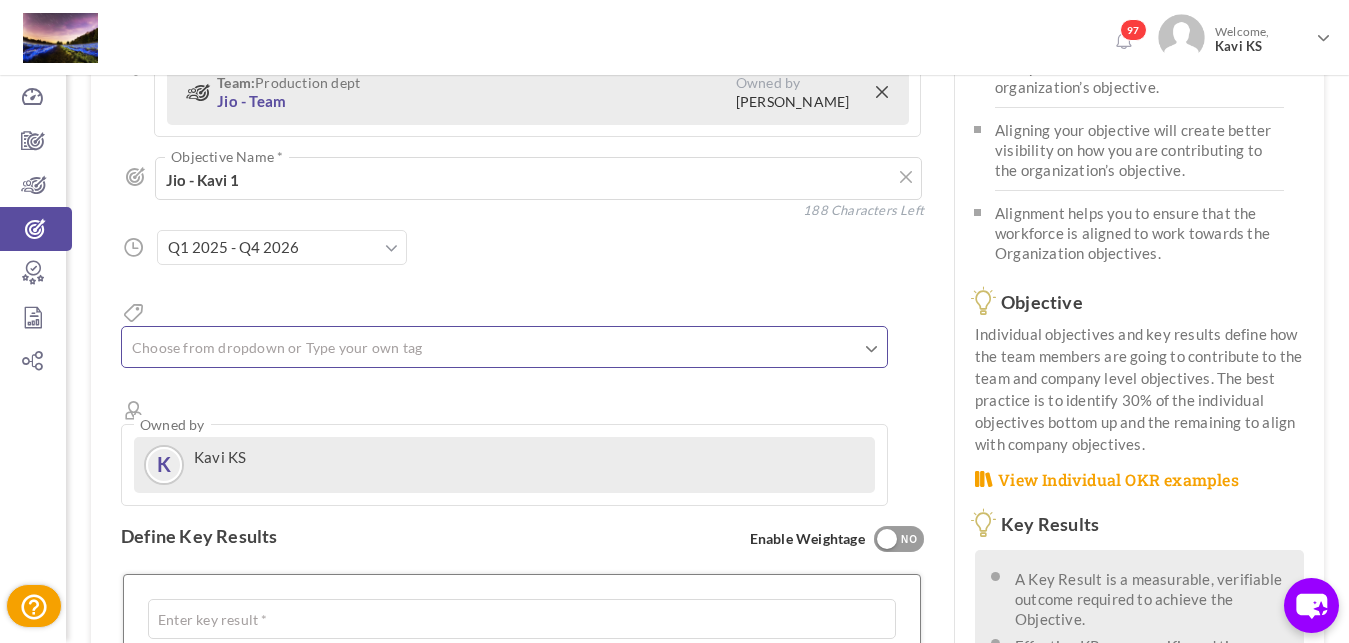 click at bounding box center [504, 350] 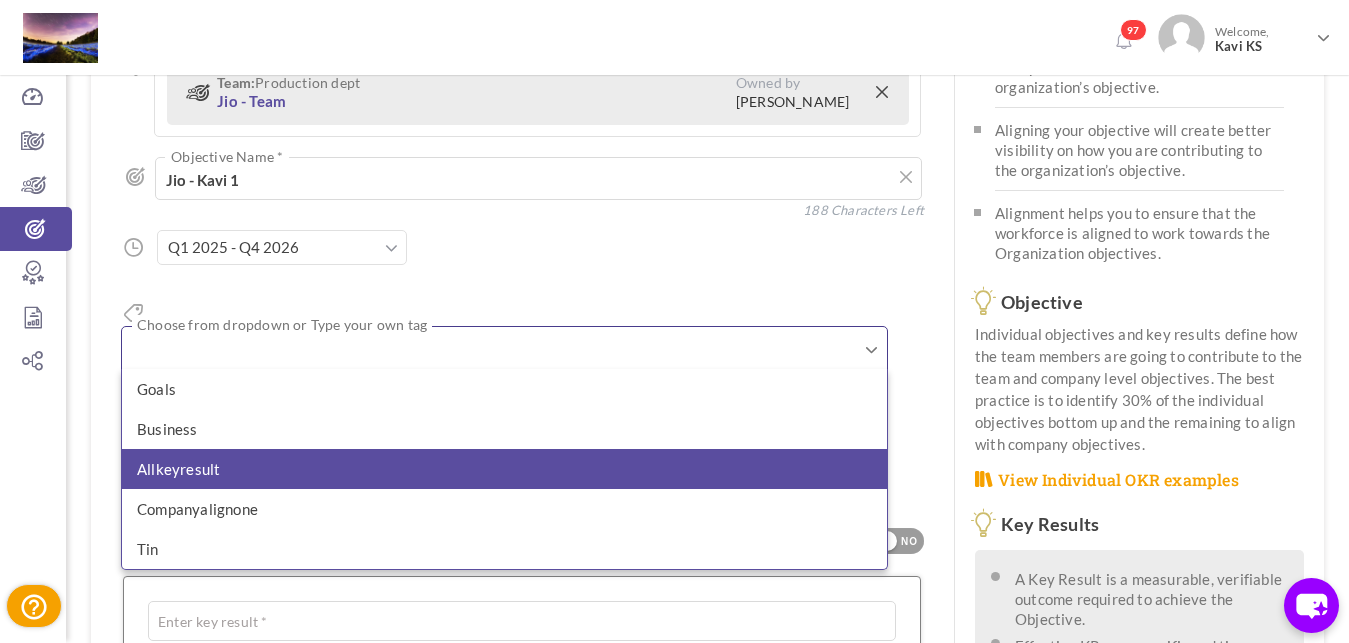 click on "allkeyresult" at bounding box center (504, 469) 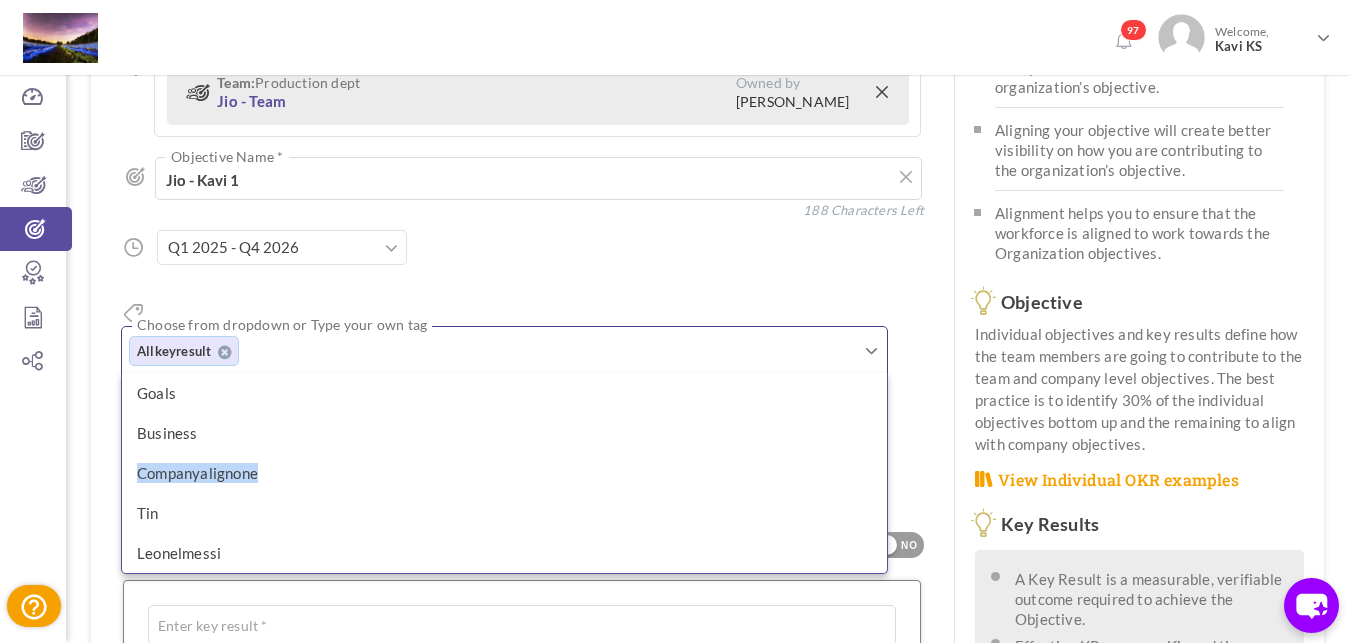 click on "companyalignone" at bounding box center [504, 473] 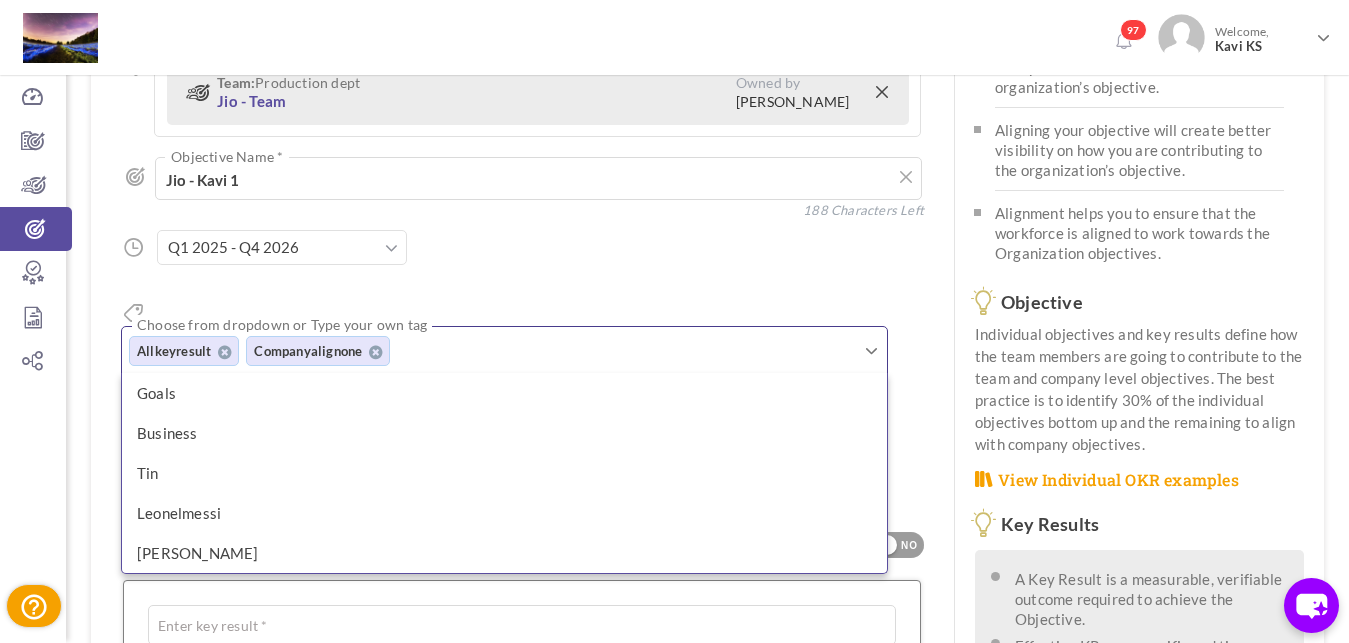 click on "Aligned Objective
Team:  Production dept
Jio - Team
Owned by Antony King Mark
All
Company
Team
Individual
Company (4)
Company
Jio - Company
Owned by  Admin - Synergitaprodtesting_name 1" at bounding box center (522, 279) 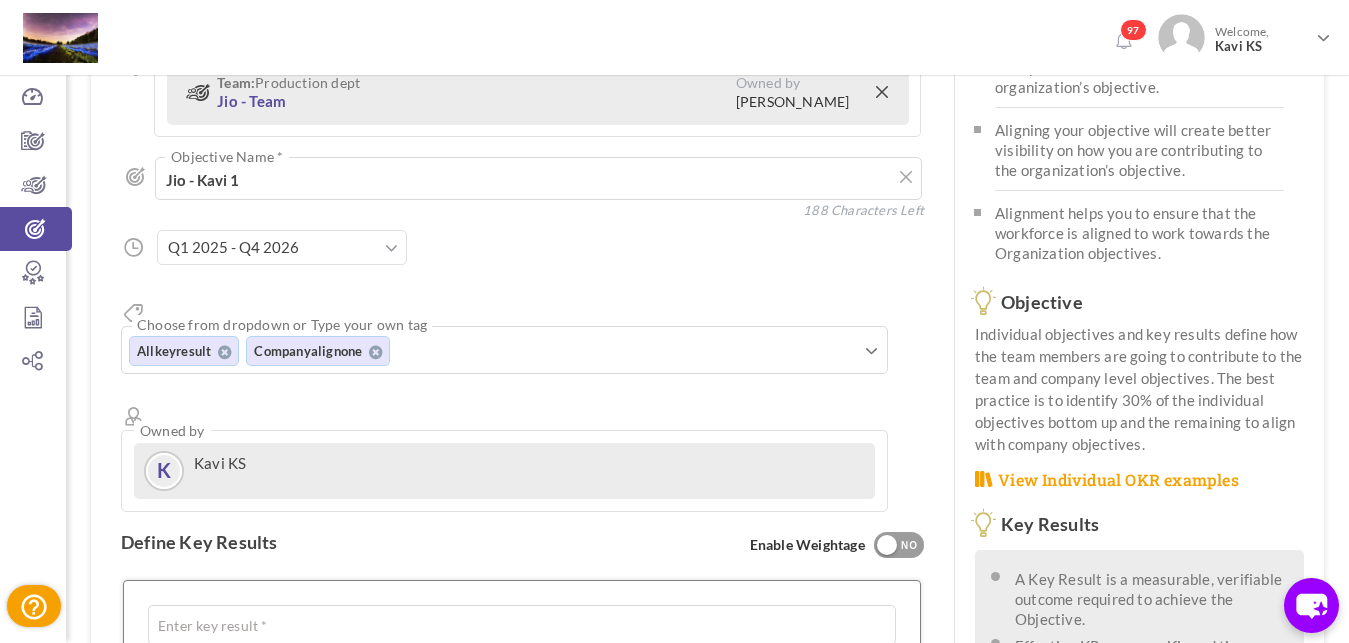 scroll, scrollTop: 272, scrollLeft: 0, axis: vertical 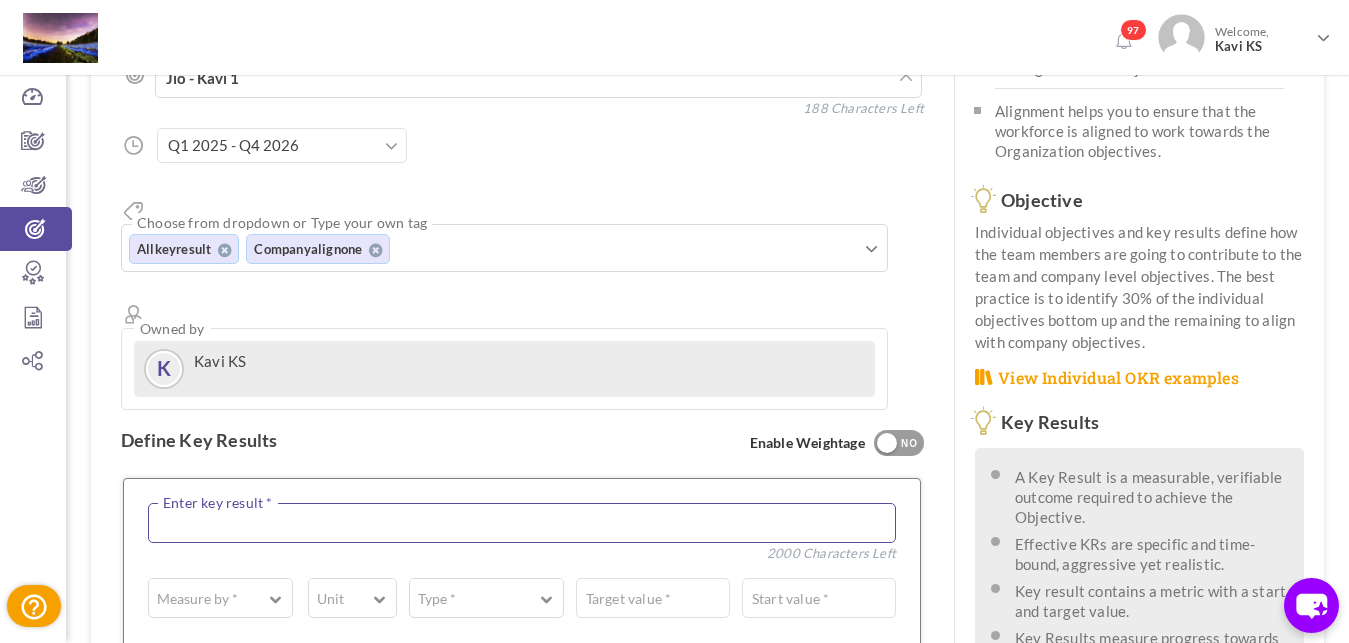 click at bounding box center [522, 523] 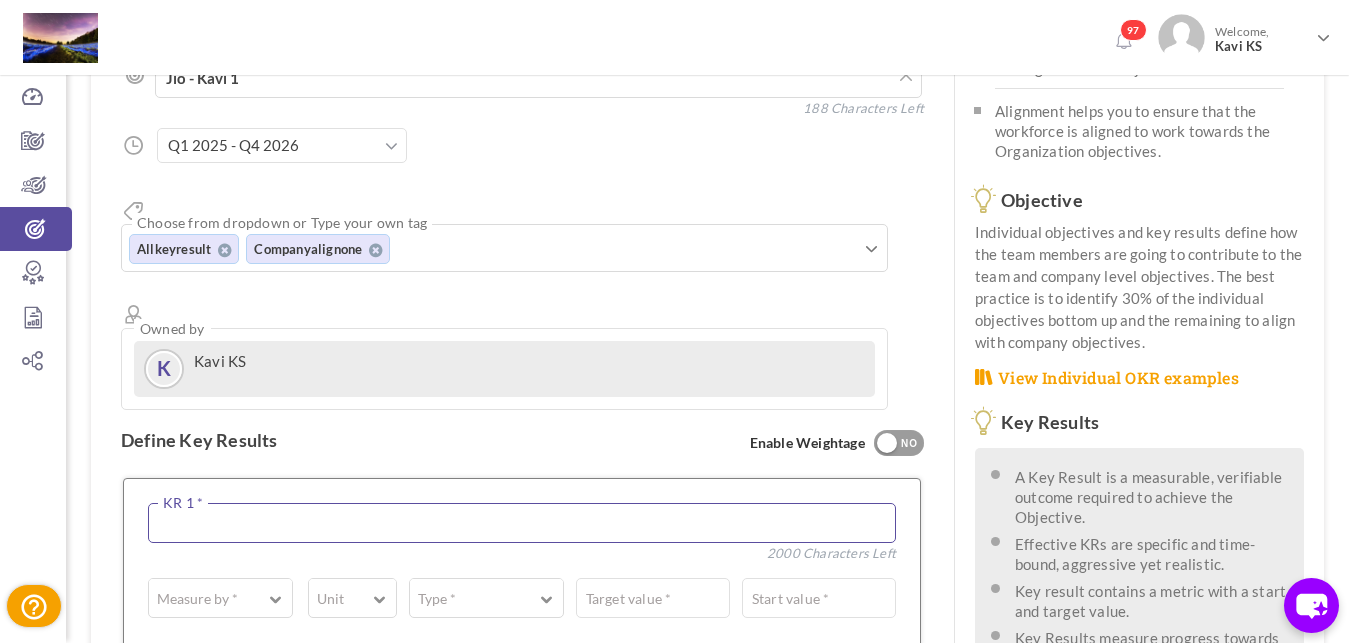 paste on "11th Gen Intel(R) Core(TM) i3-1115G4 @ 3.00GHz   3.00 GHz" 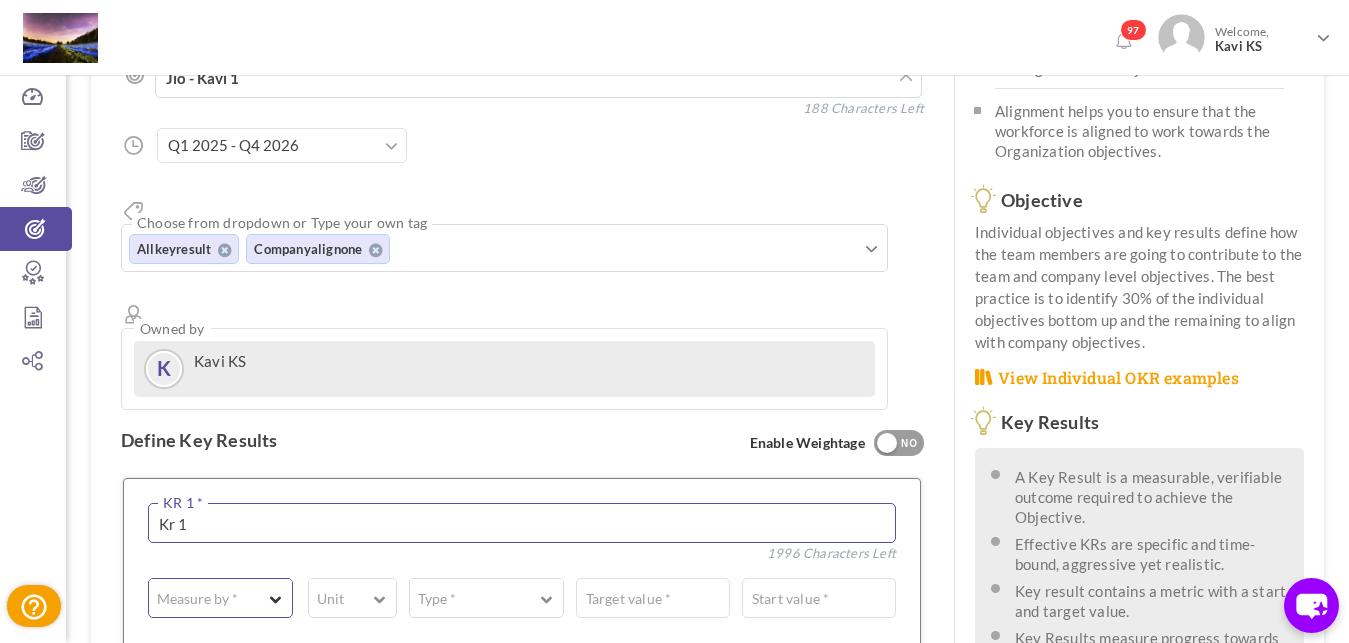type on "Kr 1" 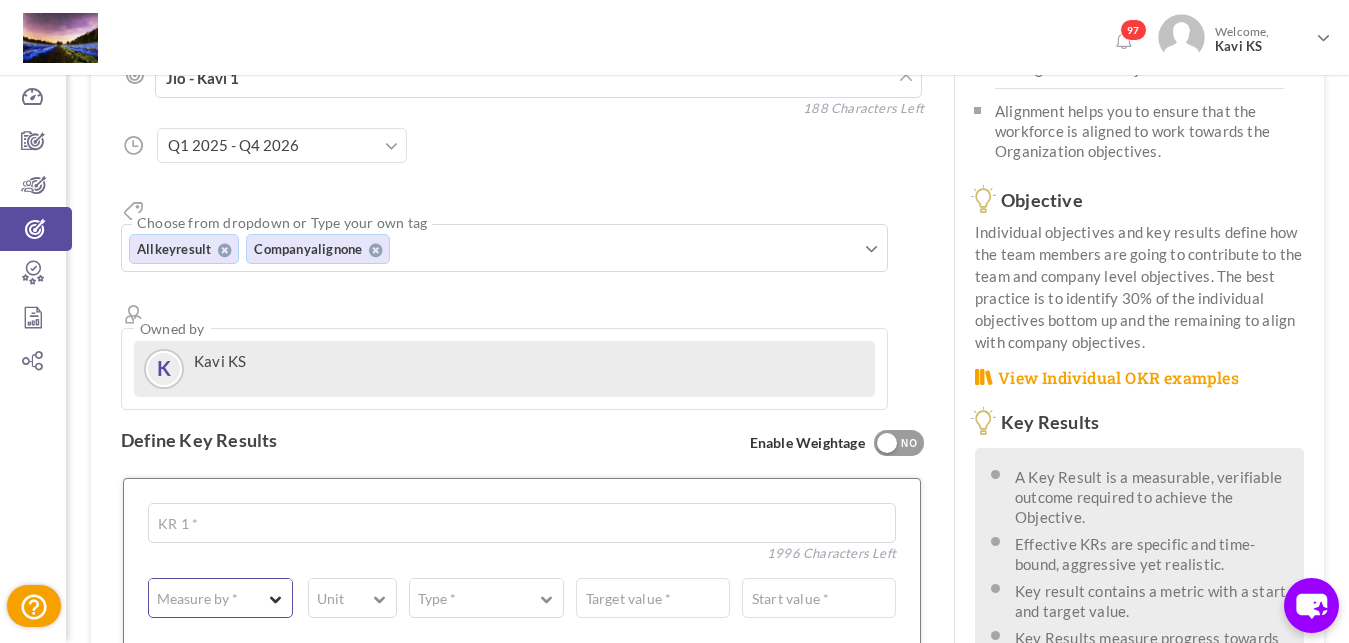 click on "Measure by *" at bounding box center [197, 599] 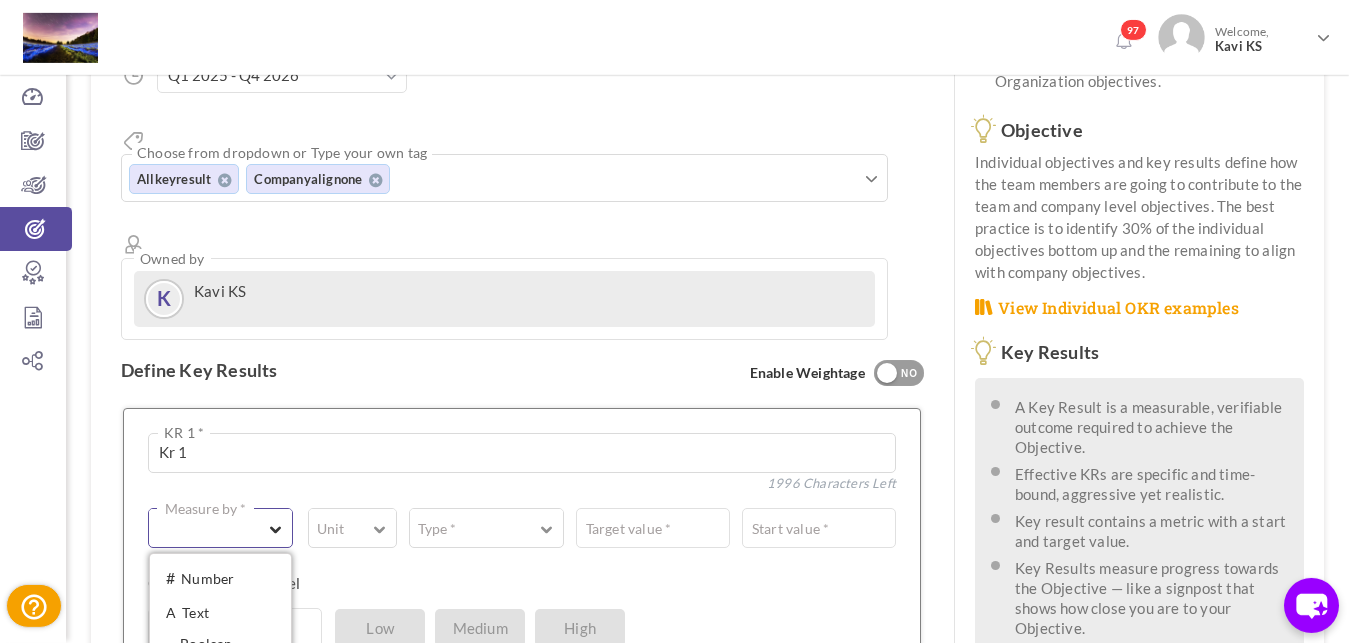 scroll, scrollTop: 374, scrollLeft: 0, axis: vertical 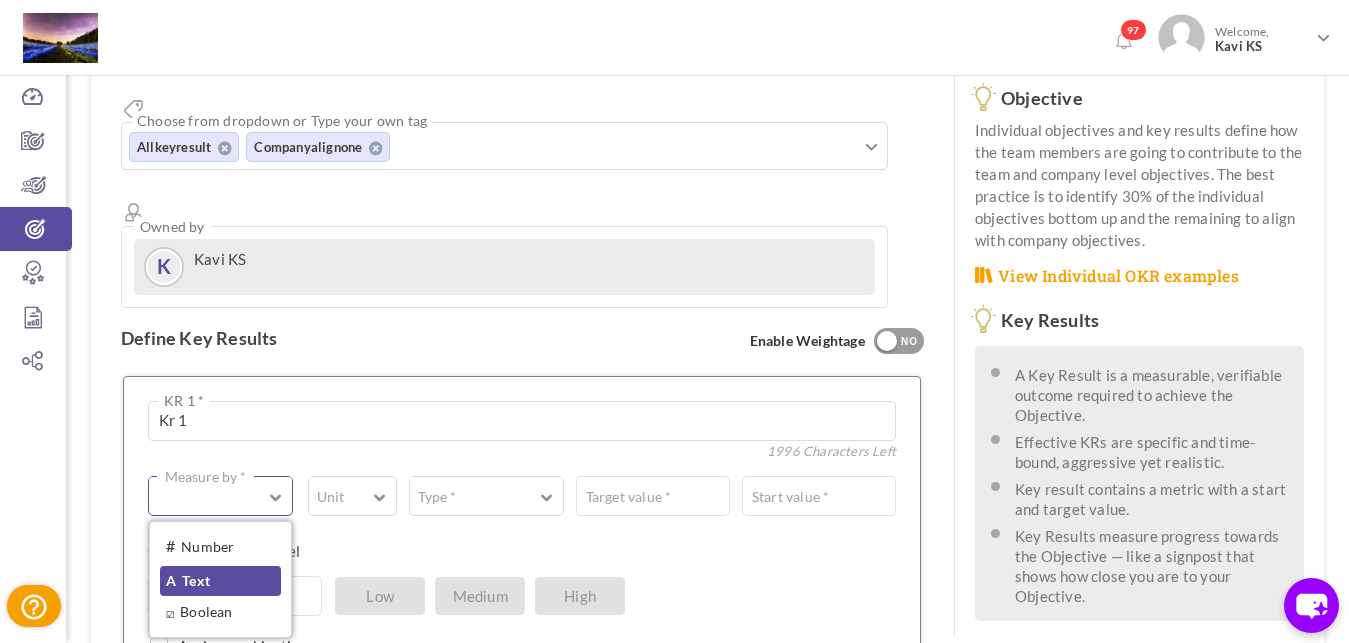 click on "A Text" at bounding box center (220, 581) 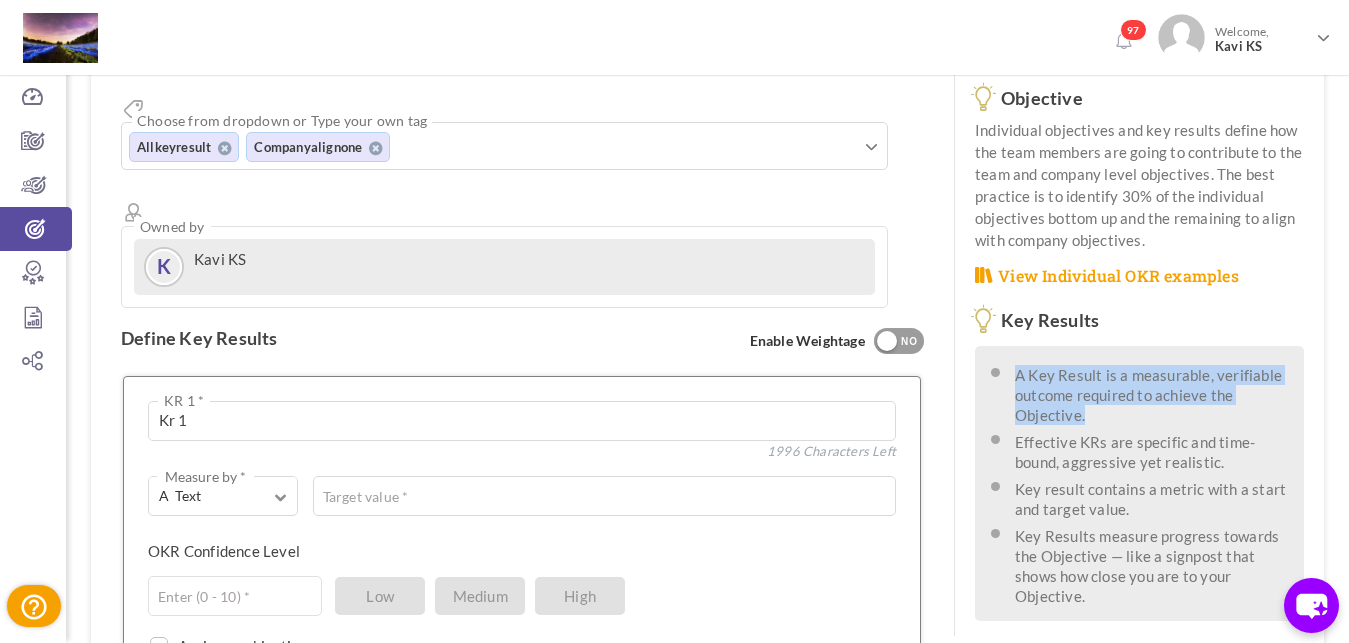 drag, startPoint x: 1099, startPoint y: 417, endPoint x: 1002, endPoint y: 382, distance: 103.121284 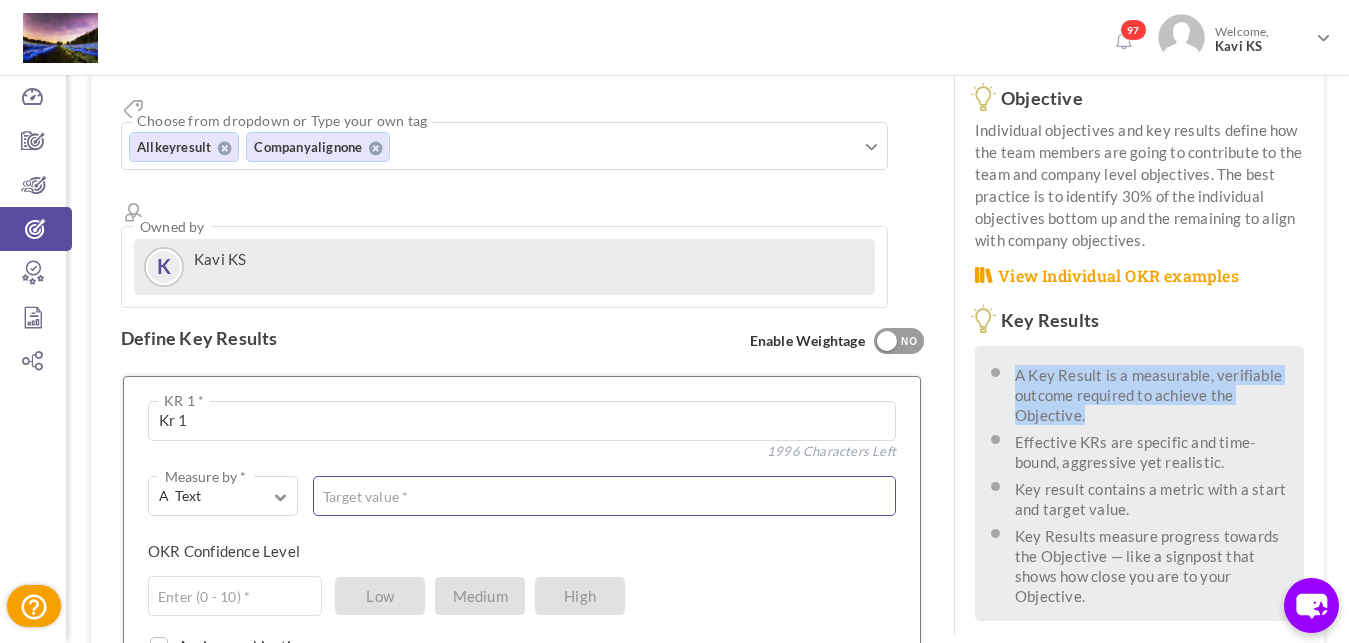 copy on "A Key Result is a measurable, verifiable outcome required to achieve the Objective." 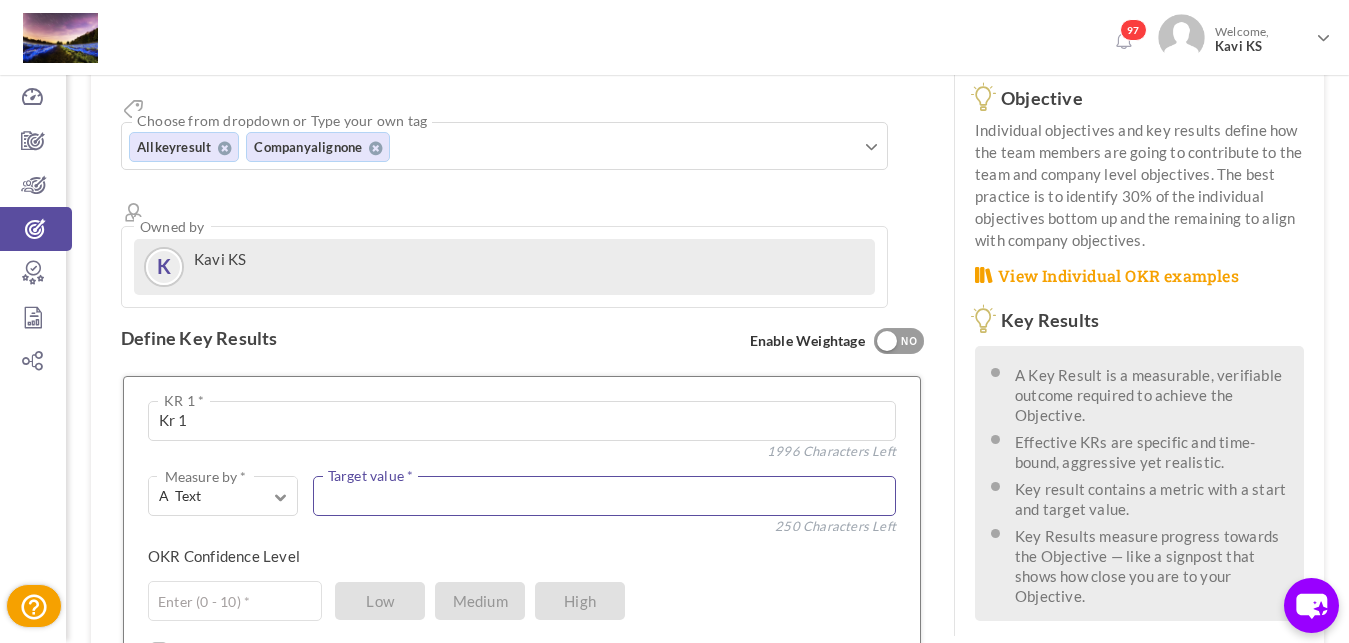click at bounding box center [604, 496] 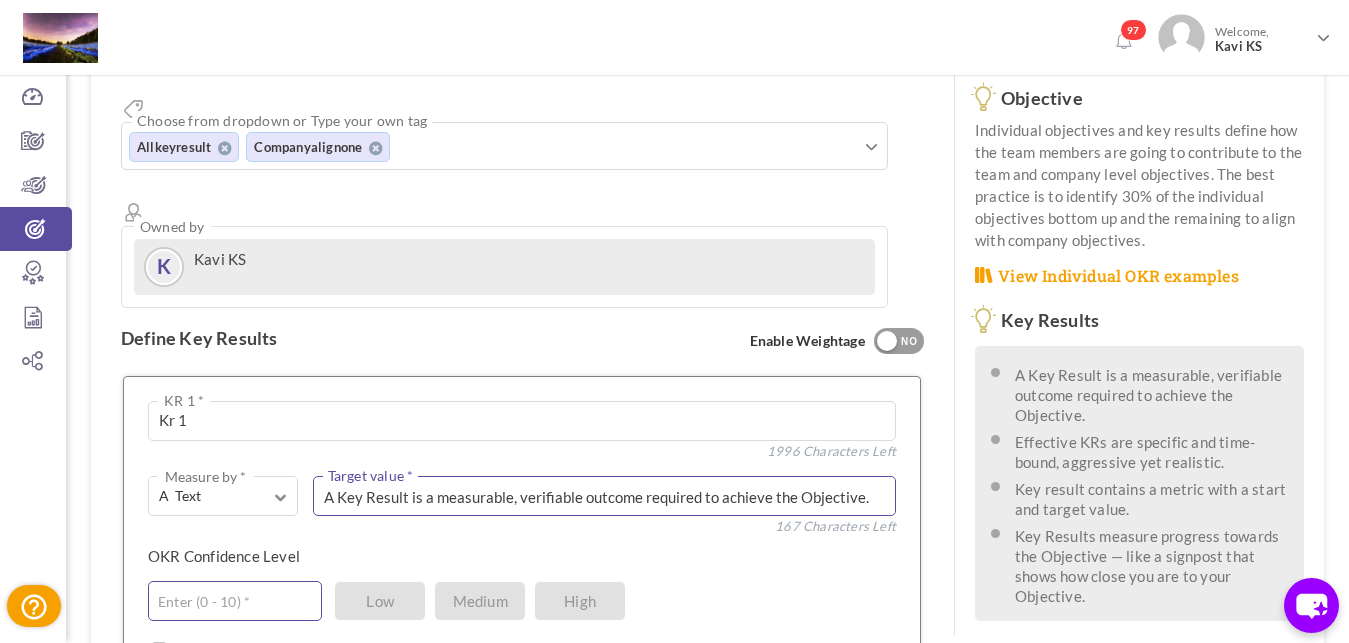 type on "A Key Result is a measurable, verifiable outcome required to achieve the Objective." 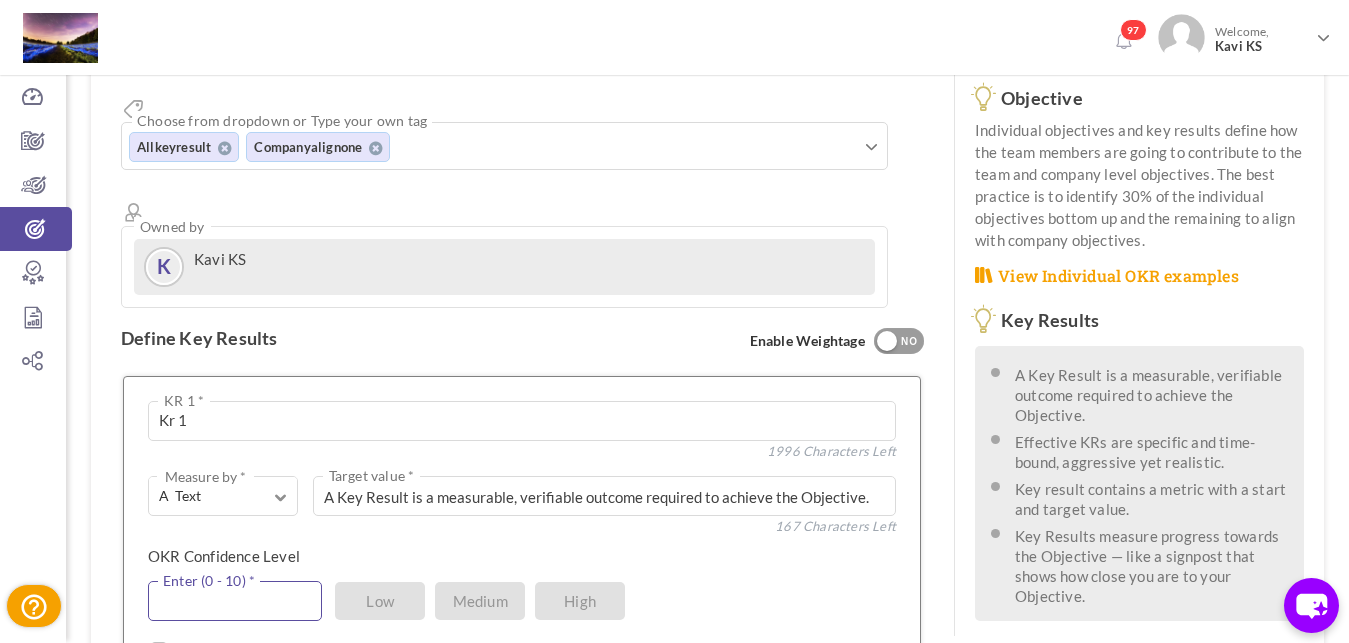 click at bounding box center [235, 601] 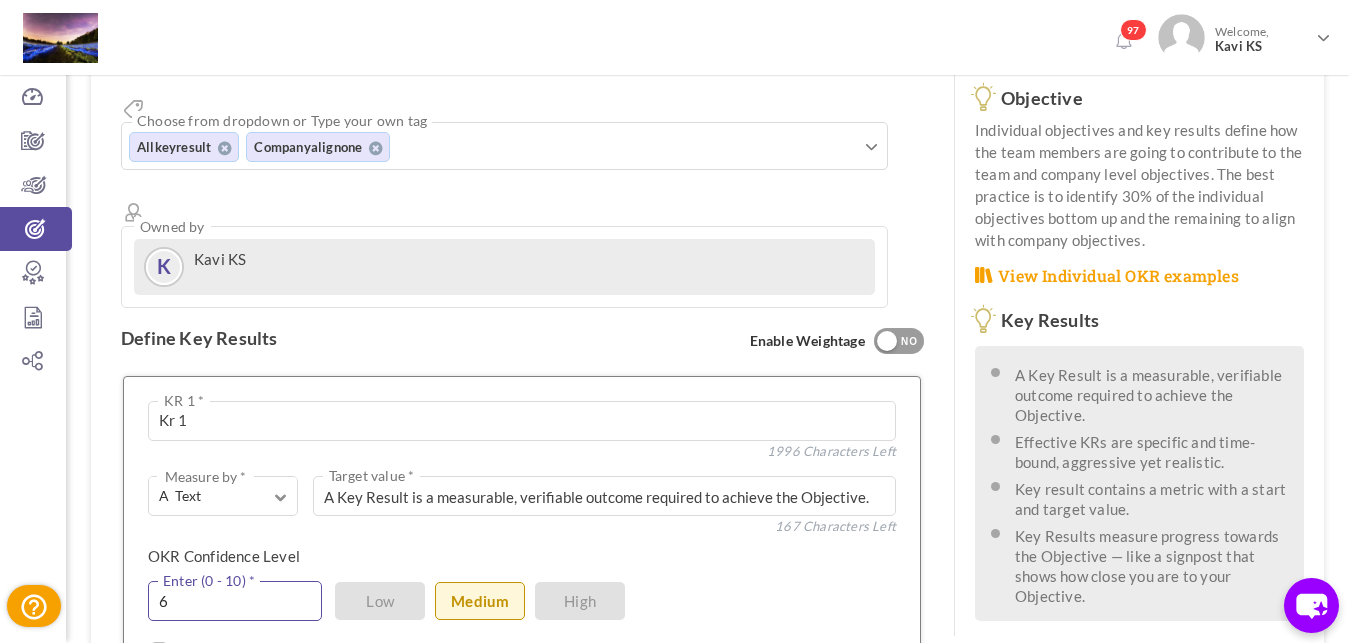 type on "6" 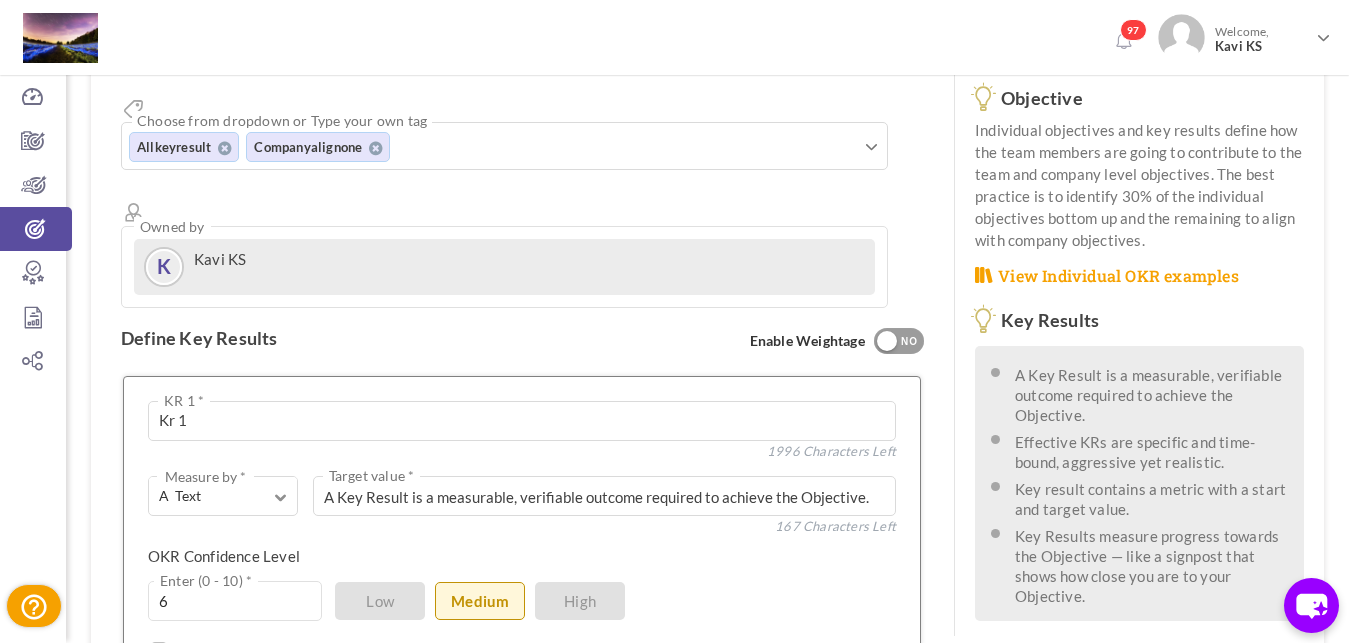 click on "Save KR" at bounding box center [399, 699] 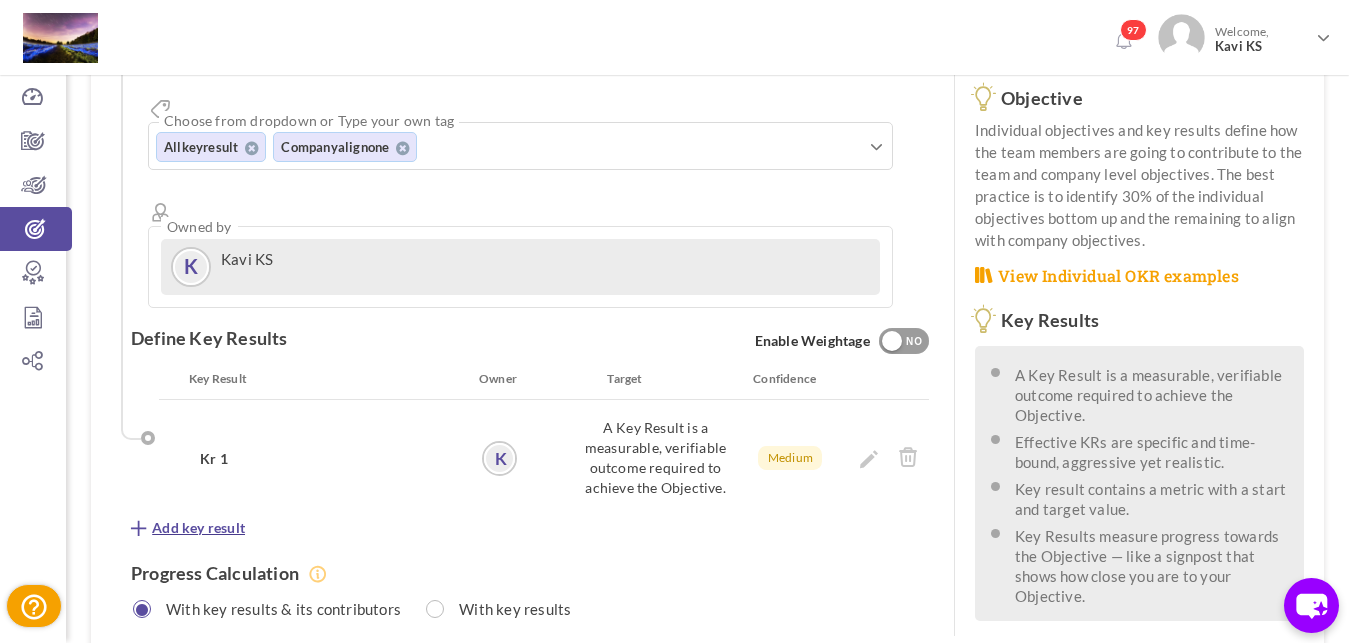 click on "Add key result" at bounding box center [198, 528] 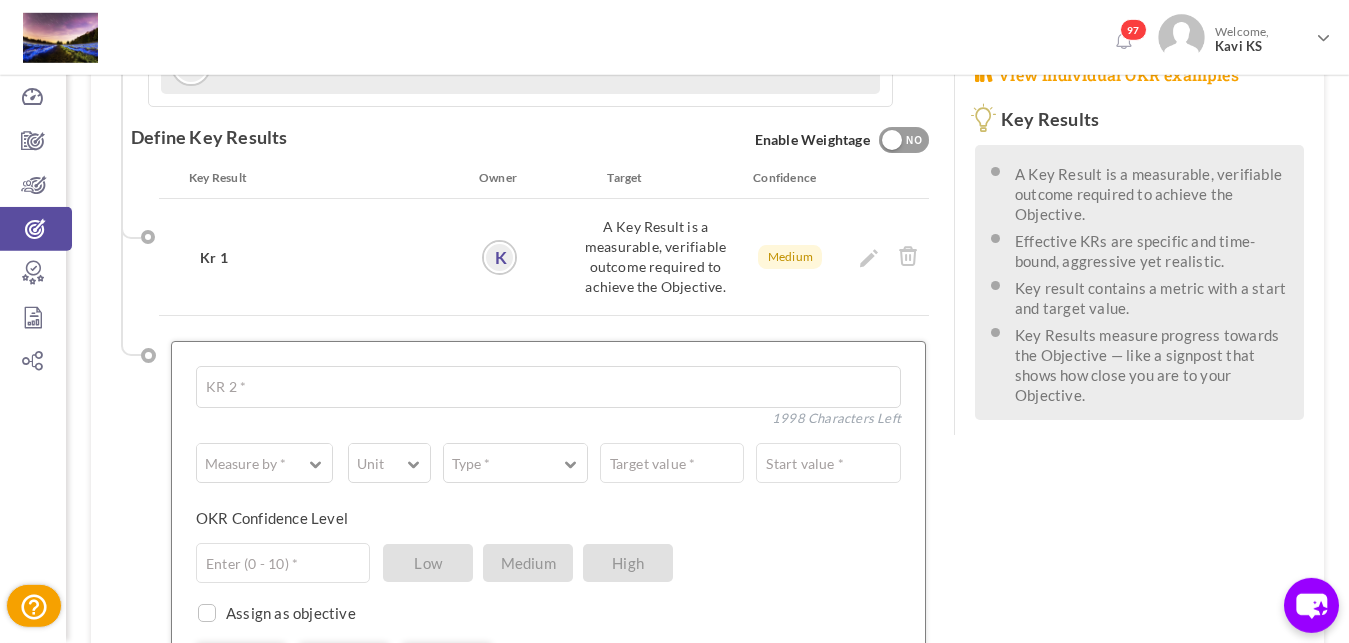 scroll, scrollTop: 578, scrollLeft: 0, axis: vertical 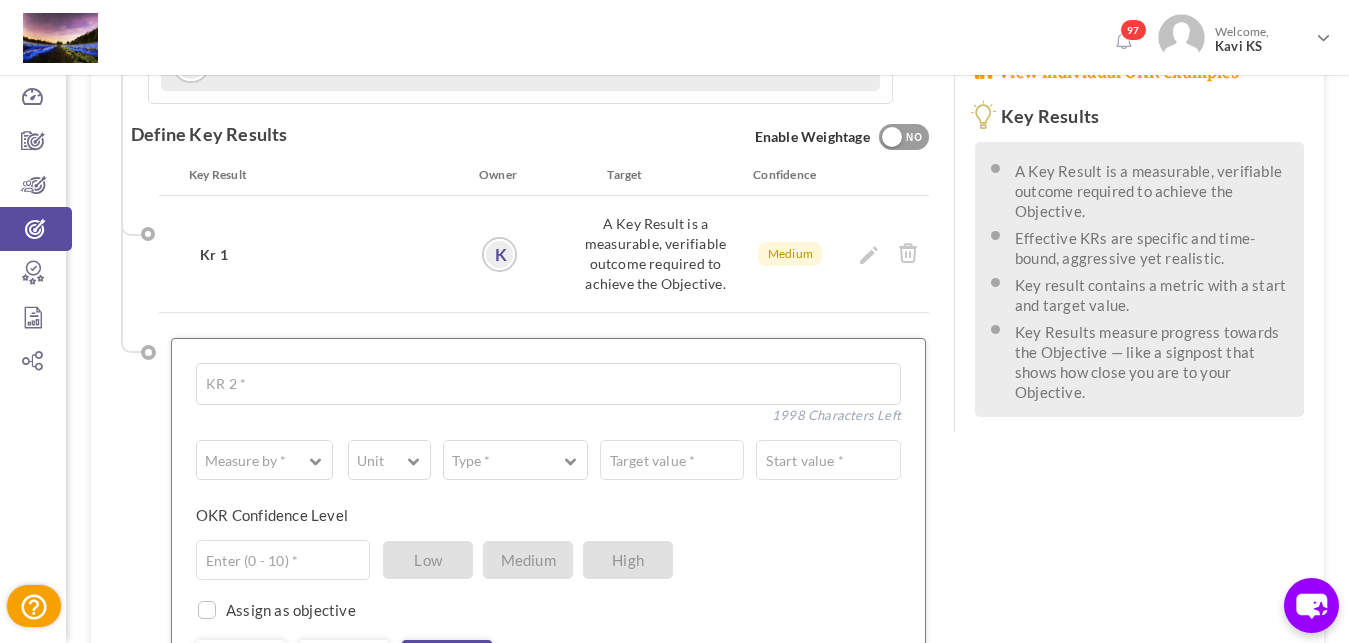 type on "K2" 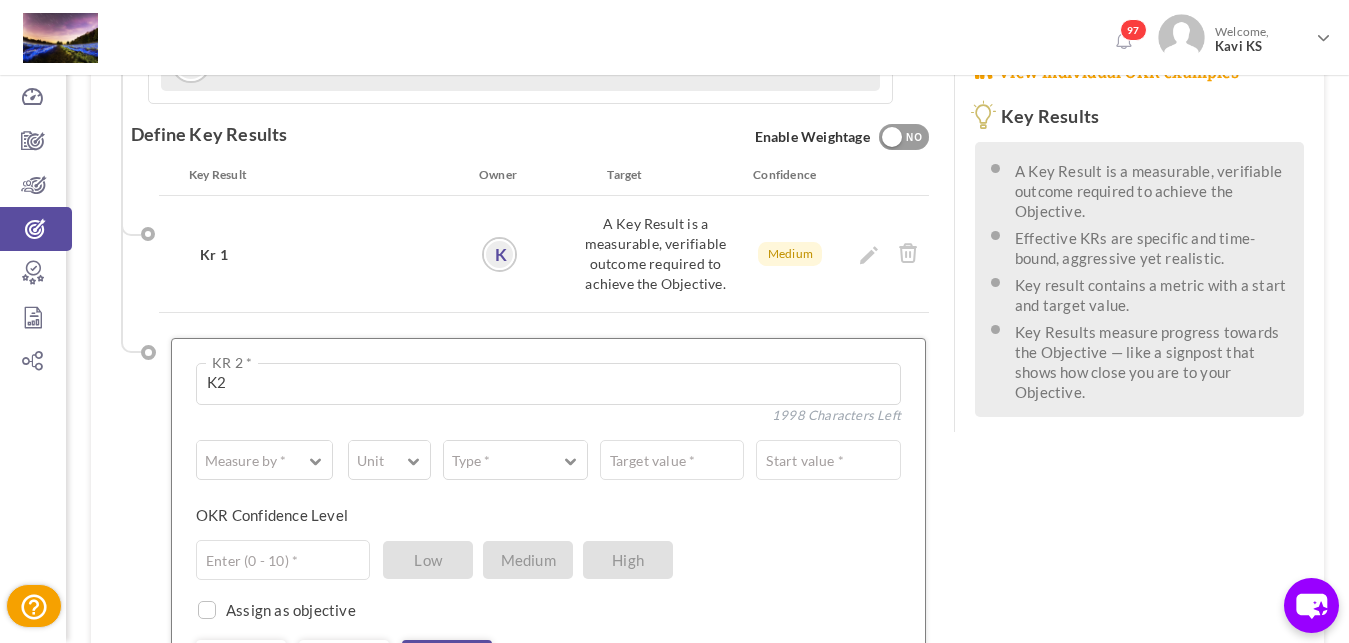 click on "Unit                               #        %        $        ₹        £              Custom" at bounding box center [382, 460] 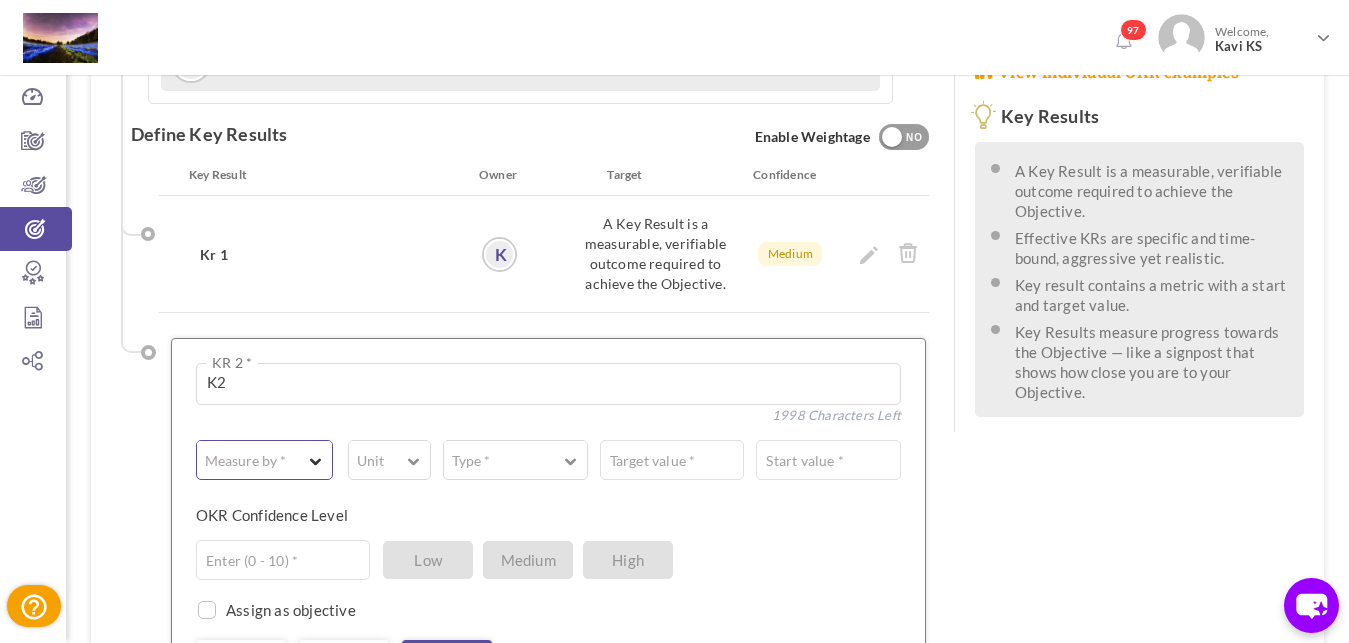 click at bounding box center [316, 456] 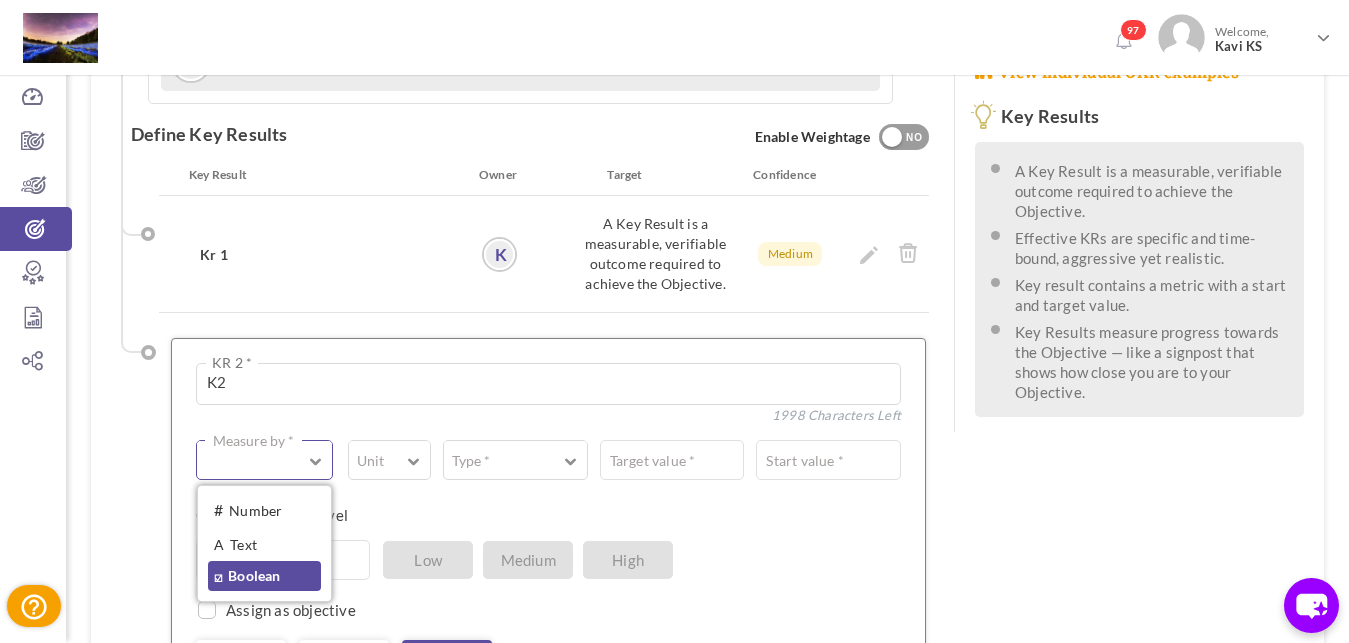 click on "☑ Boolean" at bounding box center [264, 576] 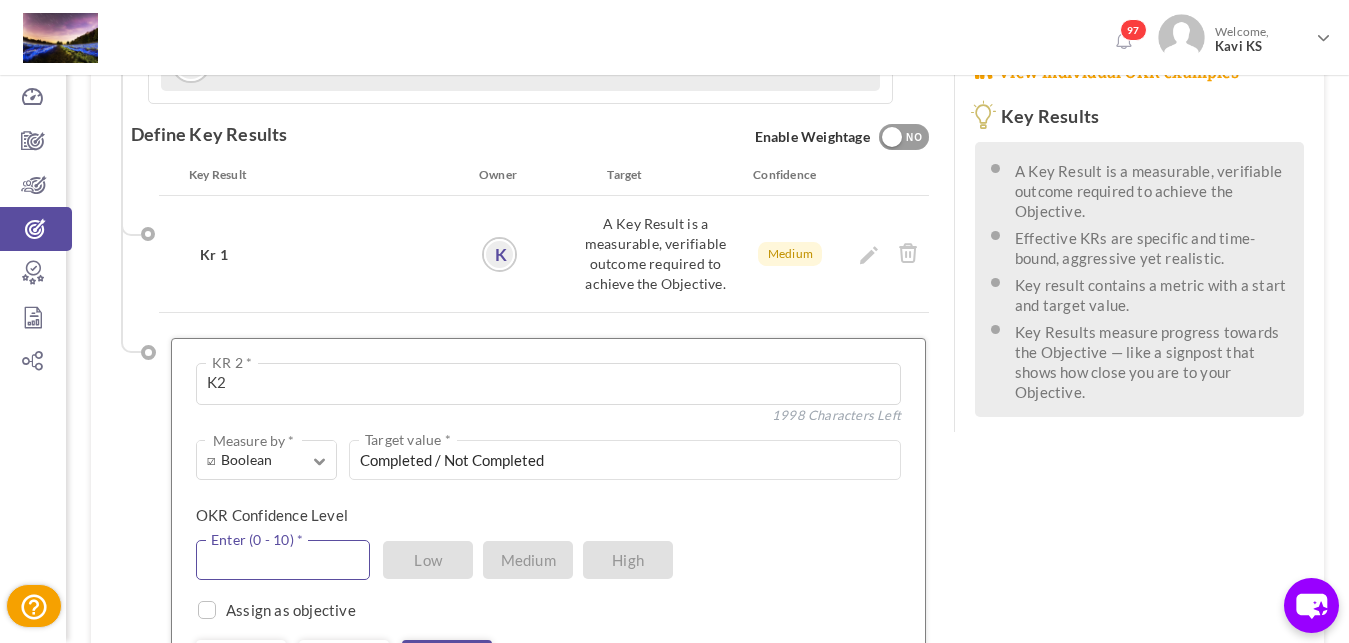 click at bounding box center [283, 560] 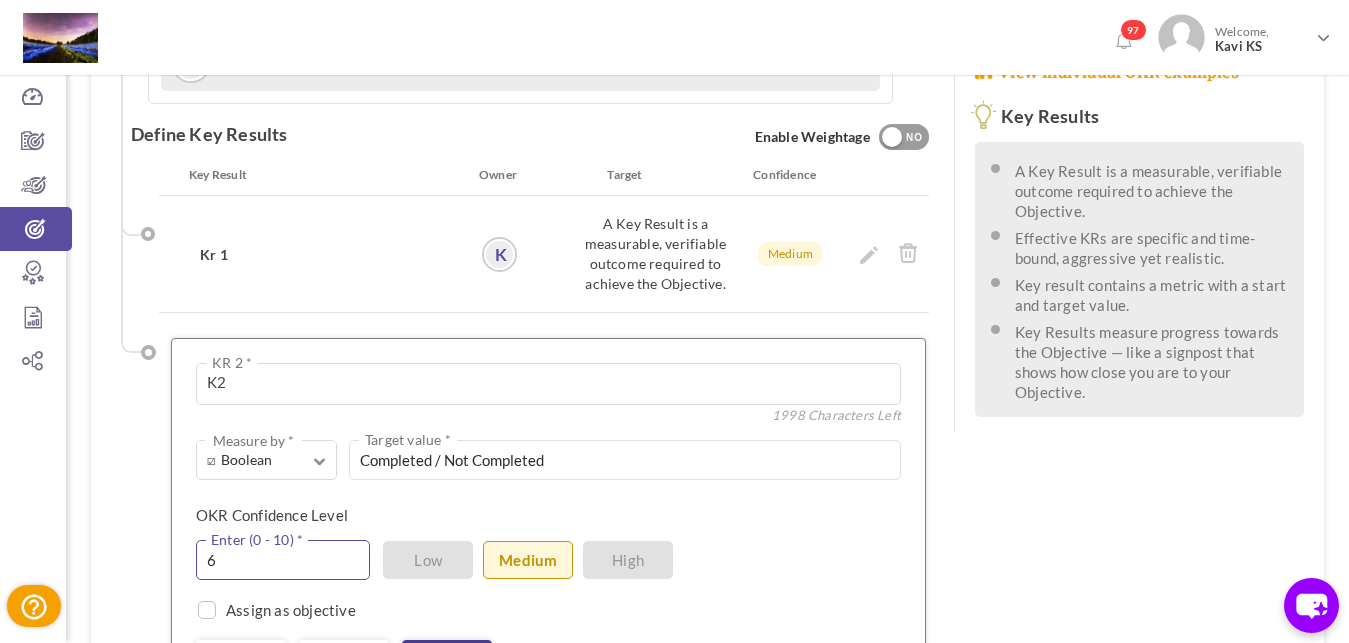 type on "6" 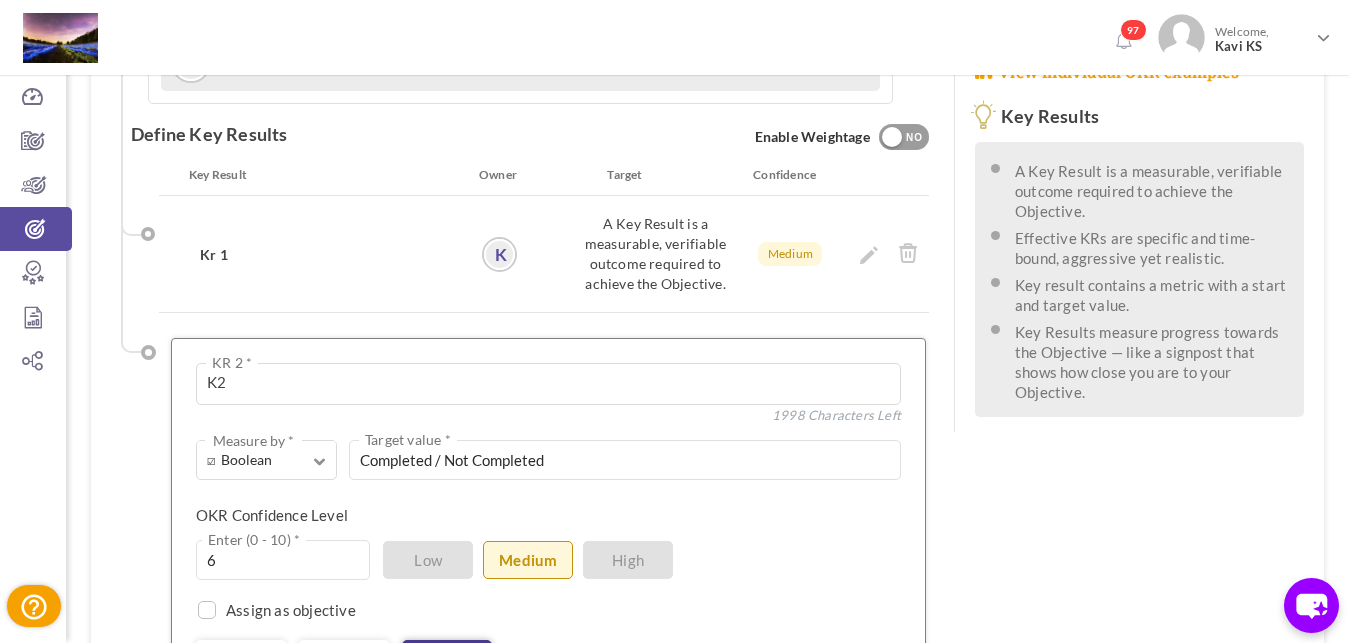 click on "Save KR" at bounding box center (447, 658) 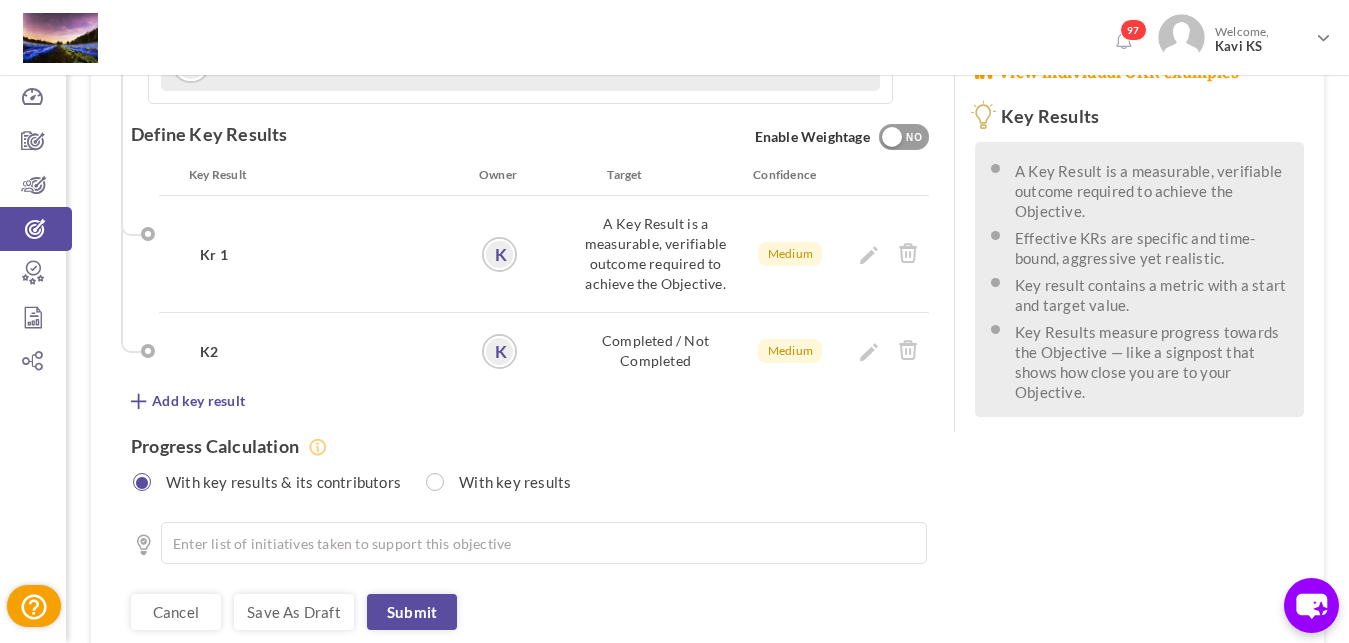 click on "See OKR Template
Align
Aligned Objective
Team:  Production dept
Jio - Team
Owned by Antony King Mark
All
Company
Team
Individual
Company (4)
Company Jio - Company Company" at bounding box center (522, 108) 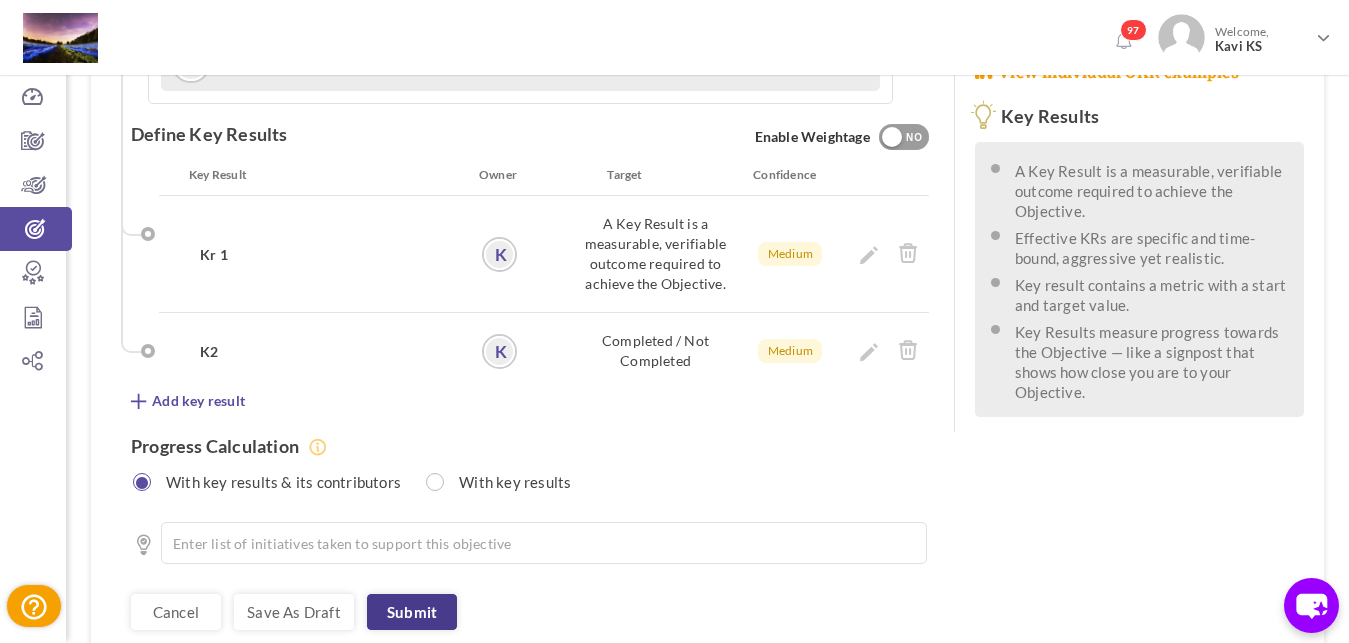 click on "Submit" at bounding box center [412, 612] 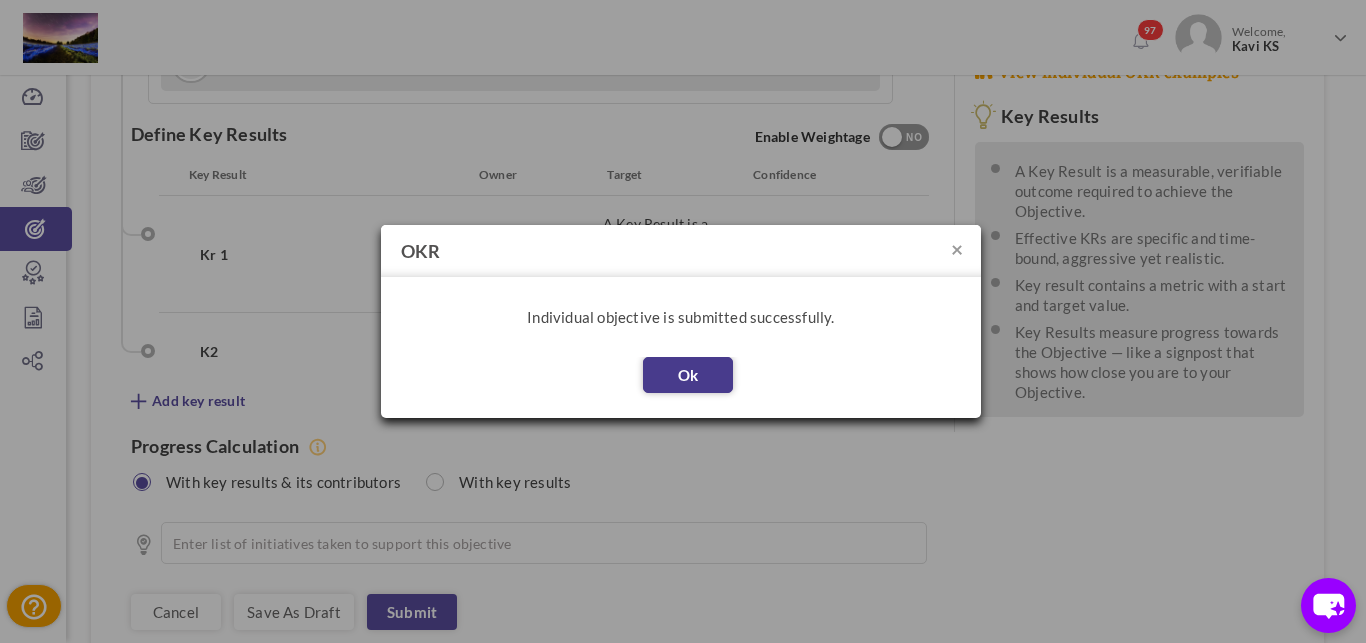 click on "Ok" at bounding box center [688, 375] 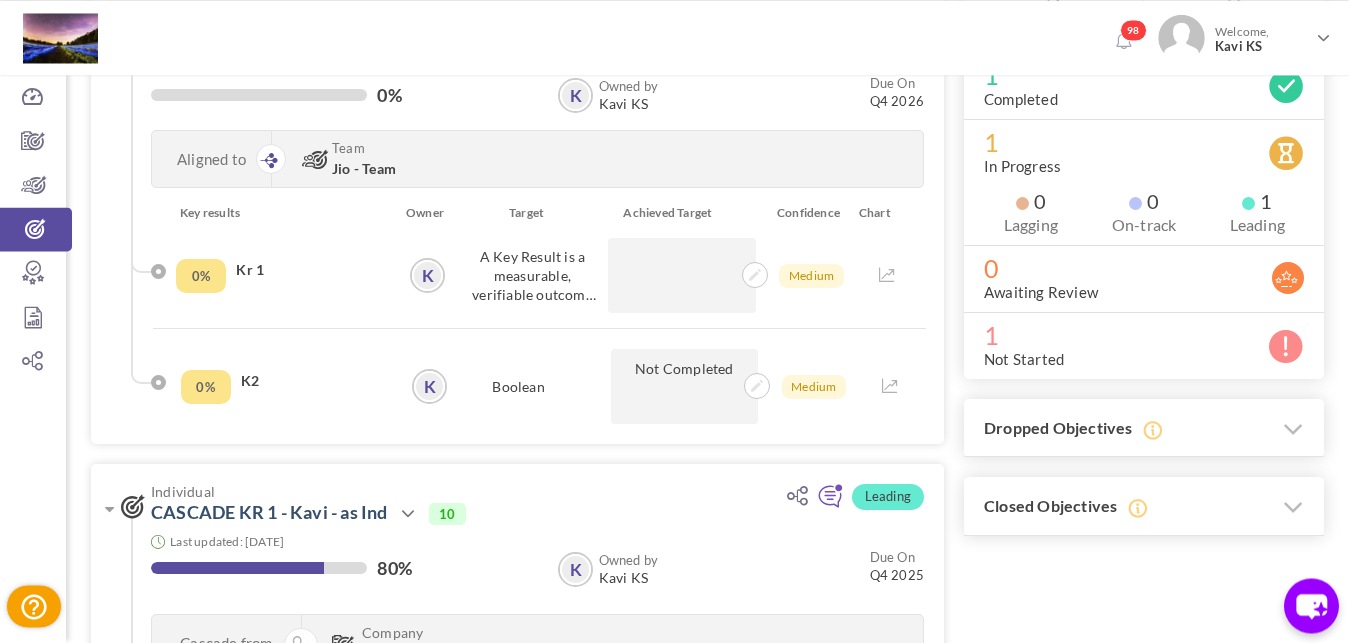 scroll, scrollTop: 204, scrollLeft: 0, axis: vertical 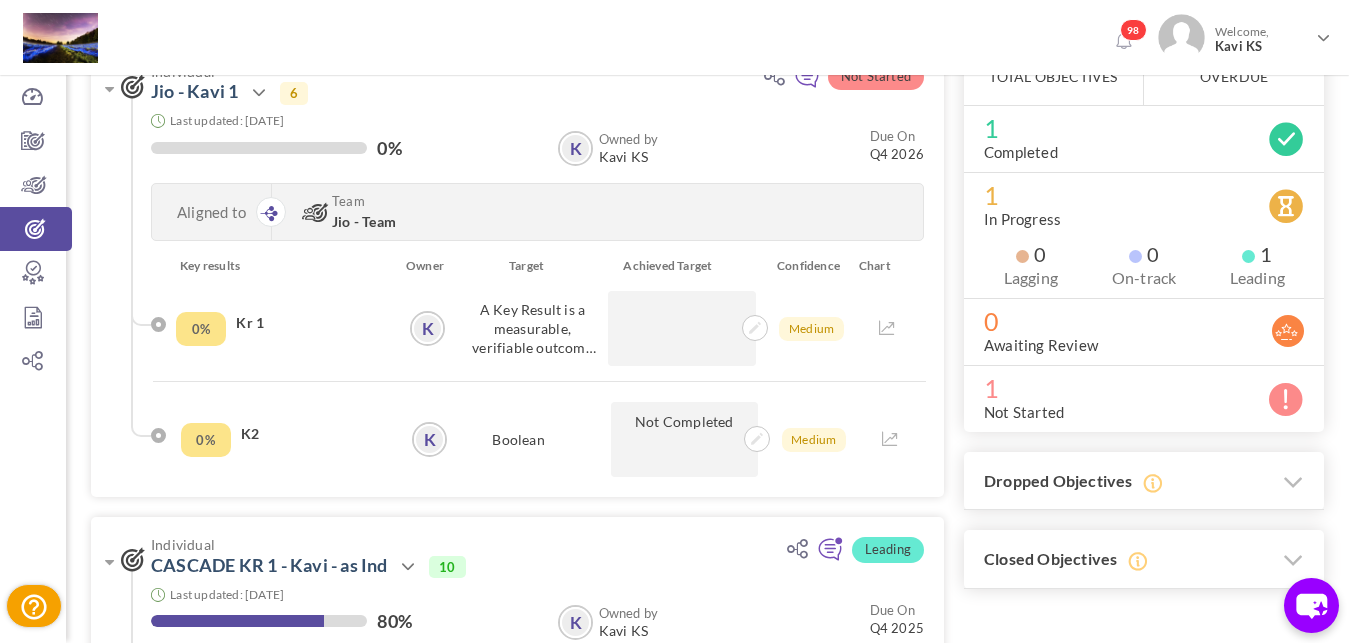 click on "98
Welcome,
Kavi KS" at bounding box center [674, 34] 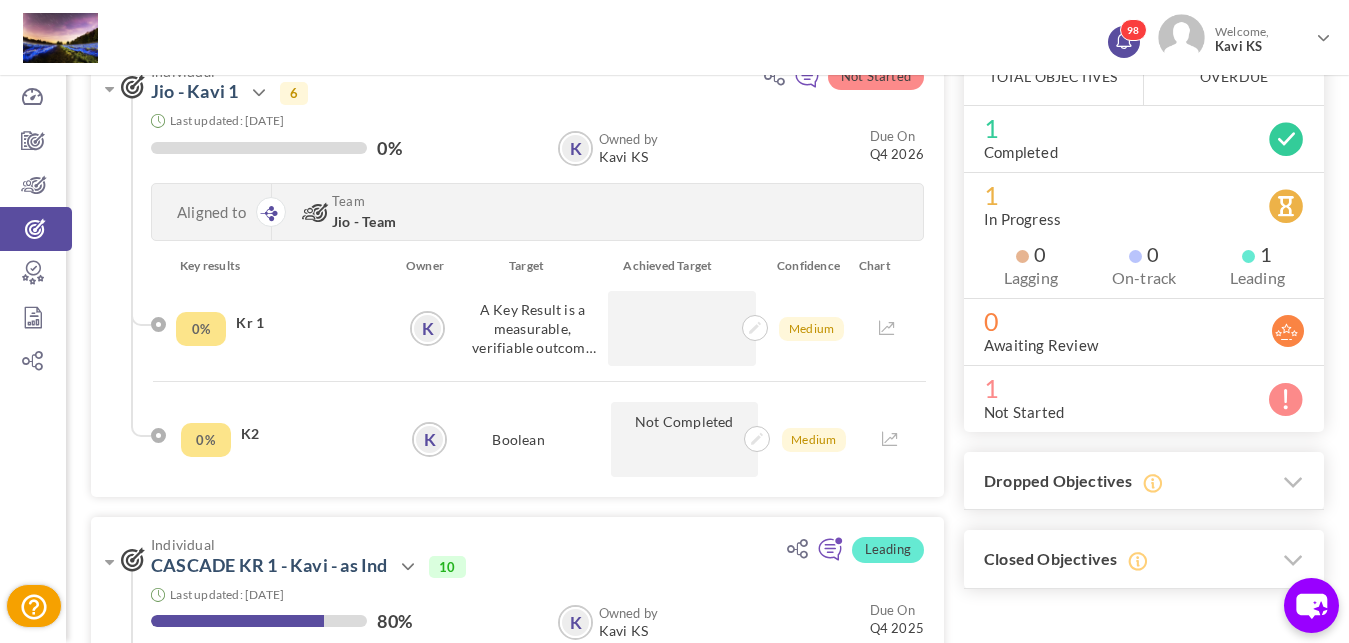 click at bounding box center [1123, 39] 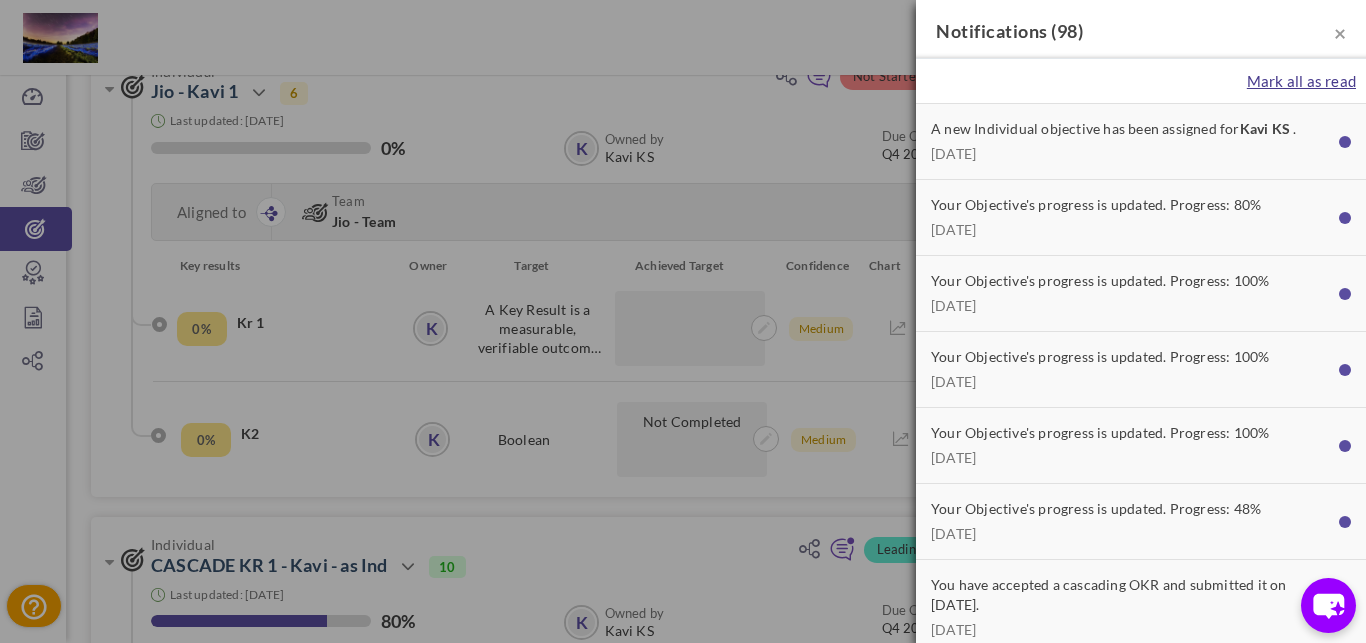 click on "Mark all as read" at bounding box center [1301, 81] 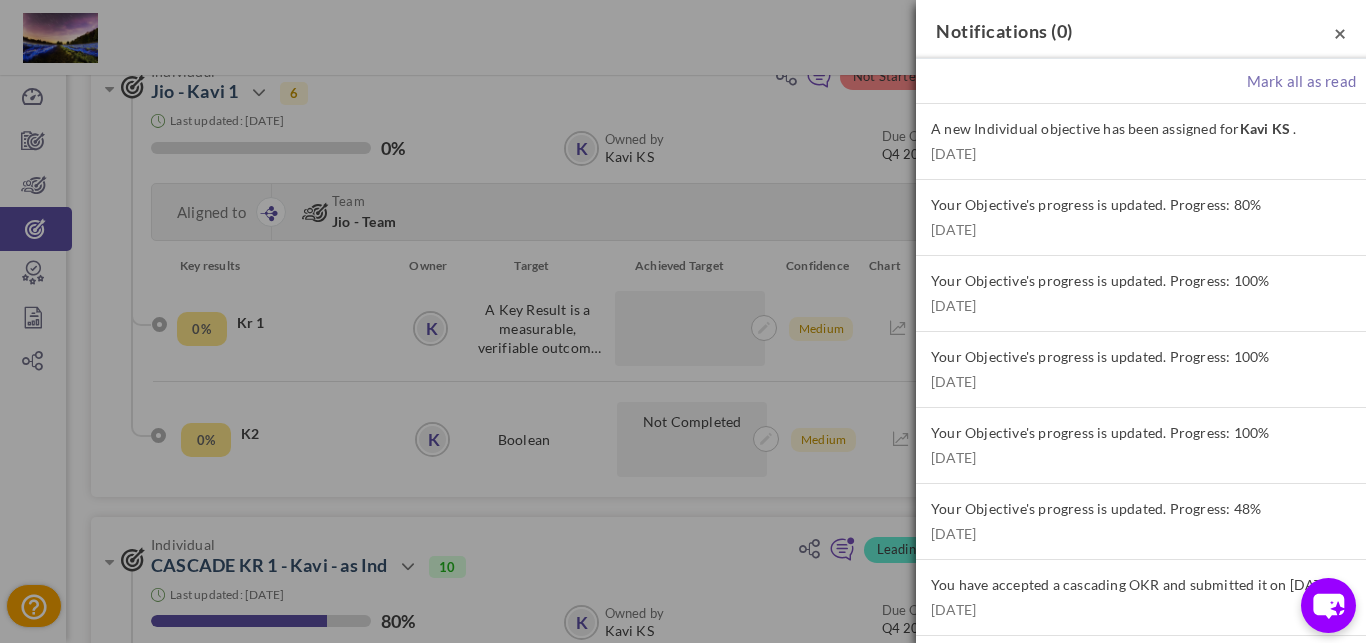 click on "×" at bounding box center (1340, 32) 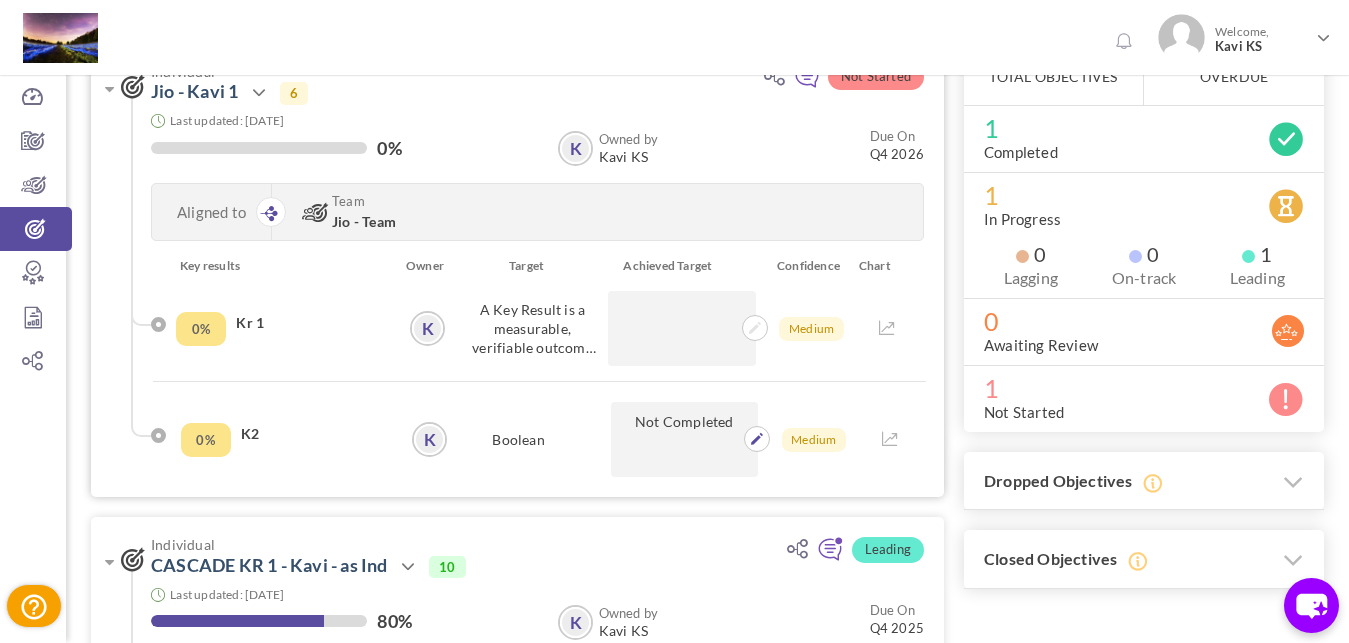 click on "Not Completed" at bounding box center [685, 439] 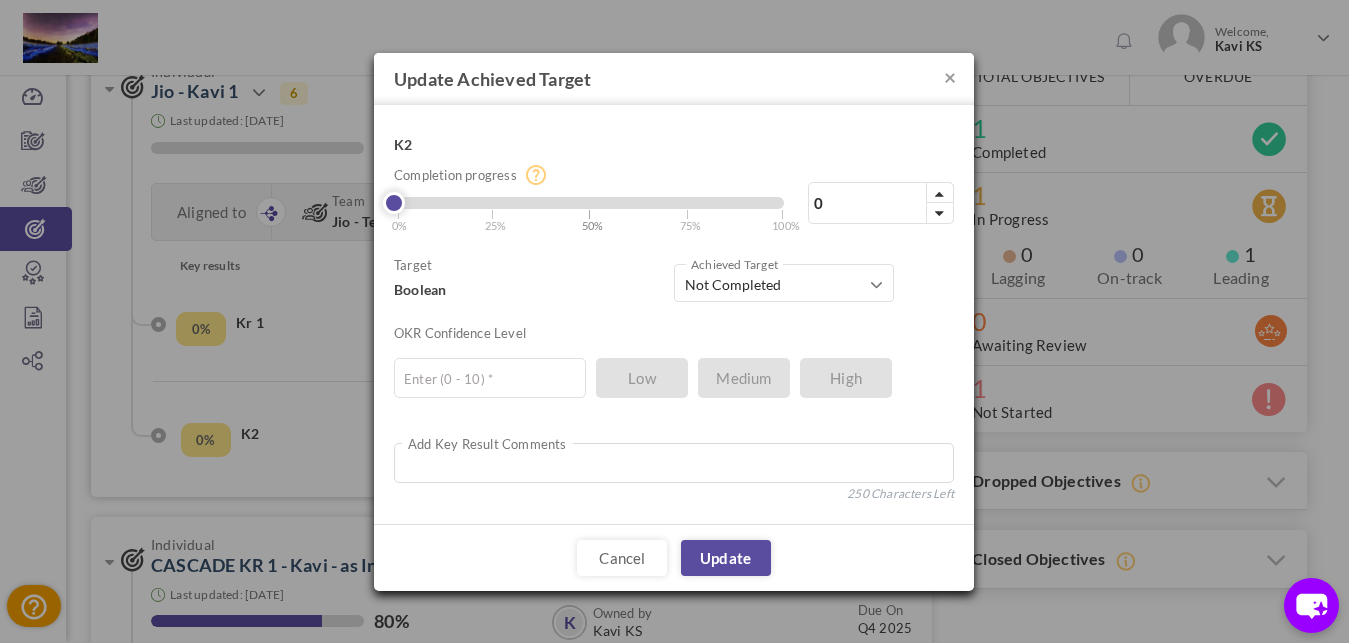 click on "50%" at bounding box center (593, 225) 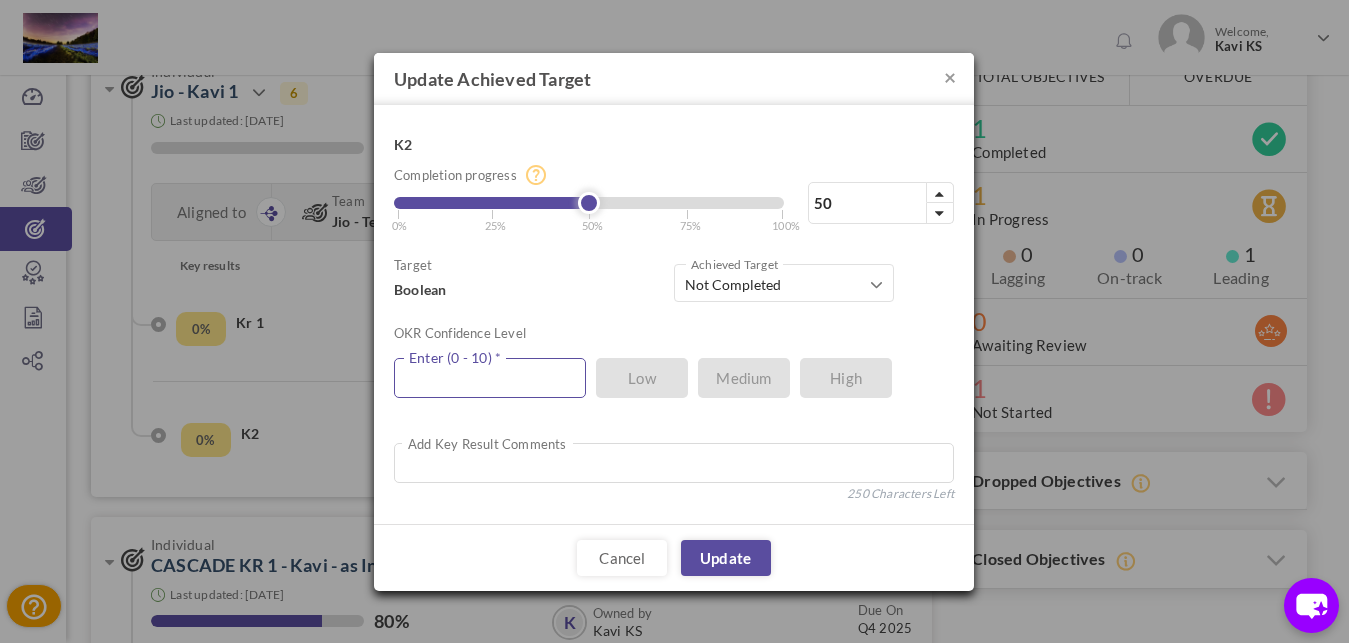 click at bounding box center [490, 378] 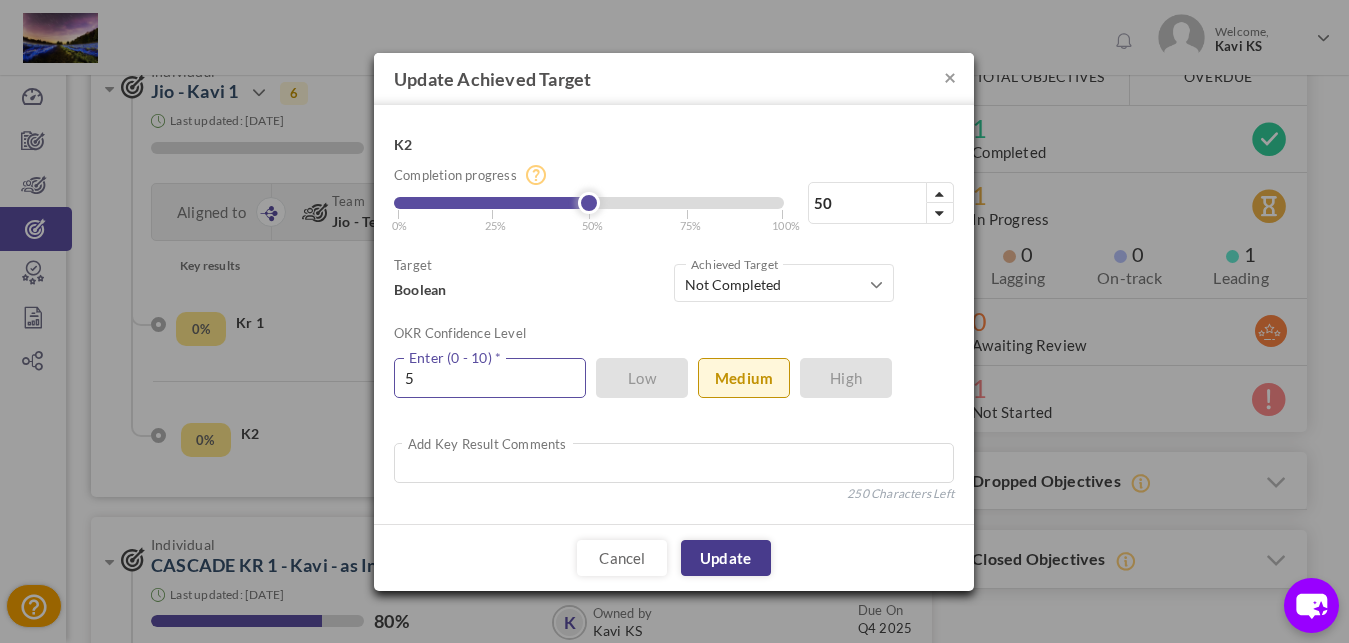 type on "5" 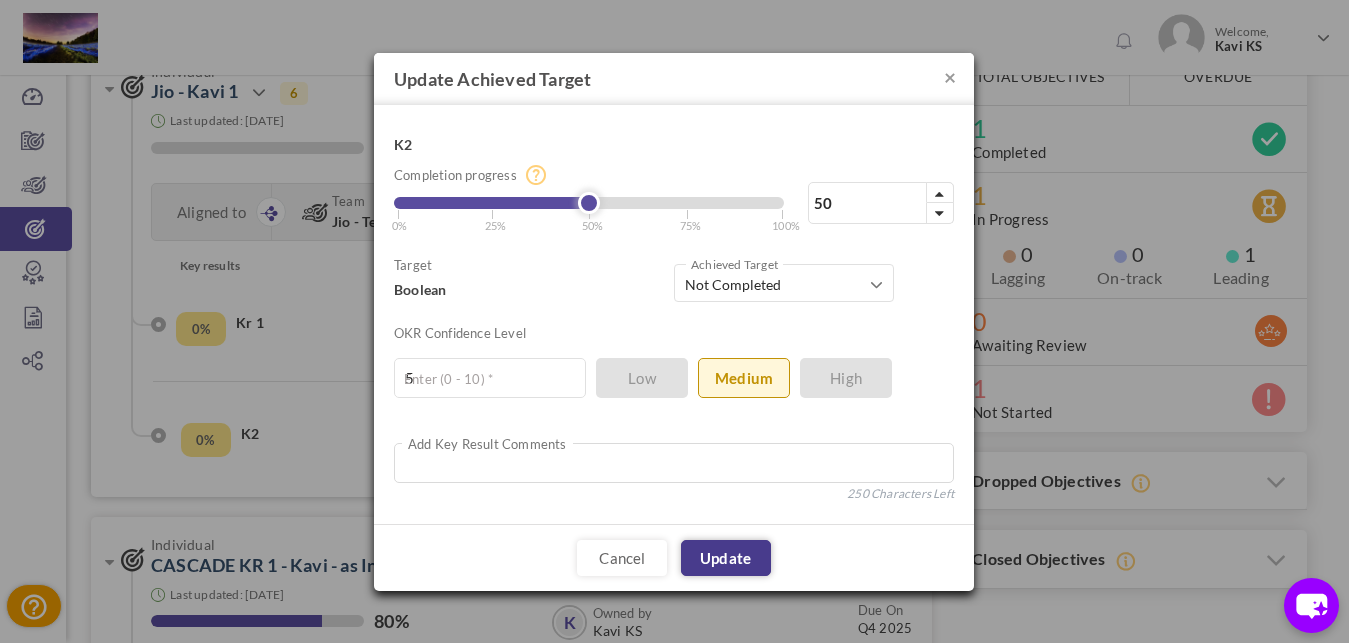 click on "Update" at bounding box center (726, 558) 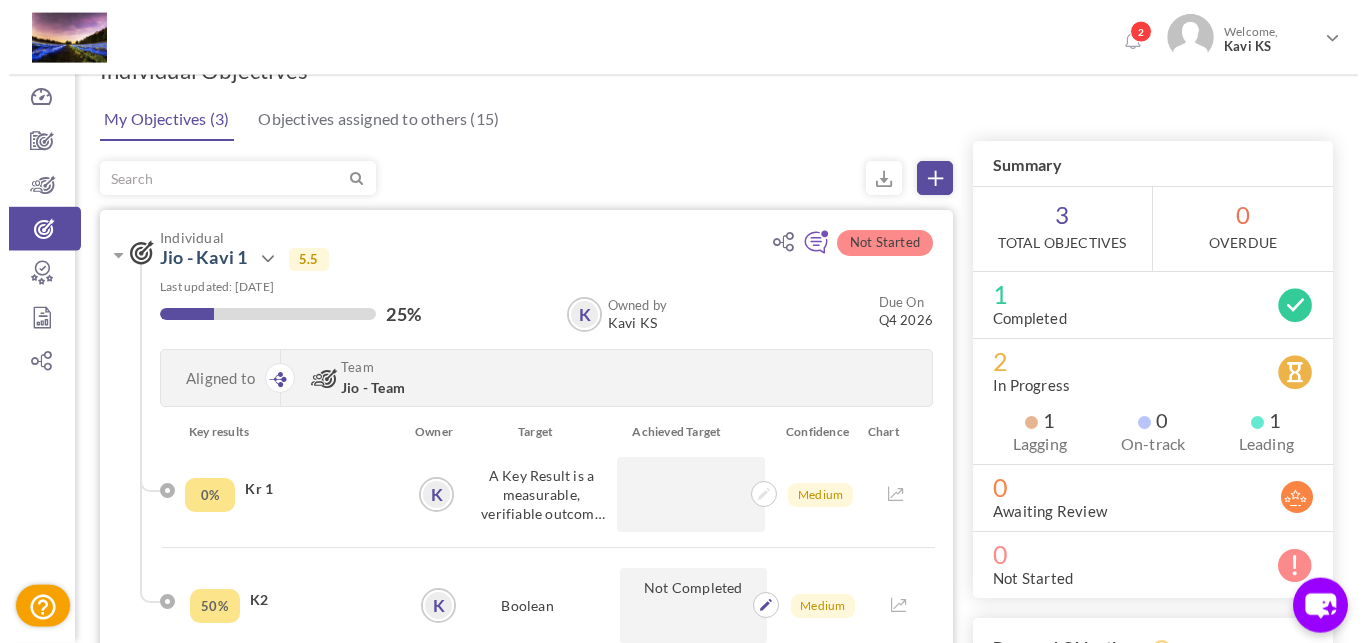 scroll, scrollTop: 0, scrollLeft: 0, axis: both 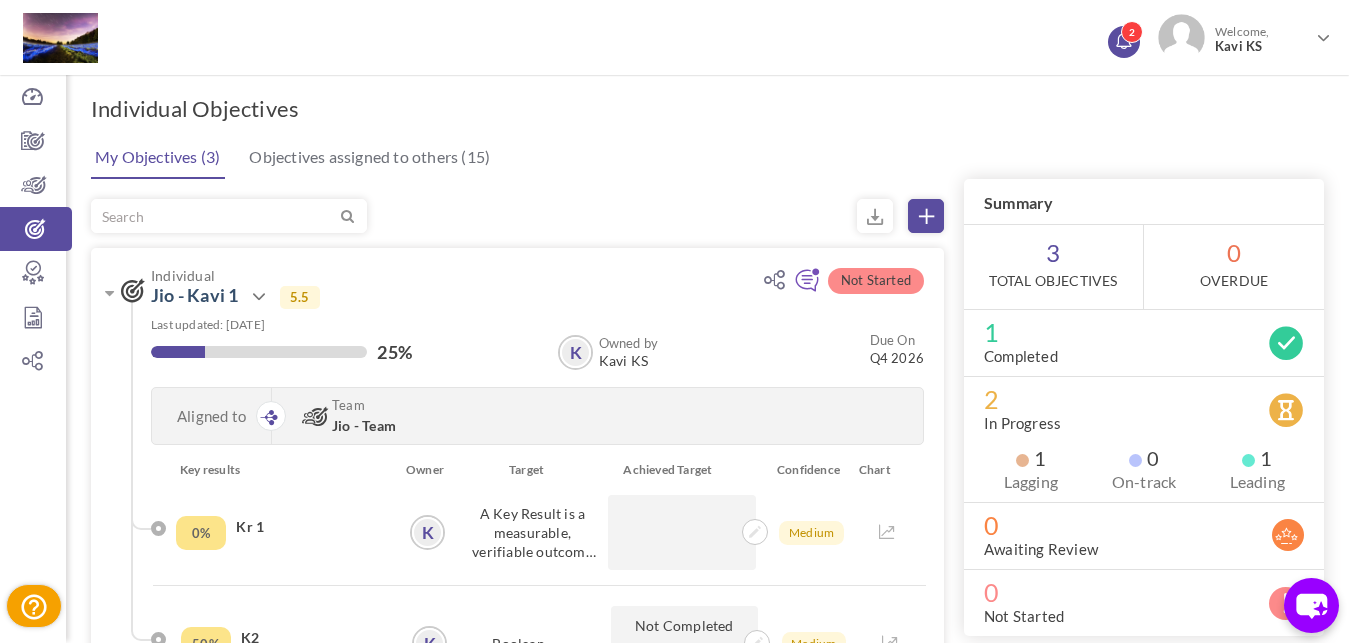 click at bounding box center [1123, 39] 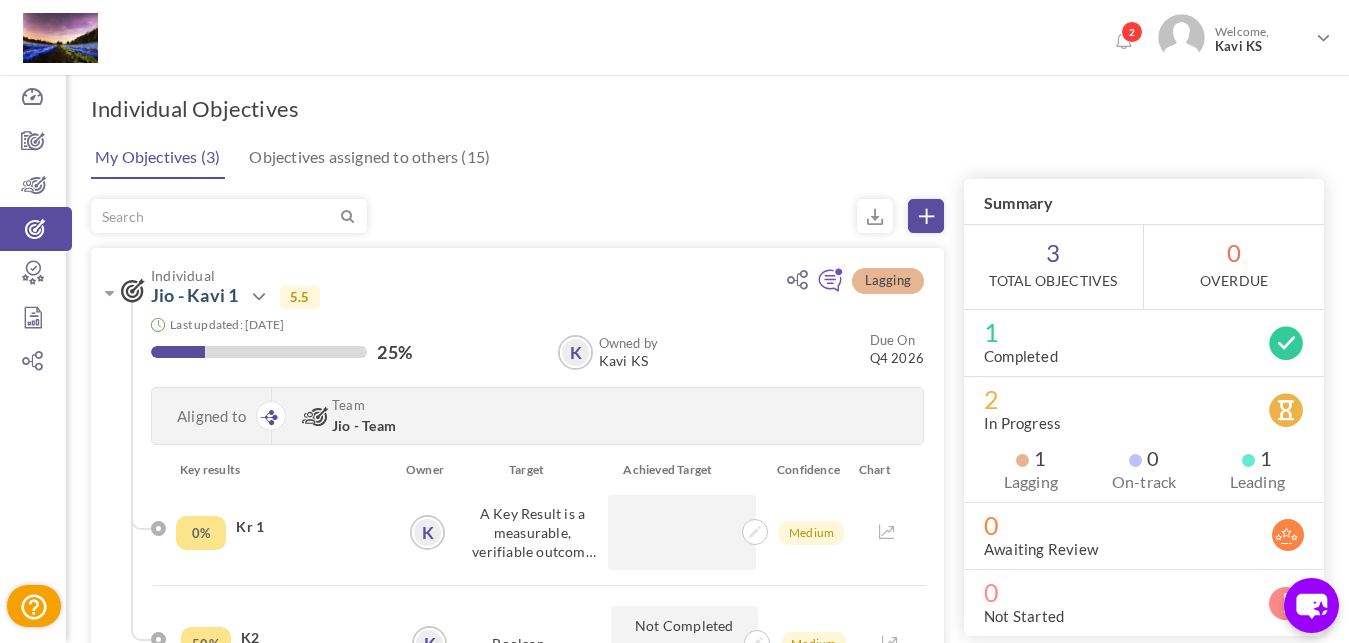 scroll, scrollTop: 0, scrollLeft: 0, axis: both 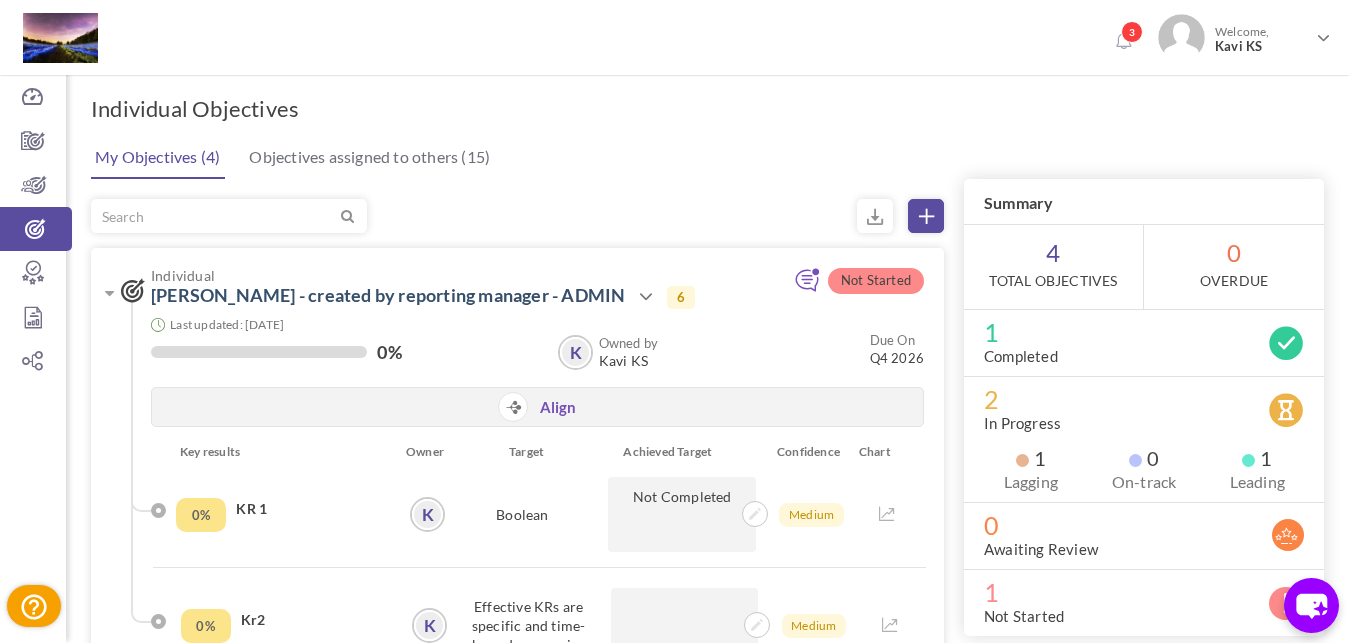 click on "3" at bounding box center [1124, 42] 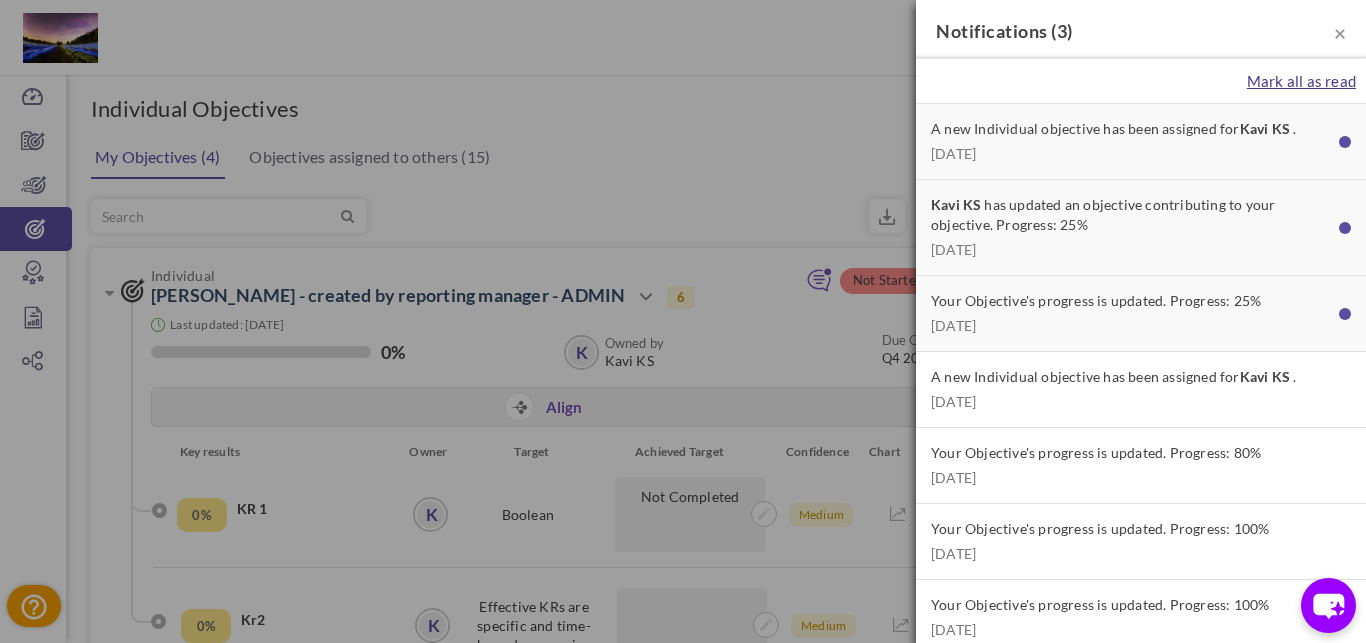 click on "Mark all as read" at bounding box center (1301, 81) 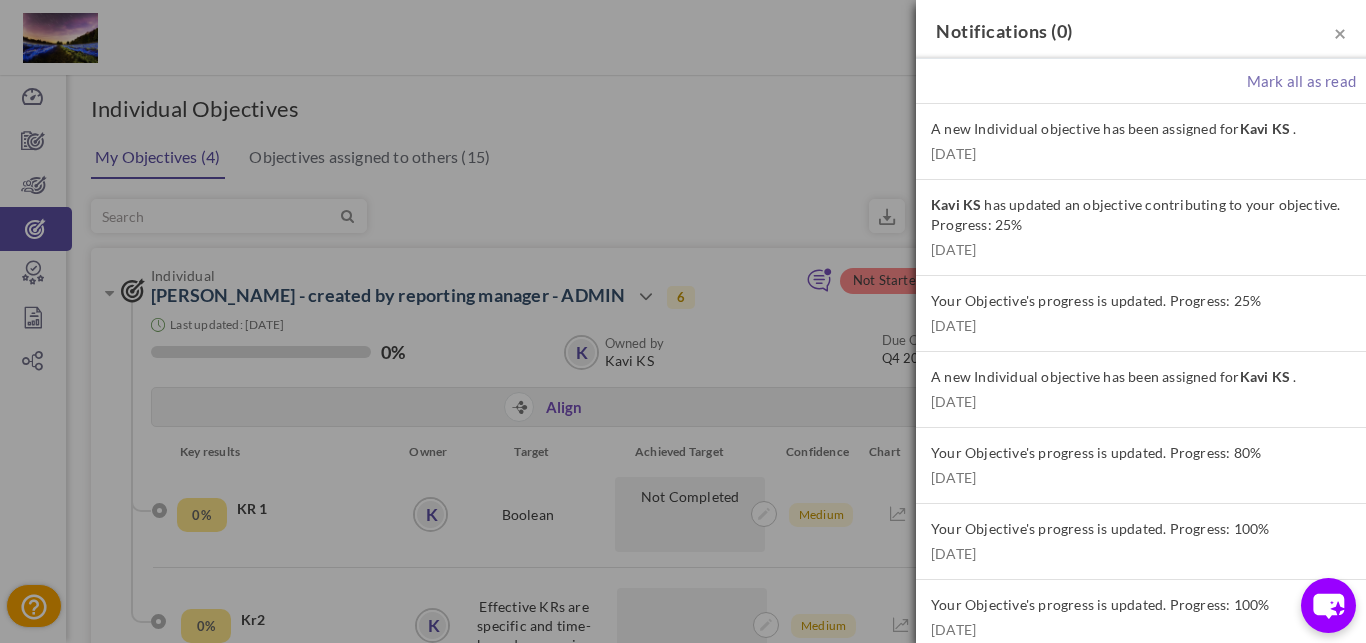 click on "×
Notifications ( 0 )" at bounding box center (1141, 29) 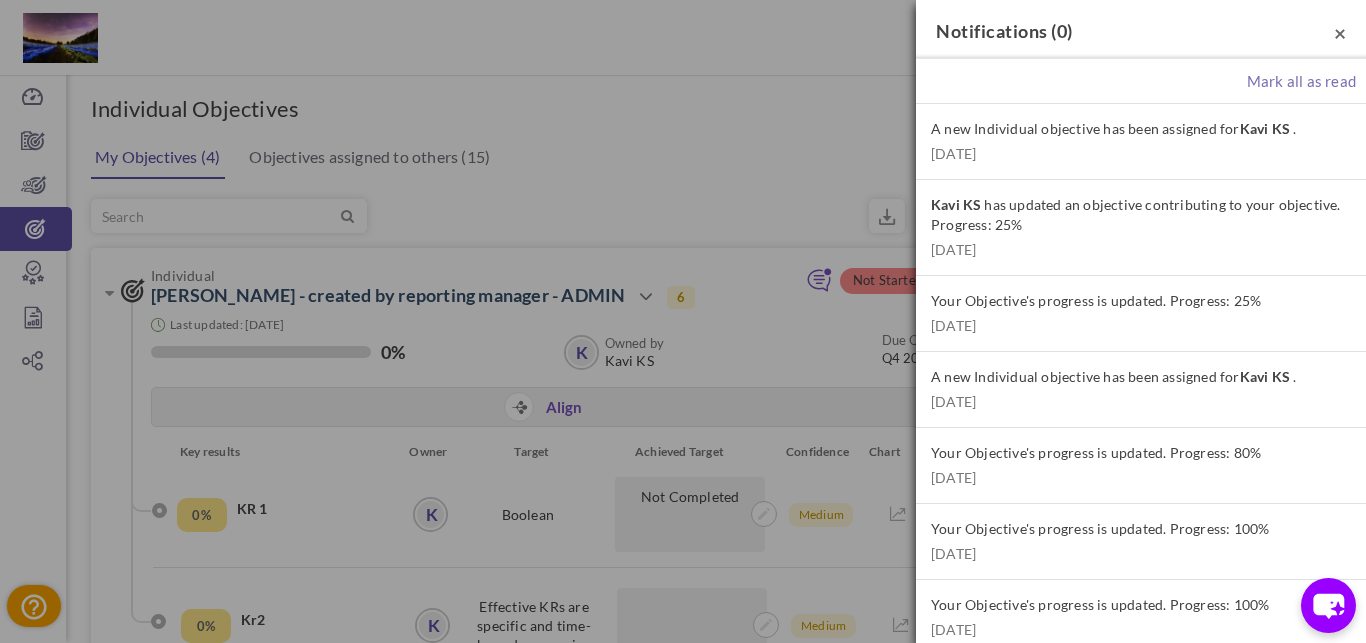 click on "×" at bounding box center (1340, 32) 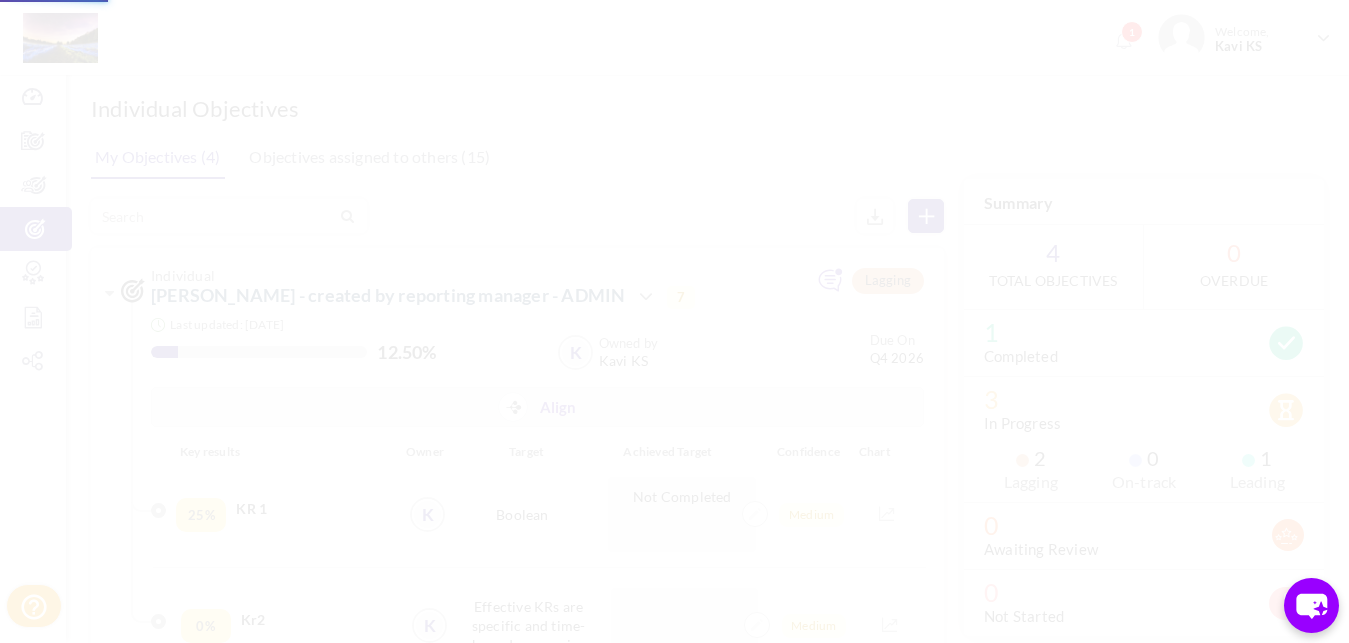 scroll, scrollTop: 0, scrollLeft: 0, axis: both 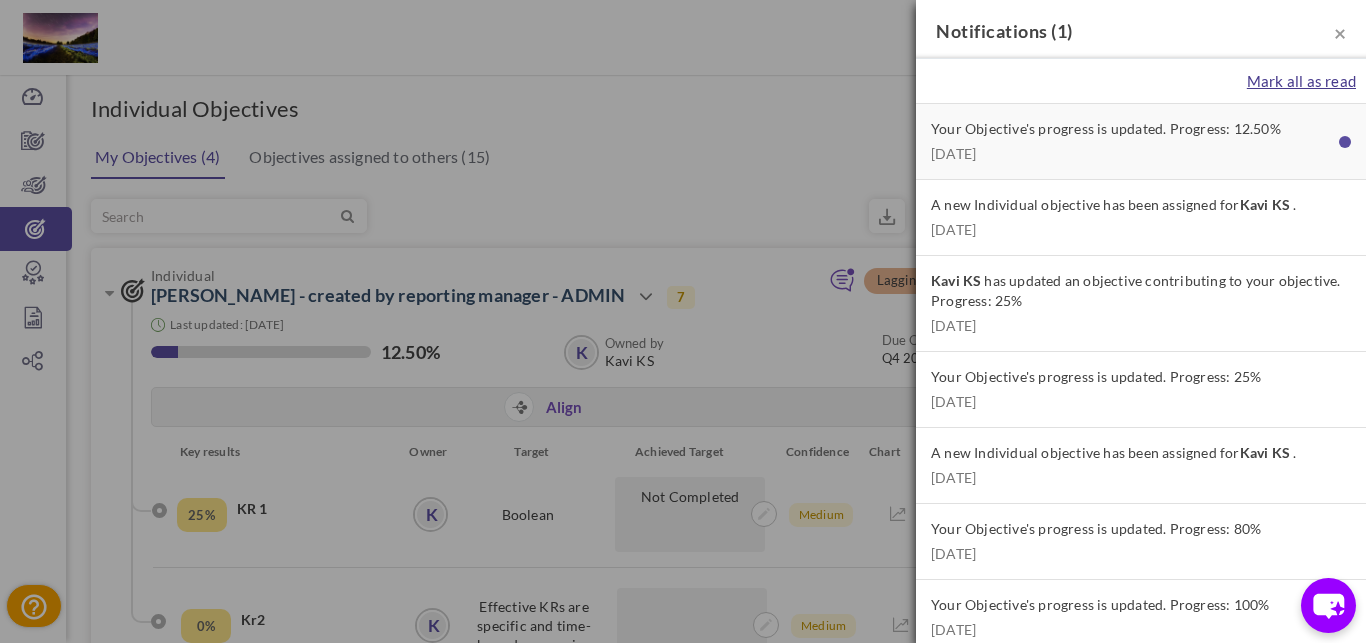 click on "Mark all as read" at bounding box center (1301, 81) 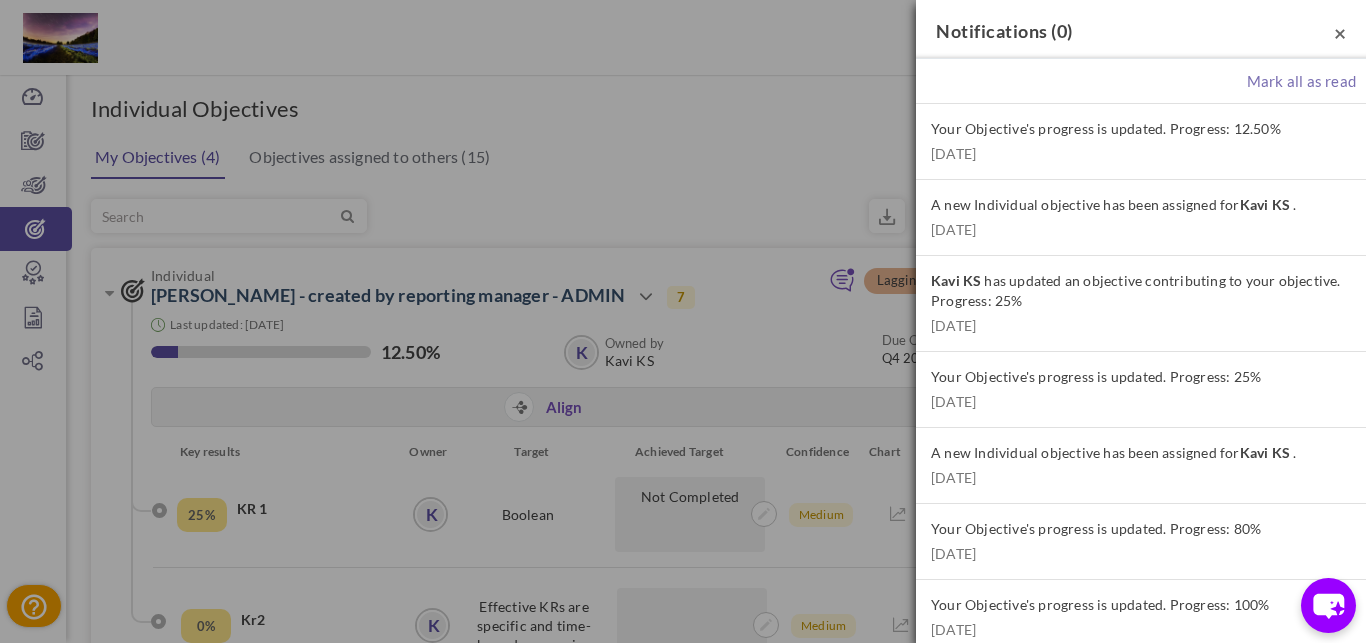click on "×" at bounding box center (1340, 32) 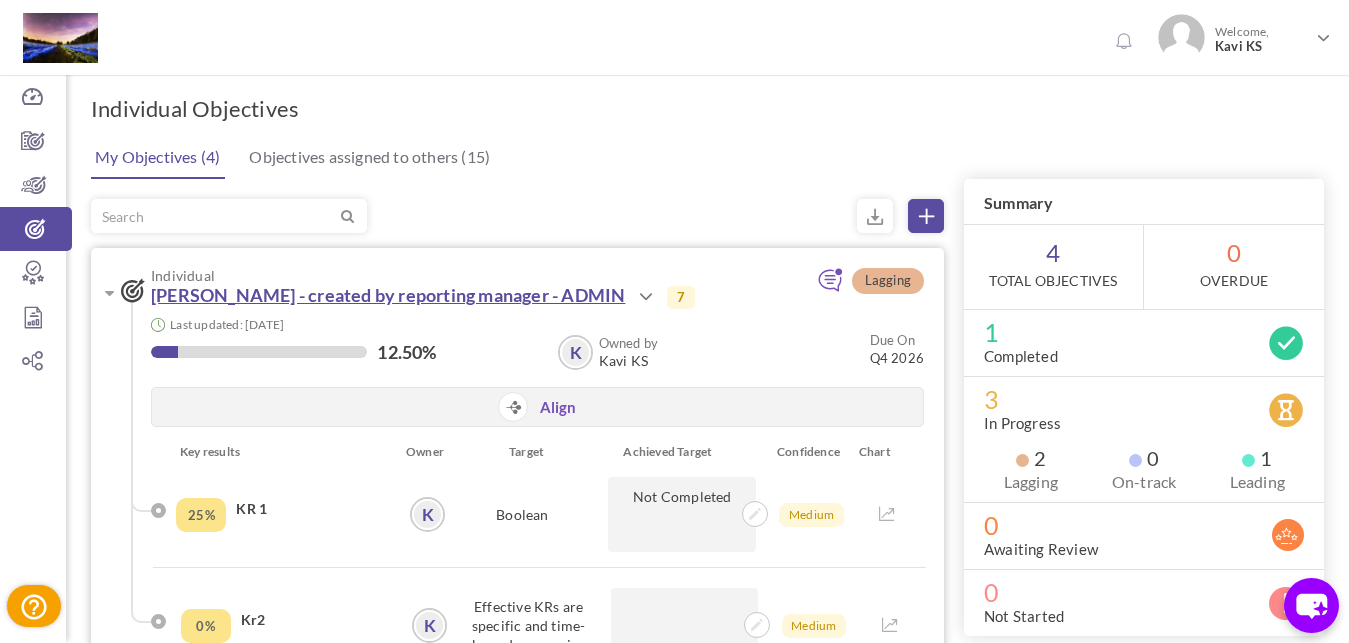 click on "[PERSON_NAME] - created by reporting manager - ADMIN" at bounding box center (388, 295) 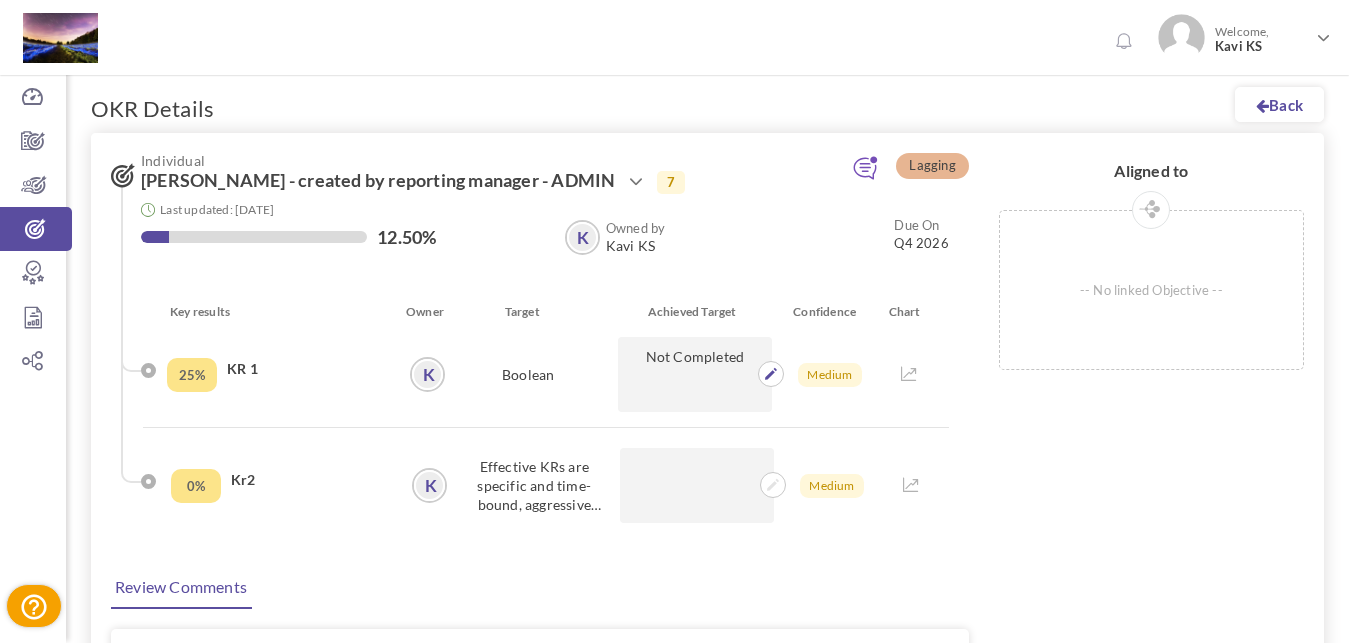 scroll, scrollTop: 0, scrollLeft: 0, axis: both 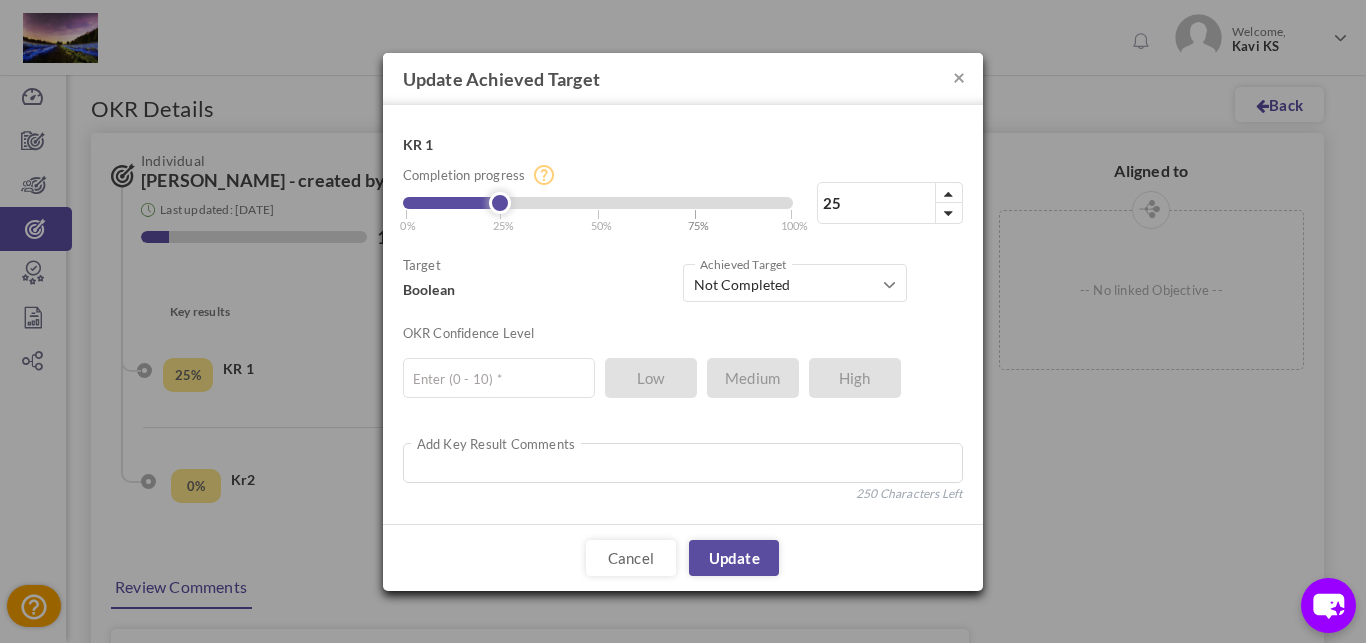 click on "| 75%" at bounding box center [702, 219] 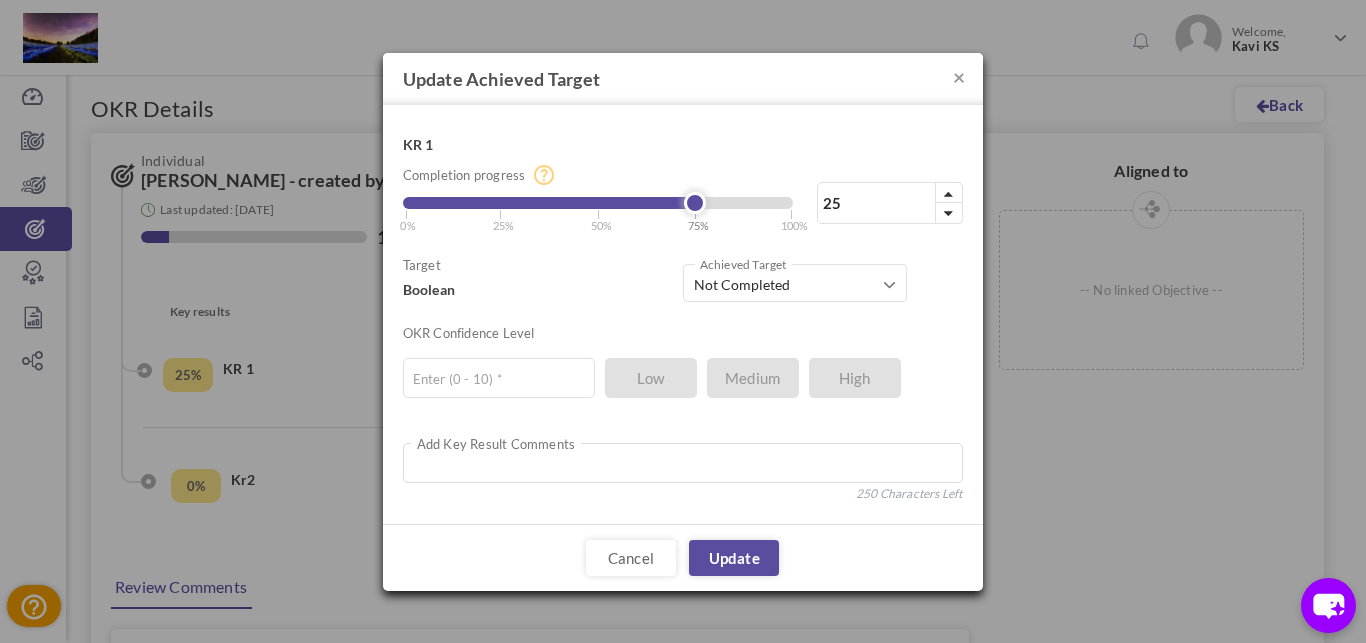 type on "75" 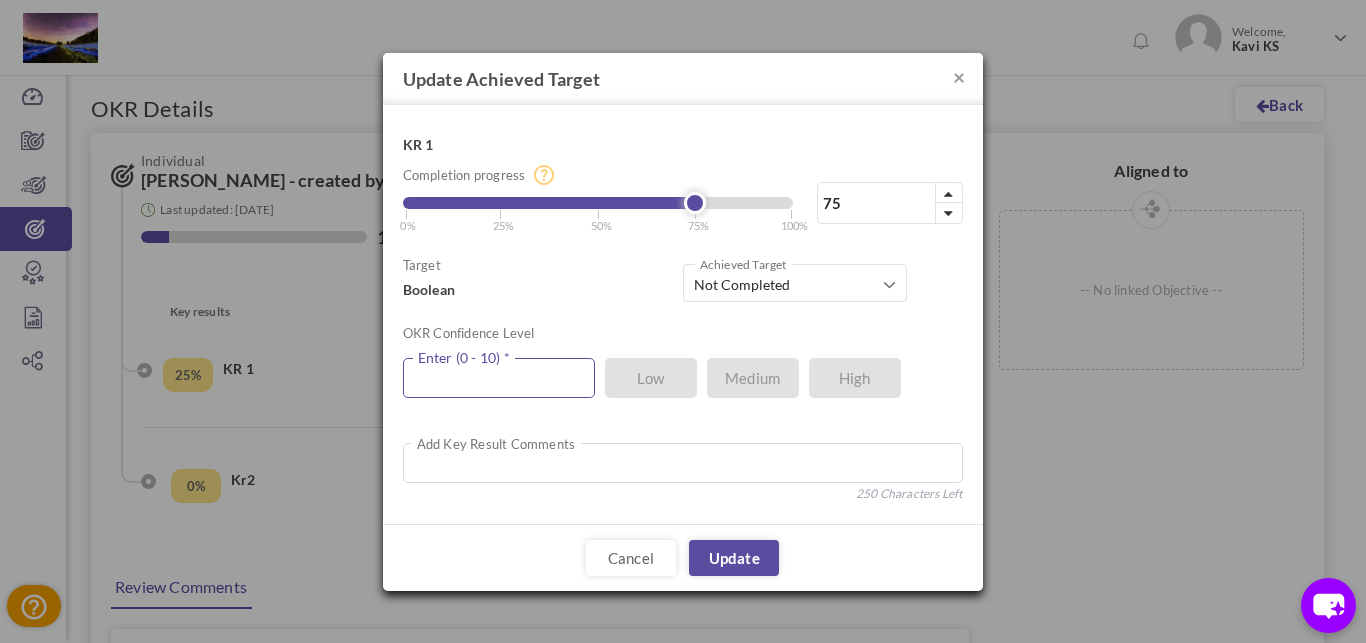 click at bounding box center [499, 378] 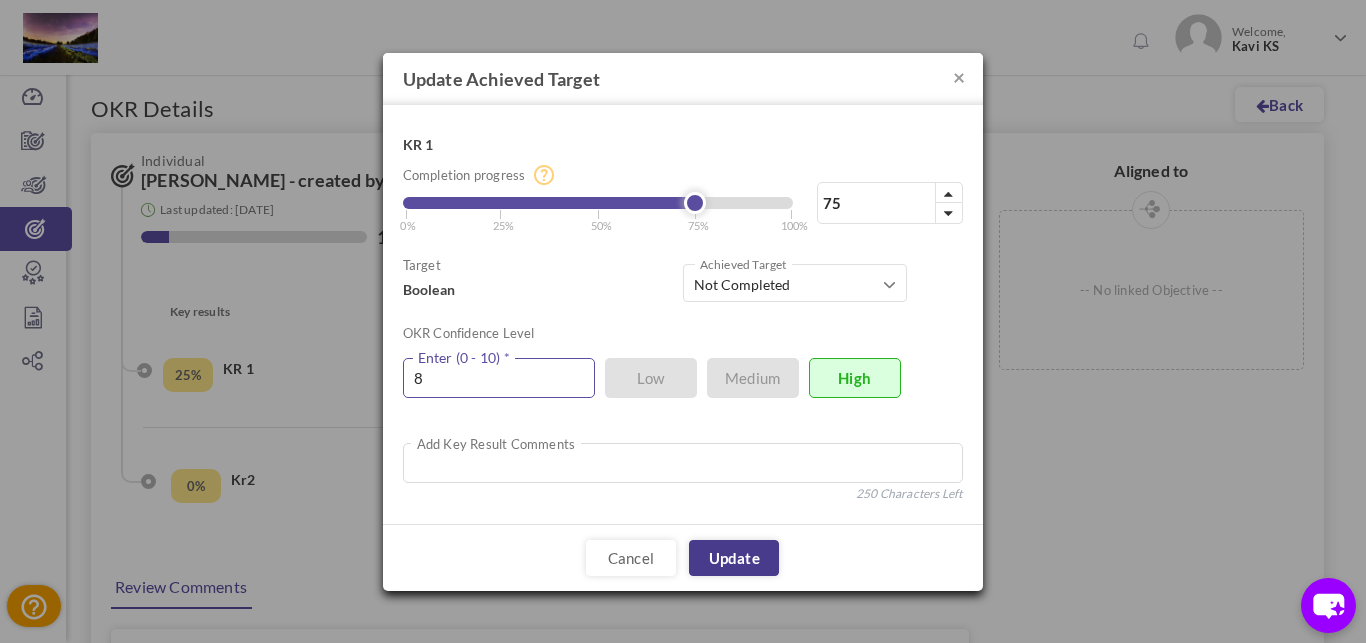 type on "8" 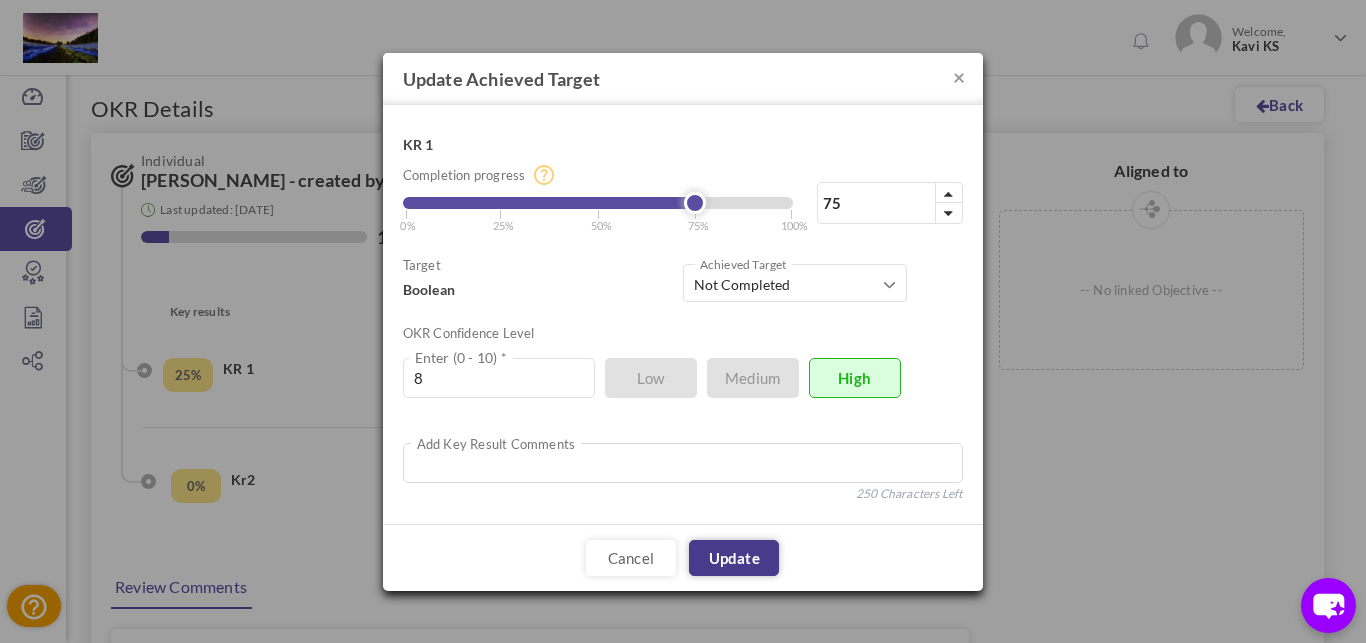 click on "Update" at bounding box center (734, 558) 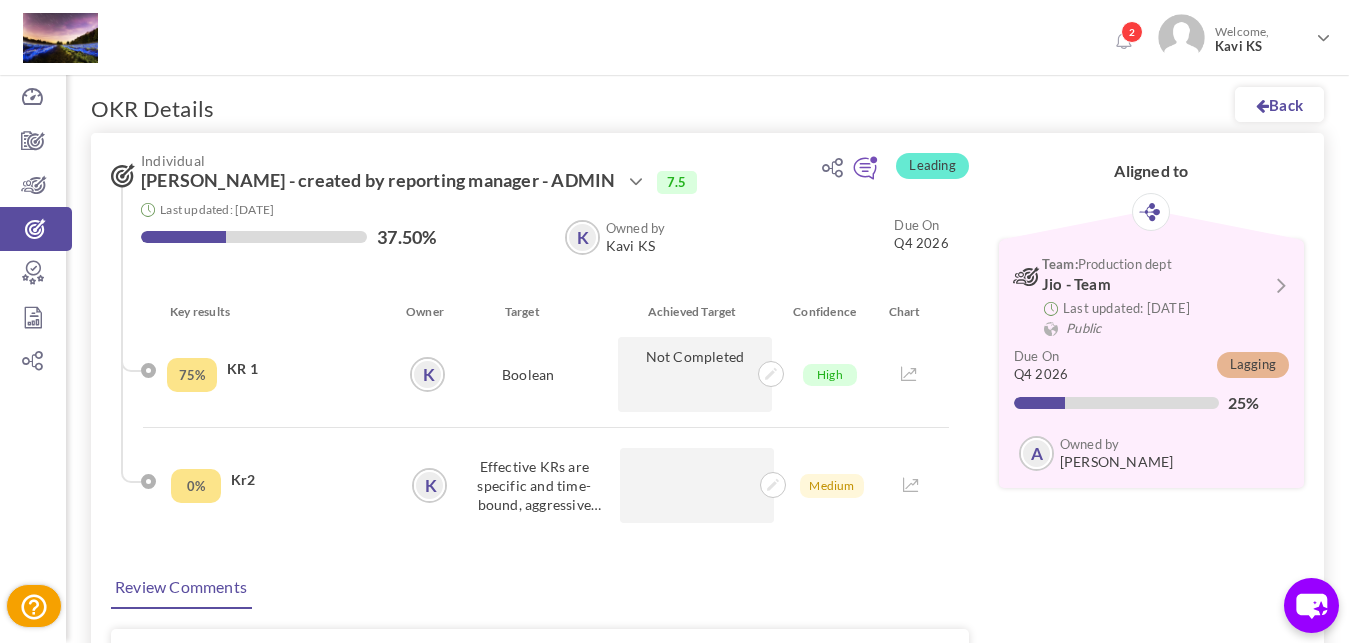 scroll, scrollTop: 0, scrollLeft: 0, axis: both 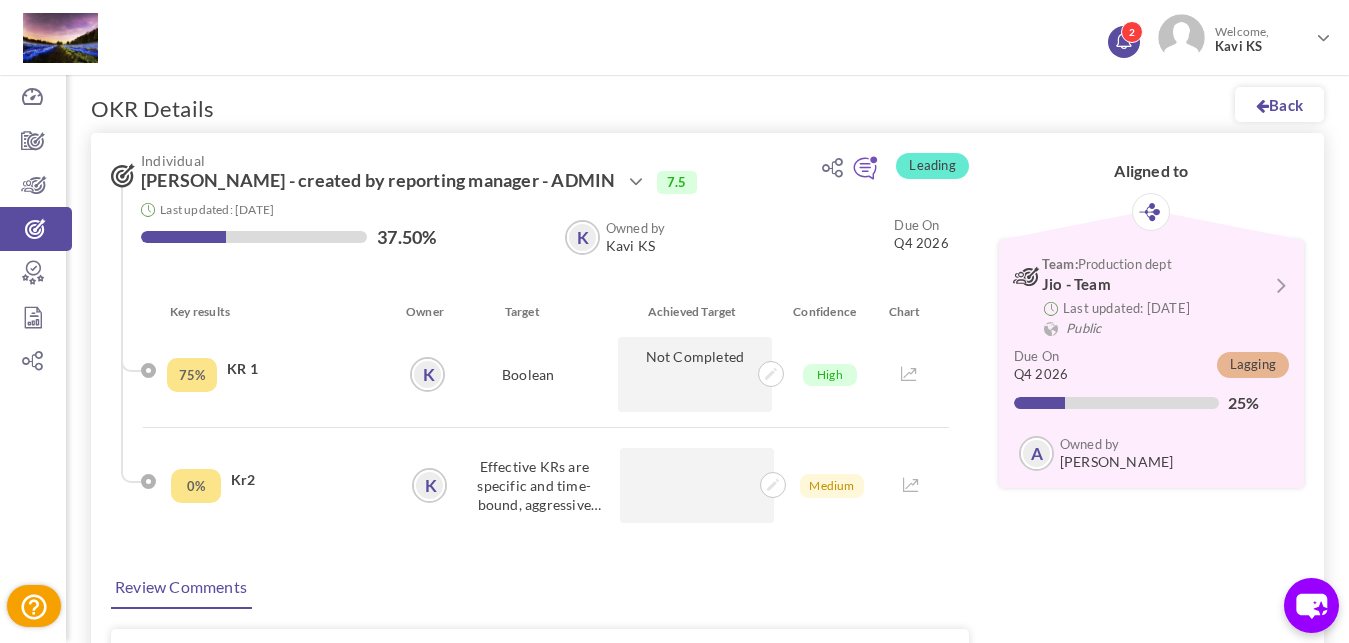 click at bounding box center (1123, 39) 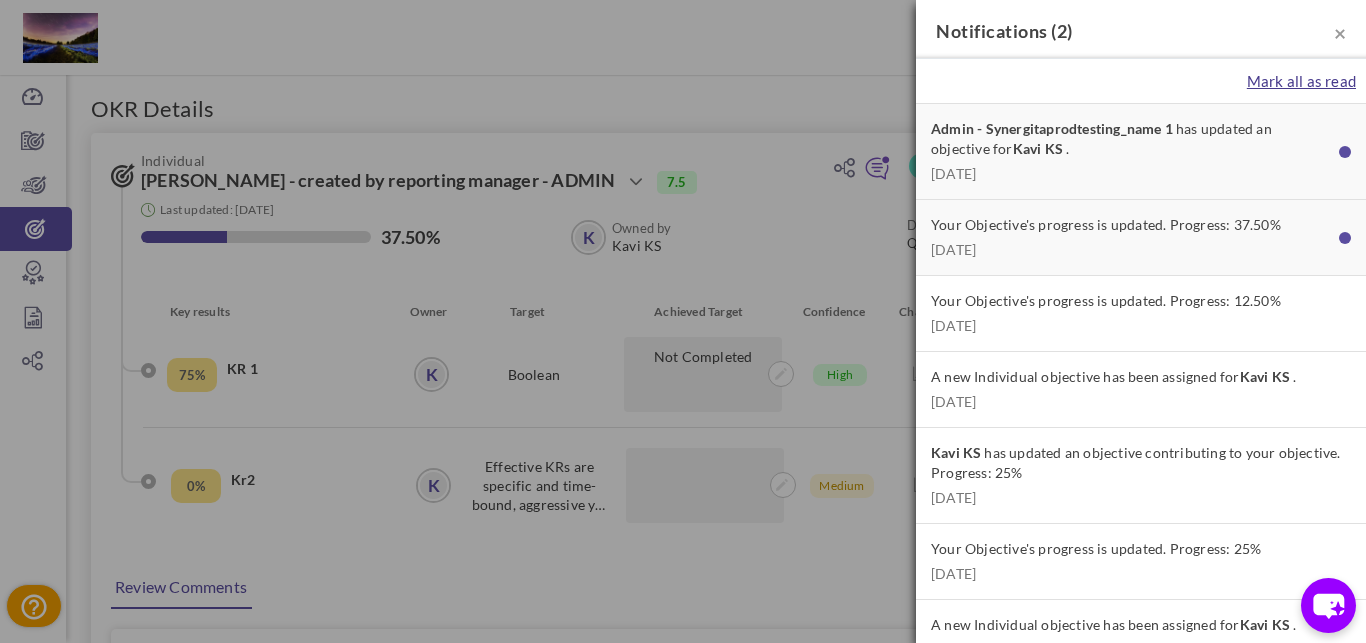 click on "Mark all as read" at bounding box center (1301, 81) 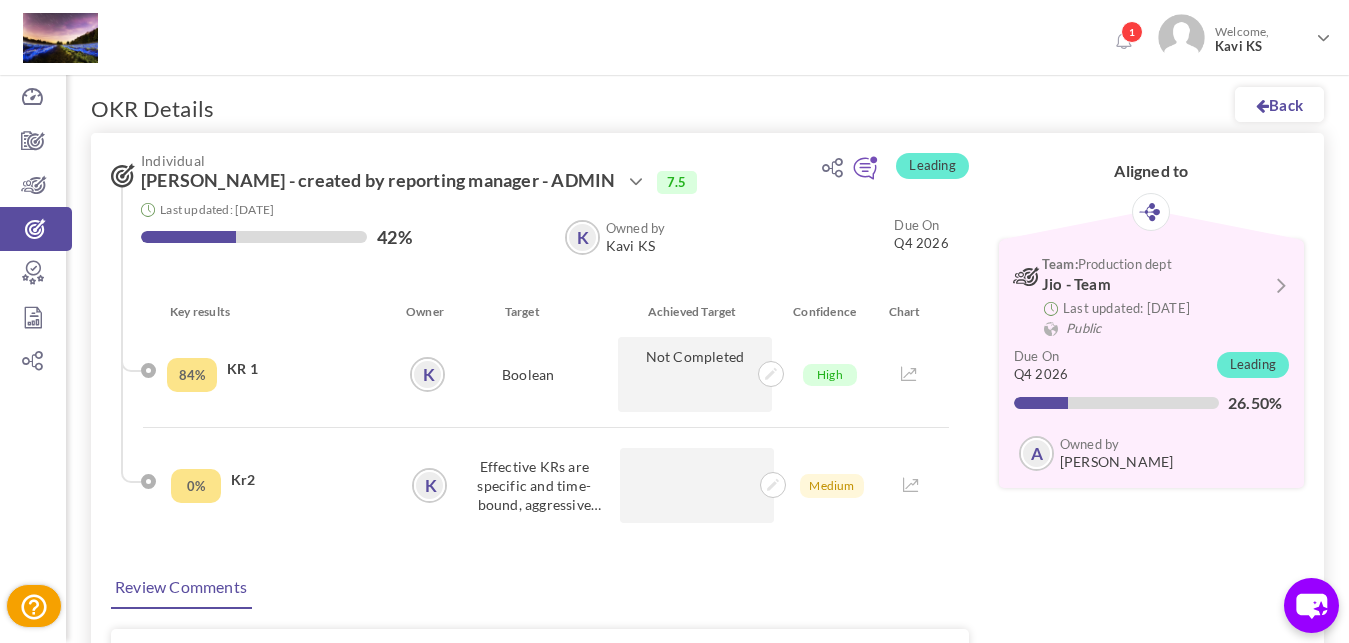 scroll, scrollTop: 0, scrollLeft: 0, axis: both 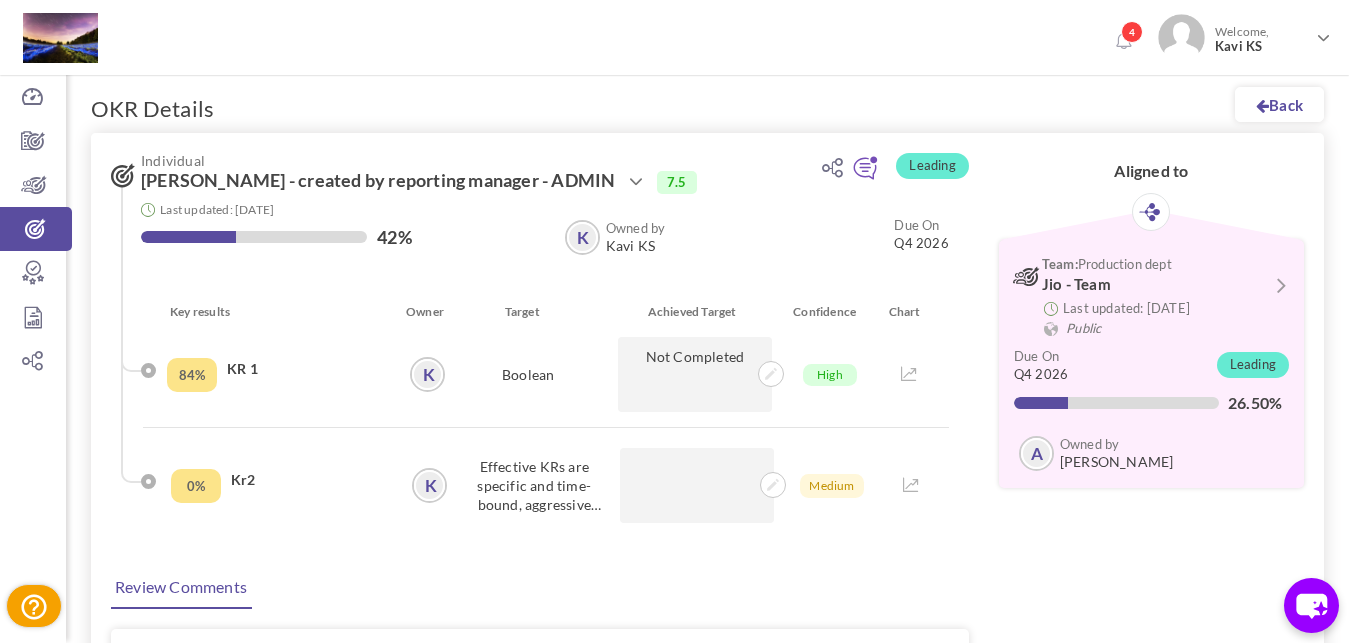 click on "4
Welcome,
Kavi KS
Kavi KS" at bounding box center (674, 34) 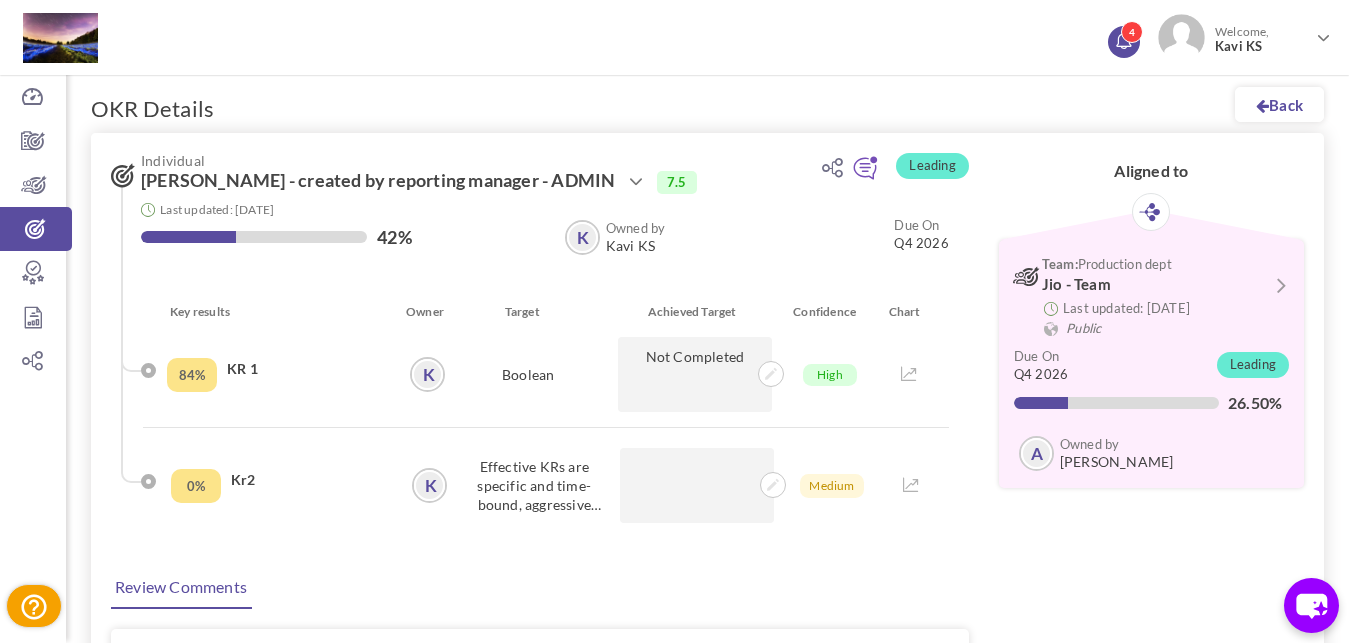 click at bounding box center [1123, 39] 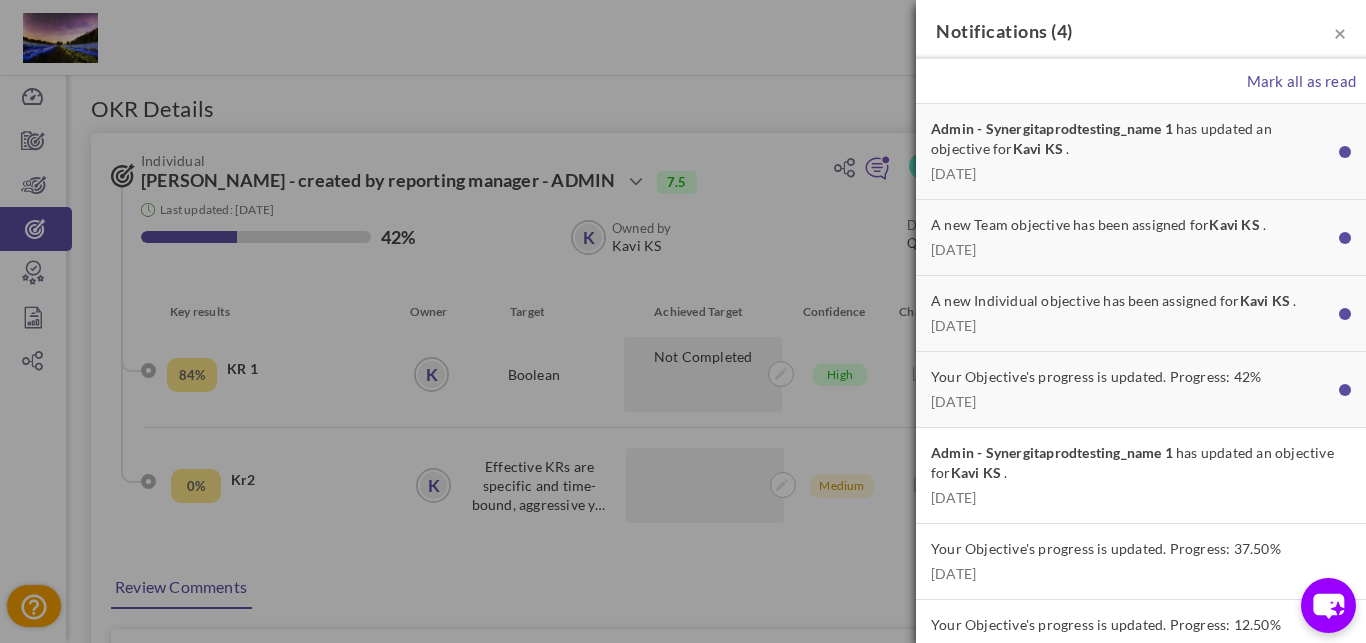 click on "Mark all as read" at bounding box center (1141, 81) 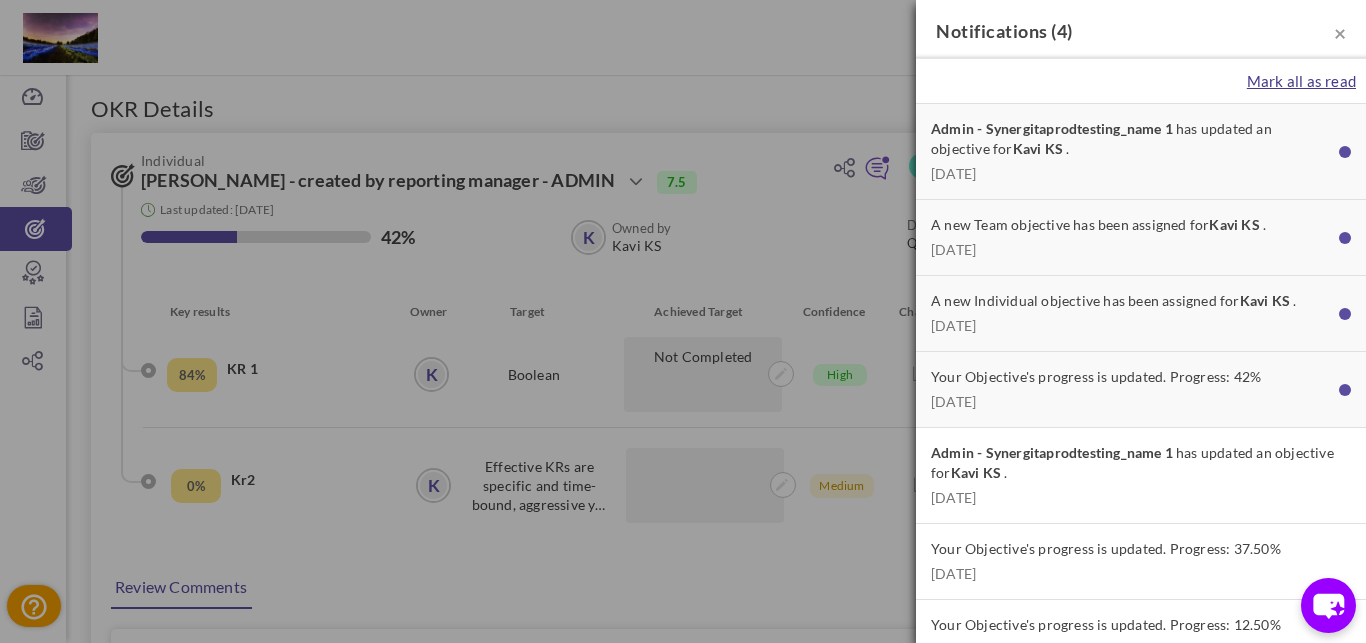 click on "Mark all as read" at bounding box center (1301, 81) 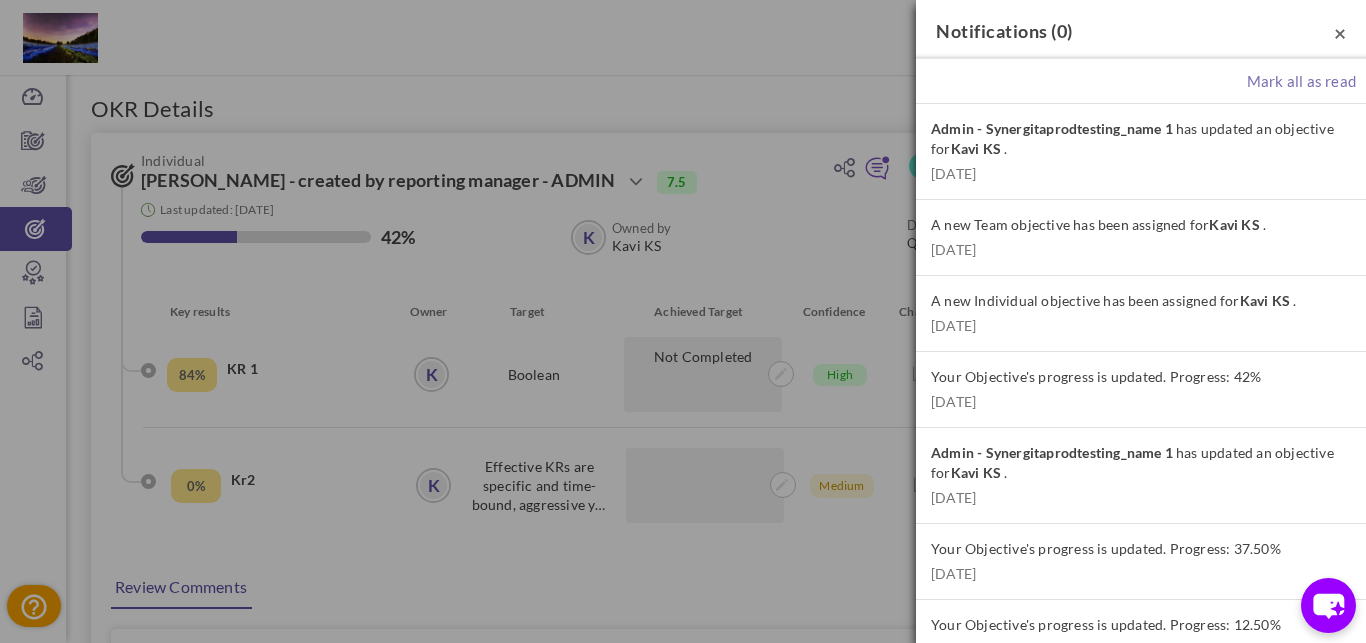 click on "×" at bounding box center [1340, 32] 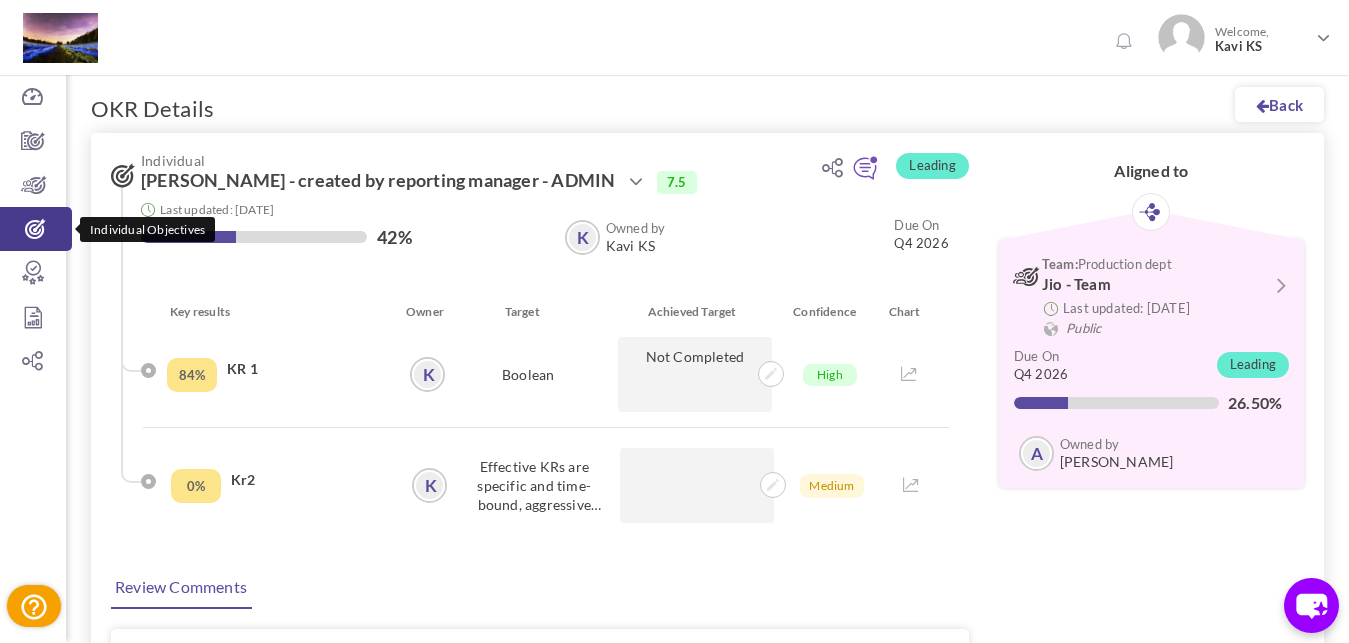 click on "Individual Objectives" at bounding box center (36, 229) 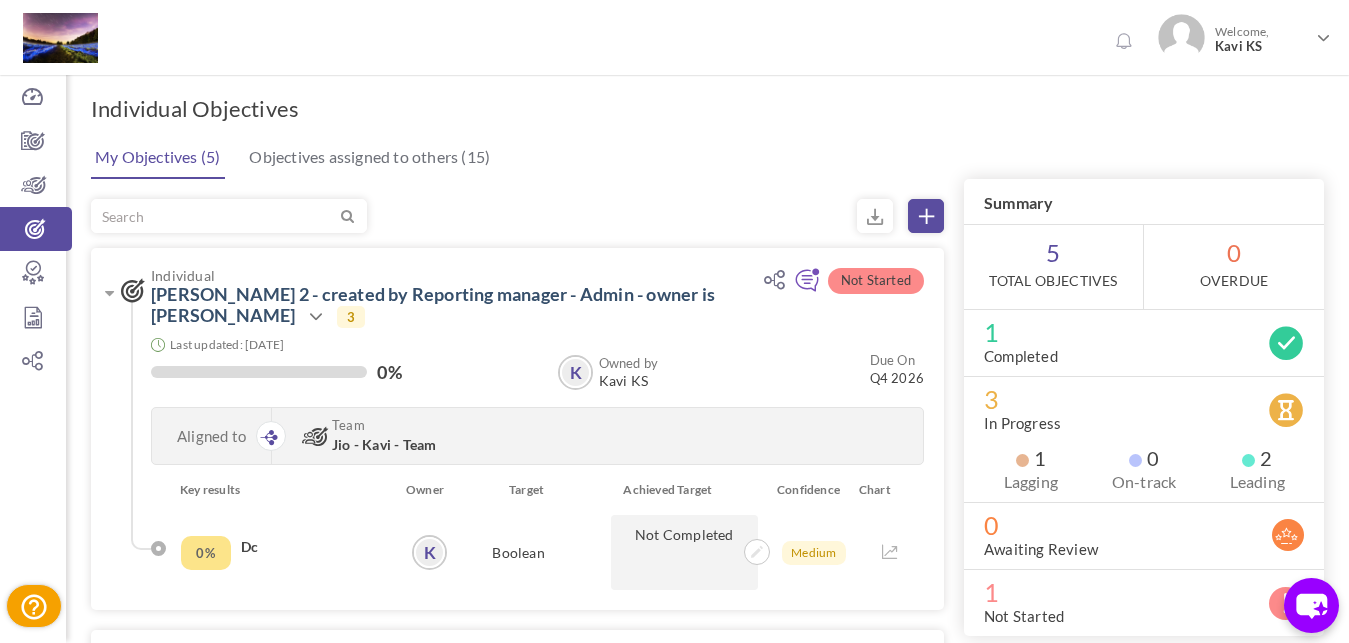 scroll, scrollTop: 0, scrollLeft: 0, axis: both 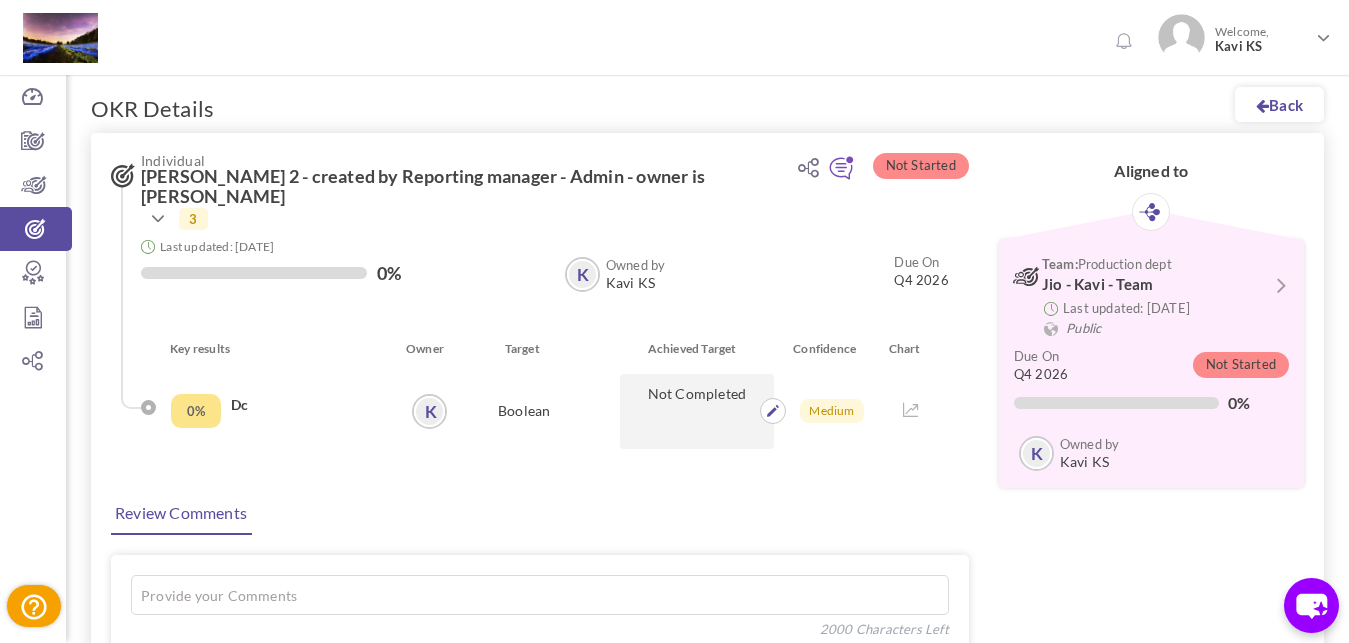 click on "Not Completed" at bounding box center (697, 411) 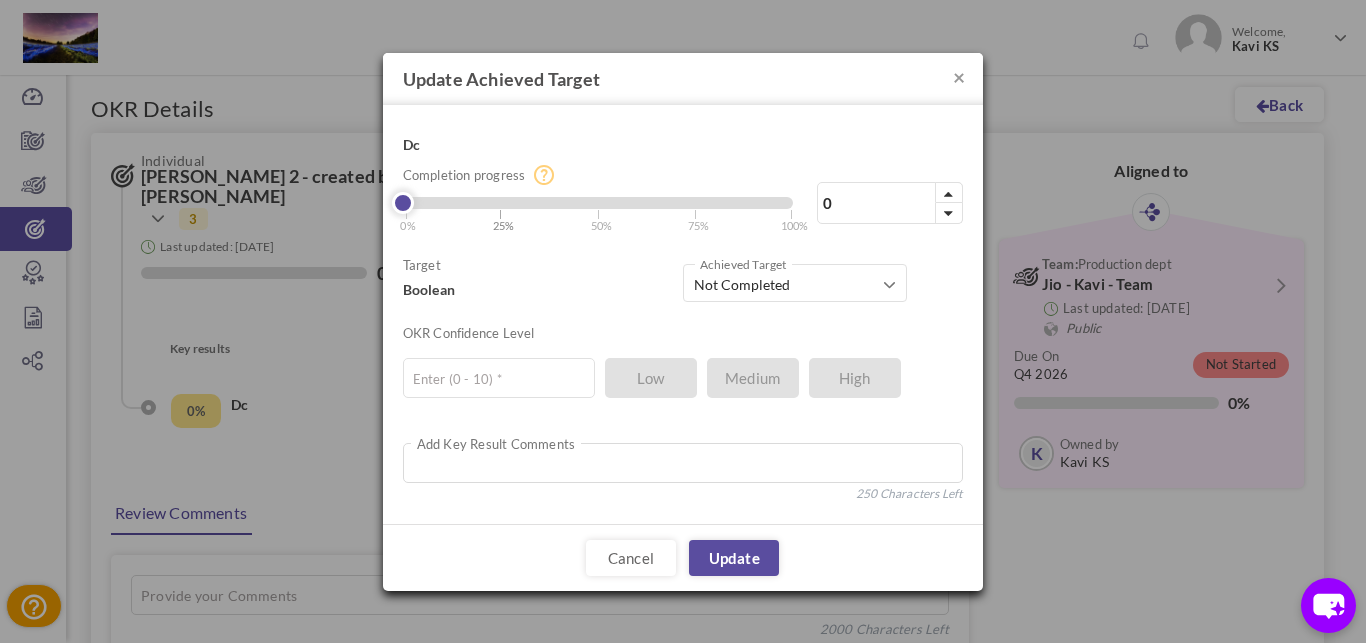 click on "| 25%" at bounding box center (507, 219) 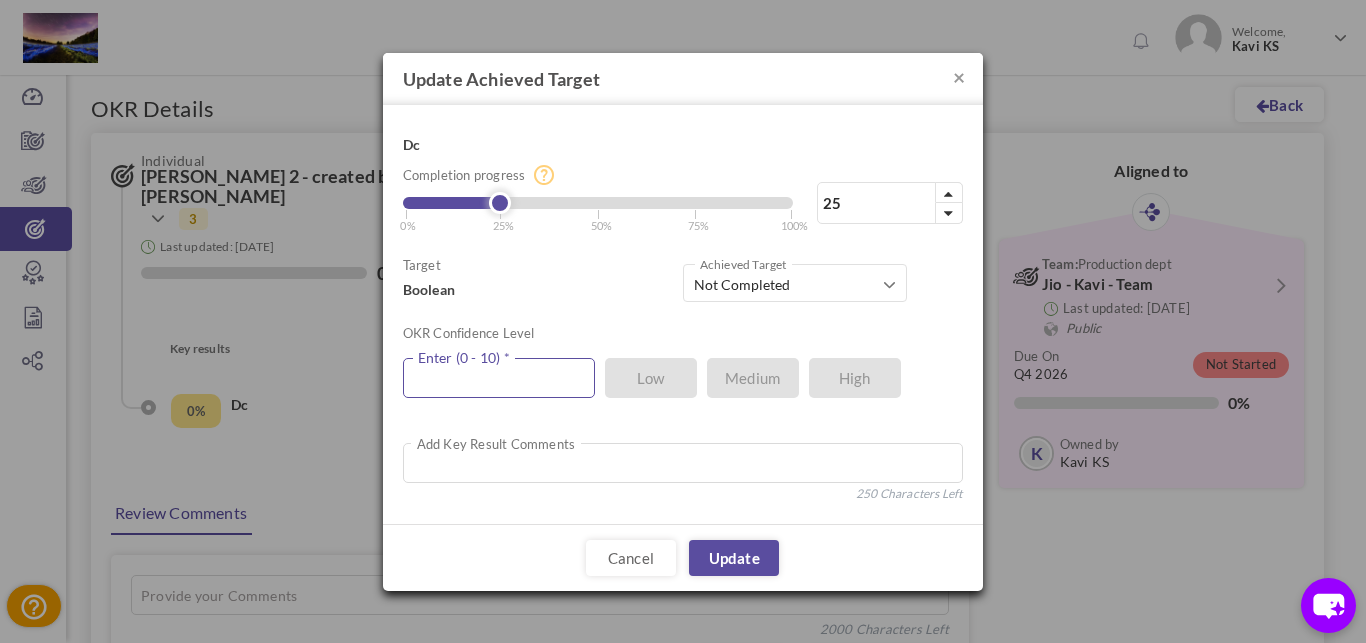 click at bounding box center (499, 378) 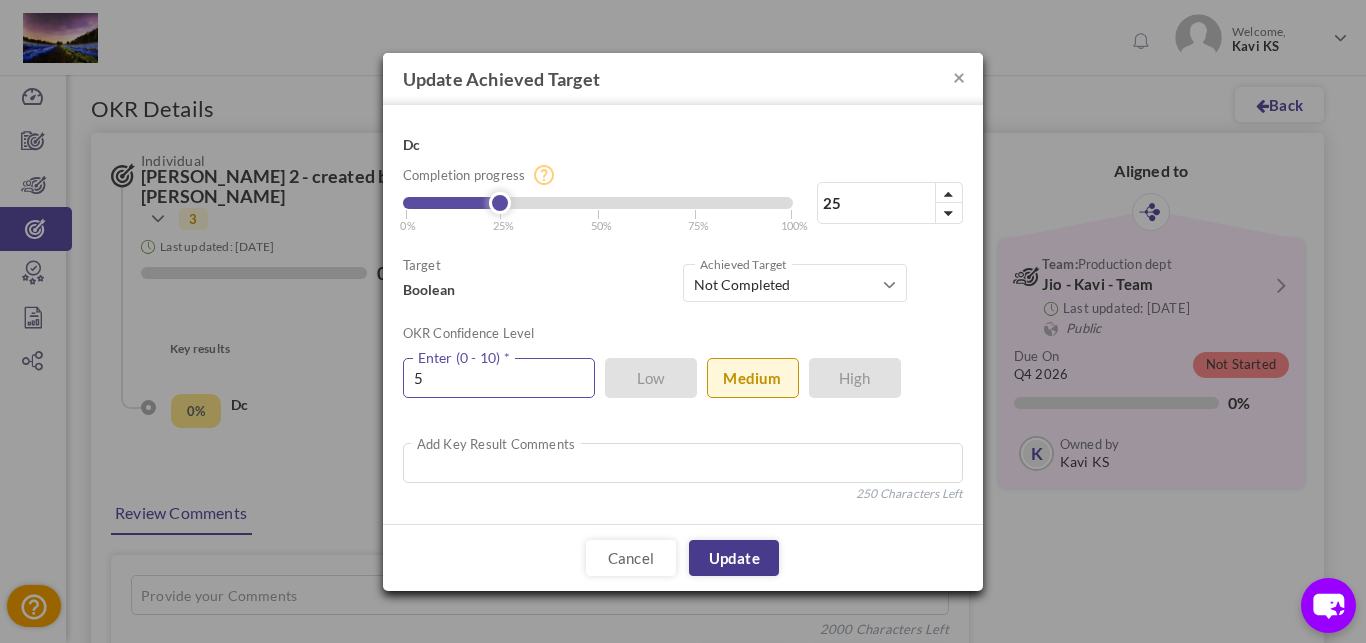 type on "5" 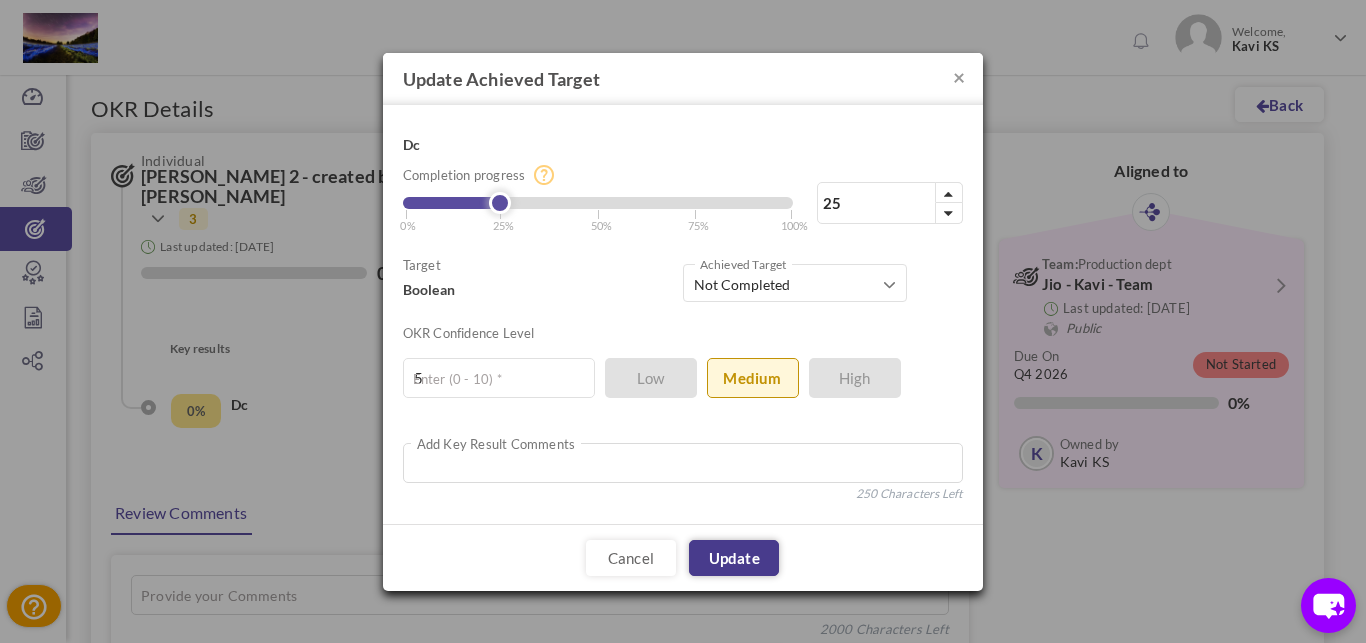 click on "Update" at bounding box center (734, 558) 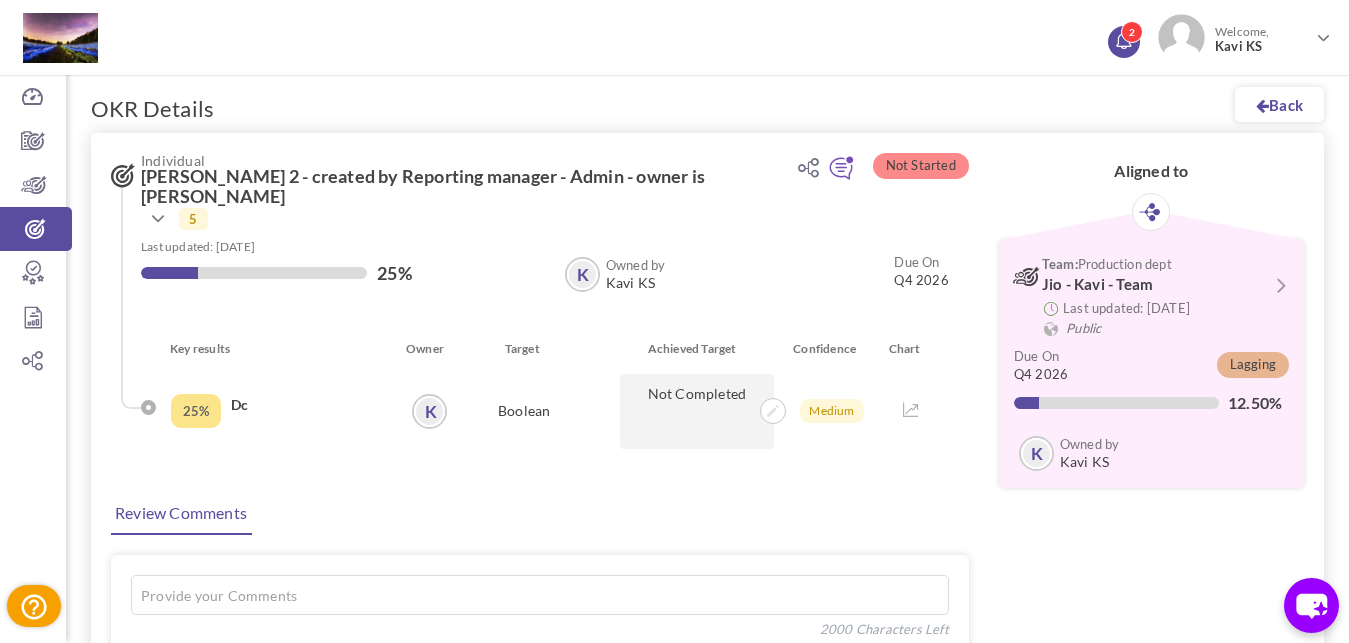 click on "2" at bounding box center (1132, 32) 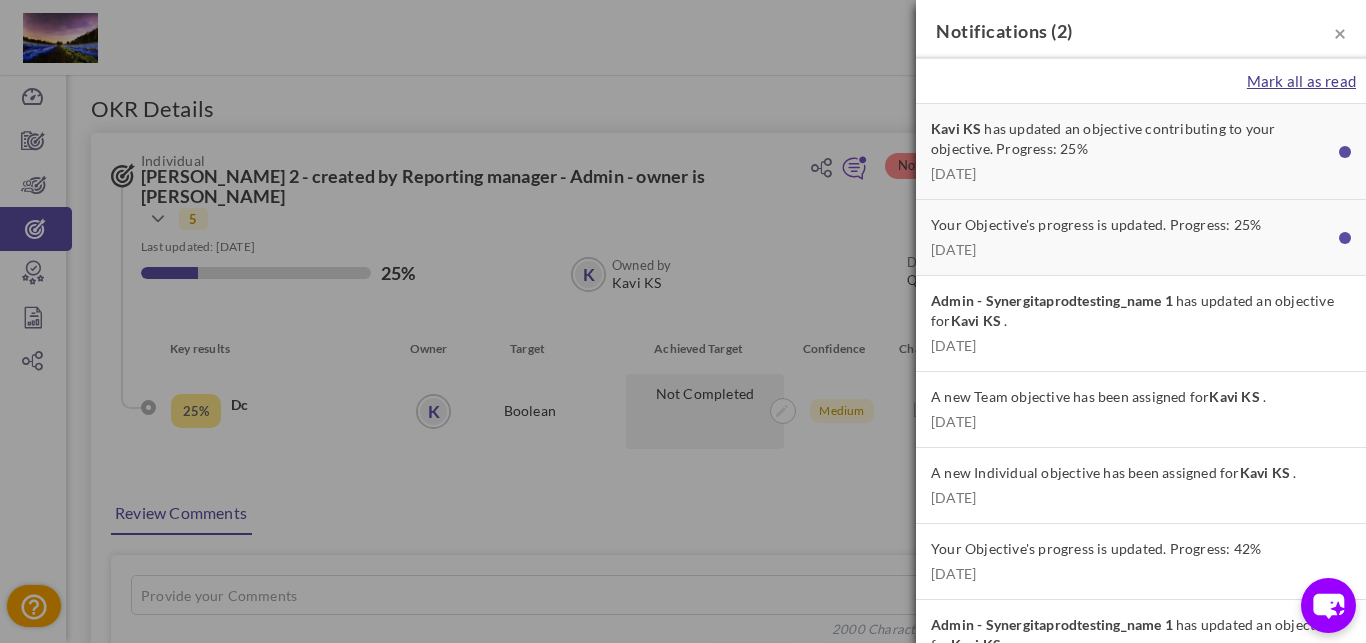 click on "Mark all as read" at bounding box center [1301, 81] 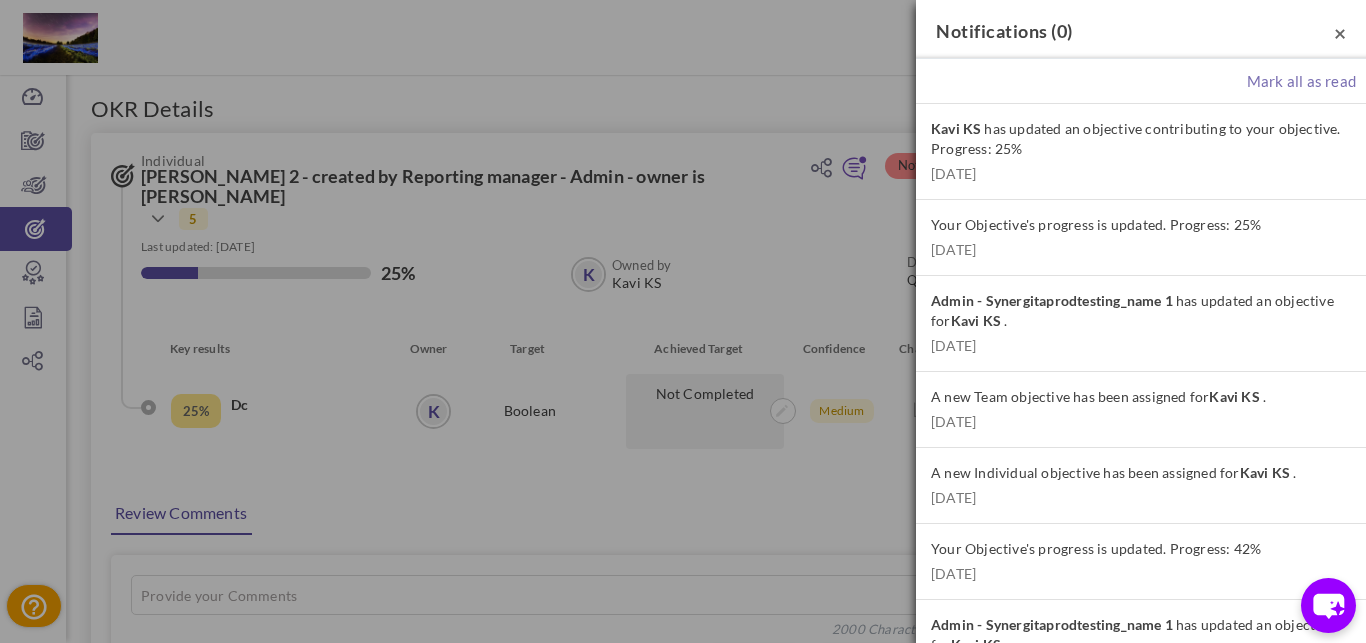 click on "×" at bounding box center (1340, 32) 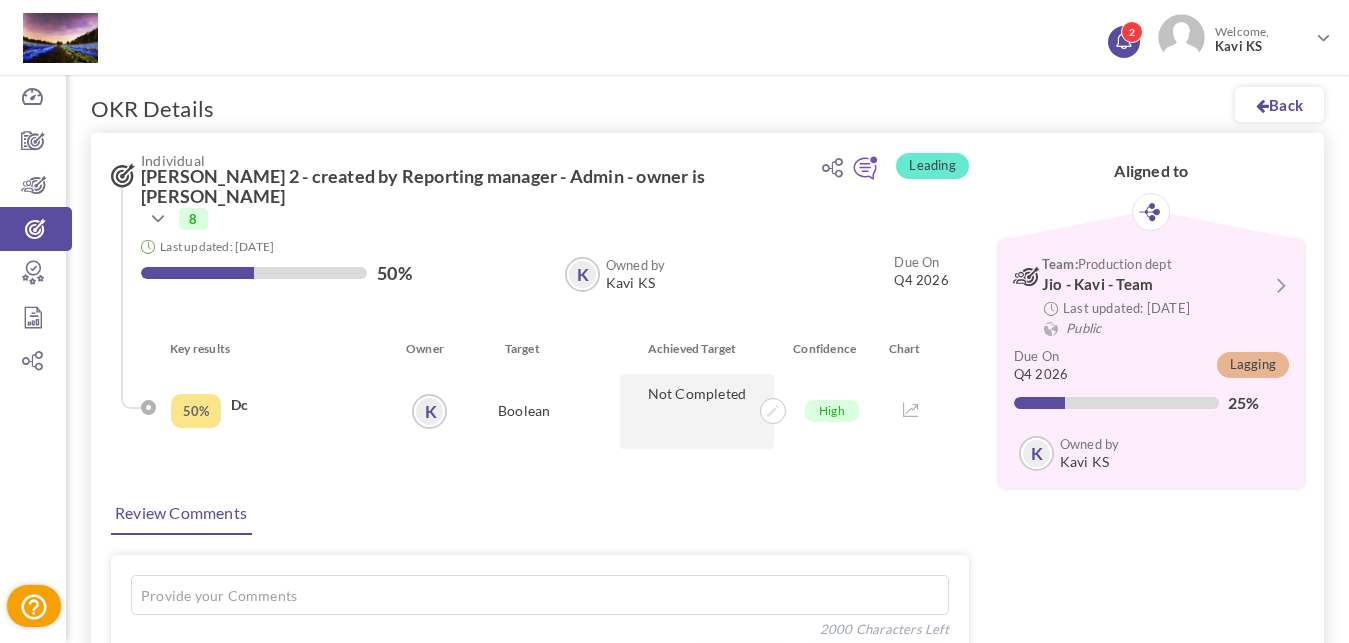 scroll, scrollTop: 0, scrollLeft: 0, axis: both 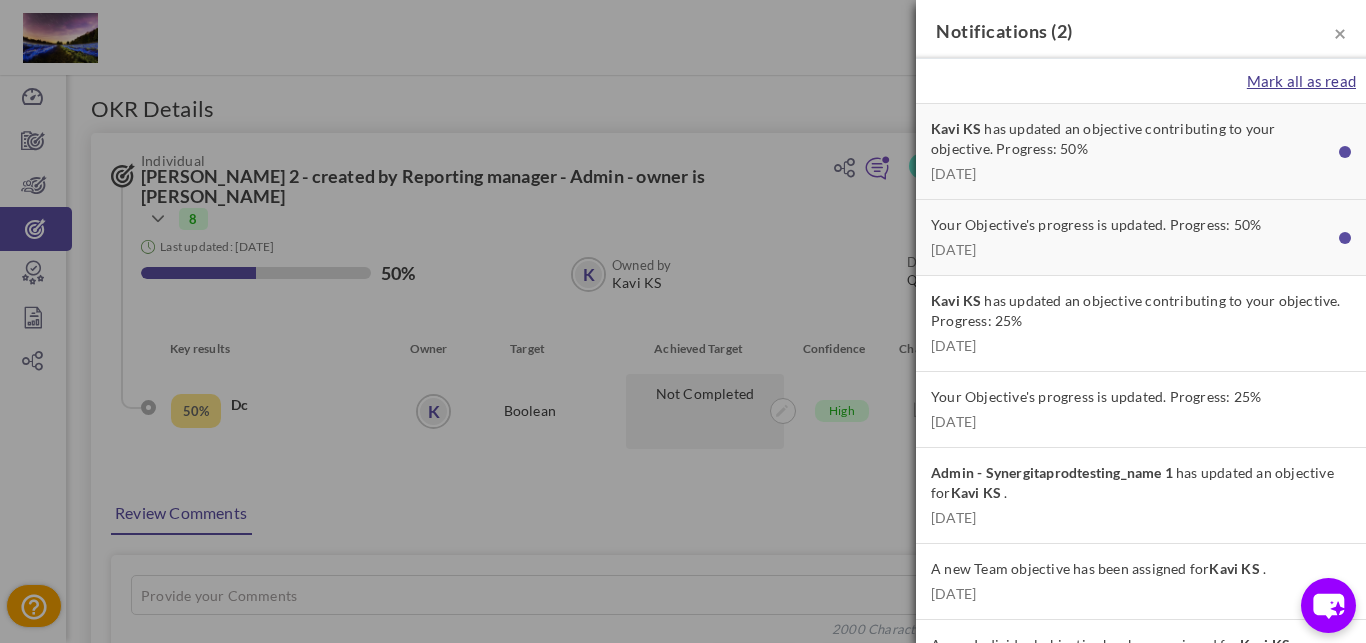 click on "Mark all as read" at bounding box center [1301, 81] 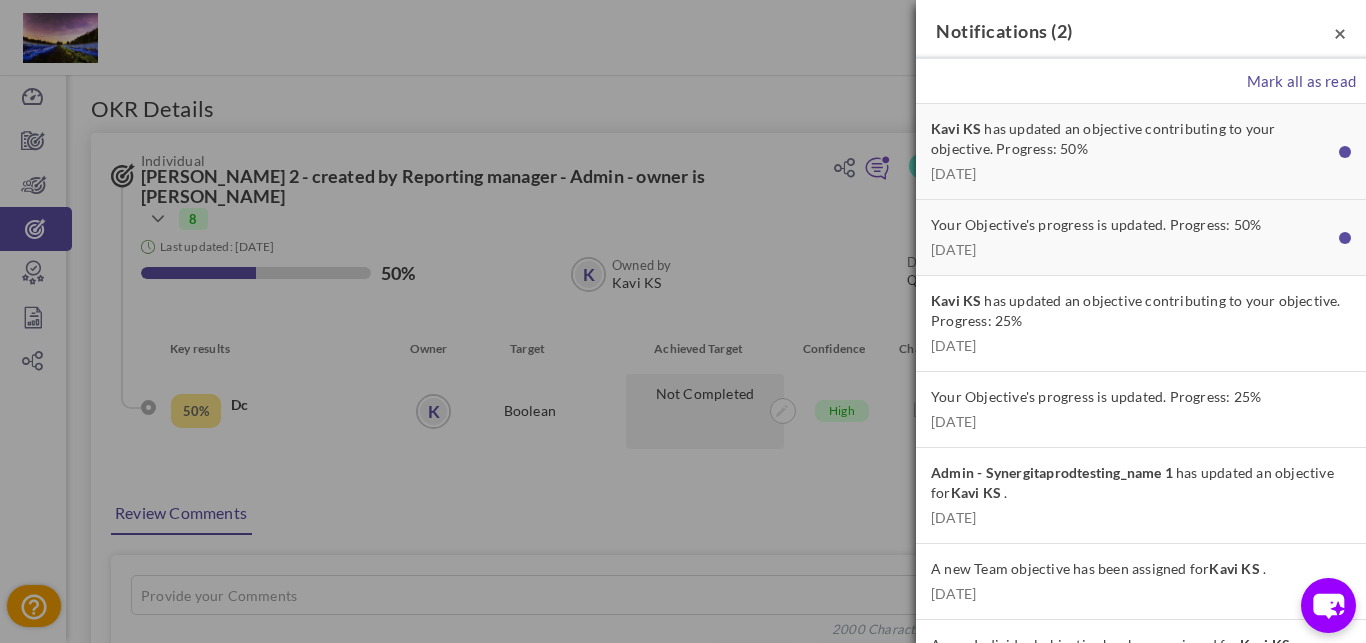 click on "×" at bounding box center (1340, 32) 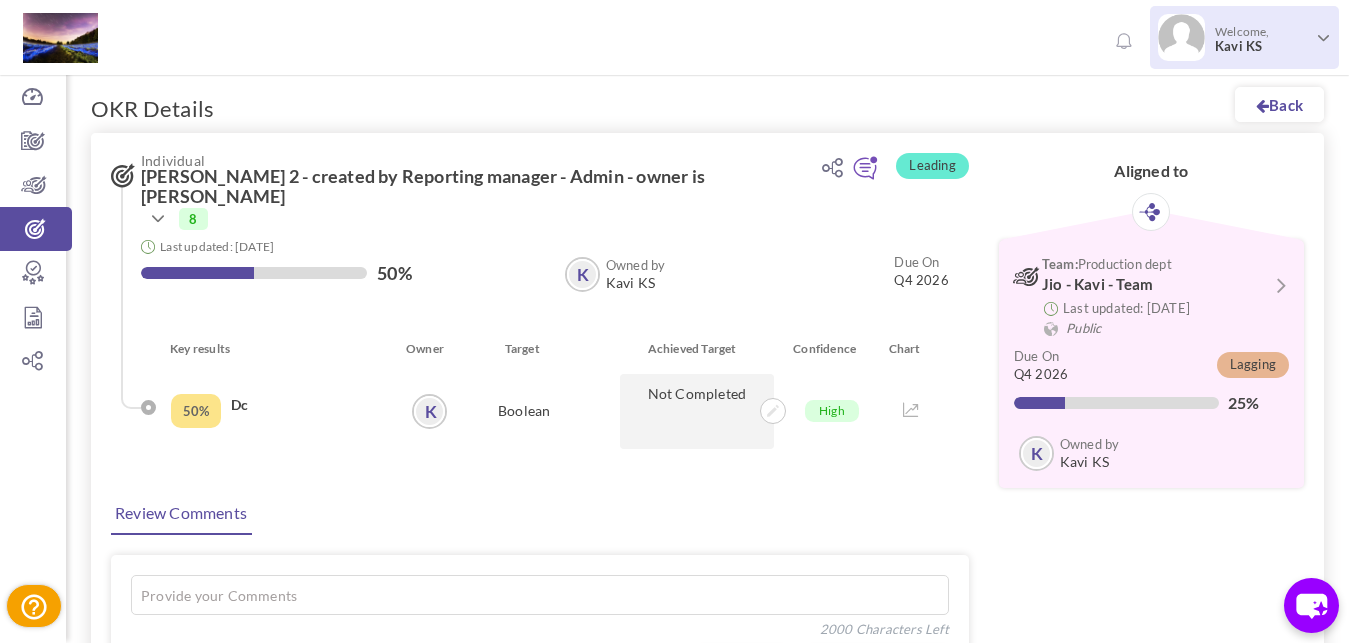 click on "Welcome,
Kavi KS" at bounding box center (1259, 39) 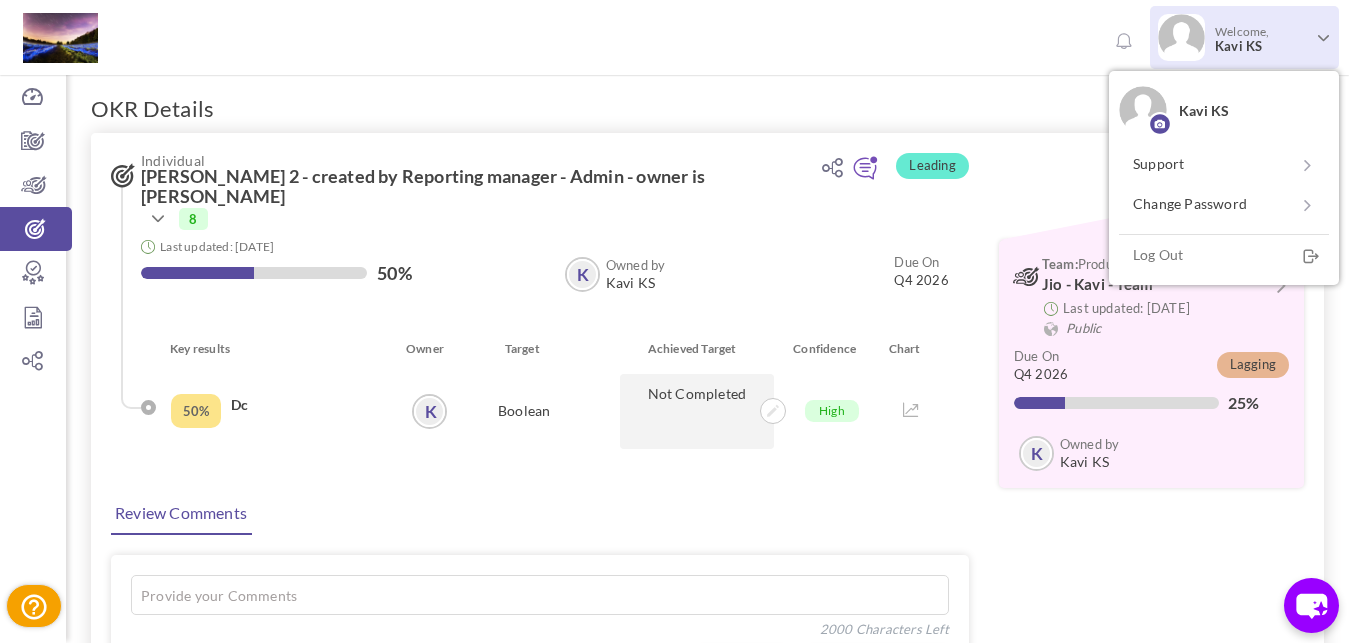 click on "Kavi KS
Support
Change Password
Log Out" at bounding box center (1224, 178) 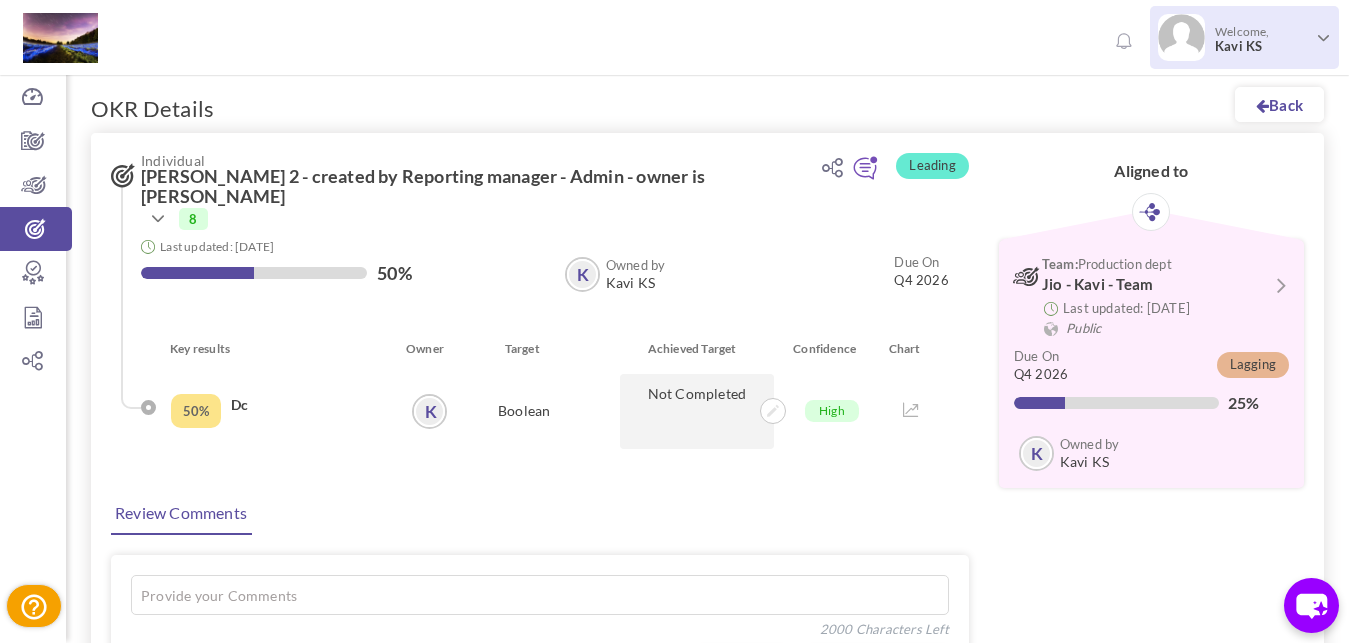 click on "Kavi KS" at bounding box center [1262, 46] 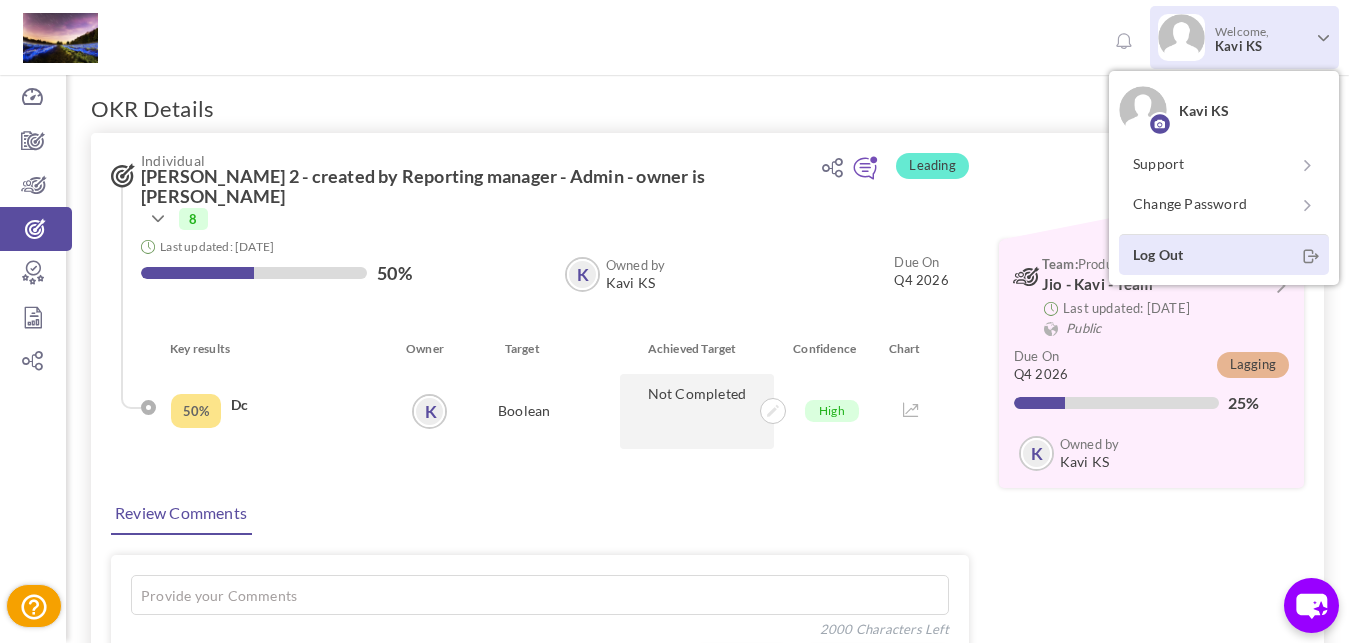 click on "Log Out" at bounding box center (1224, 254) 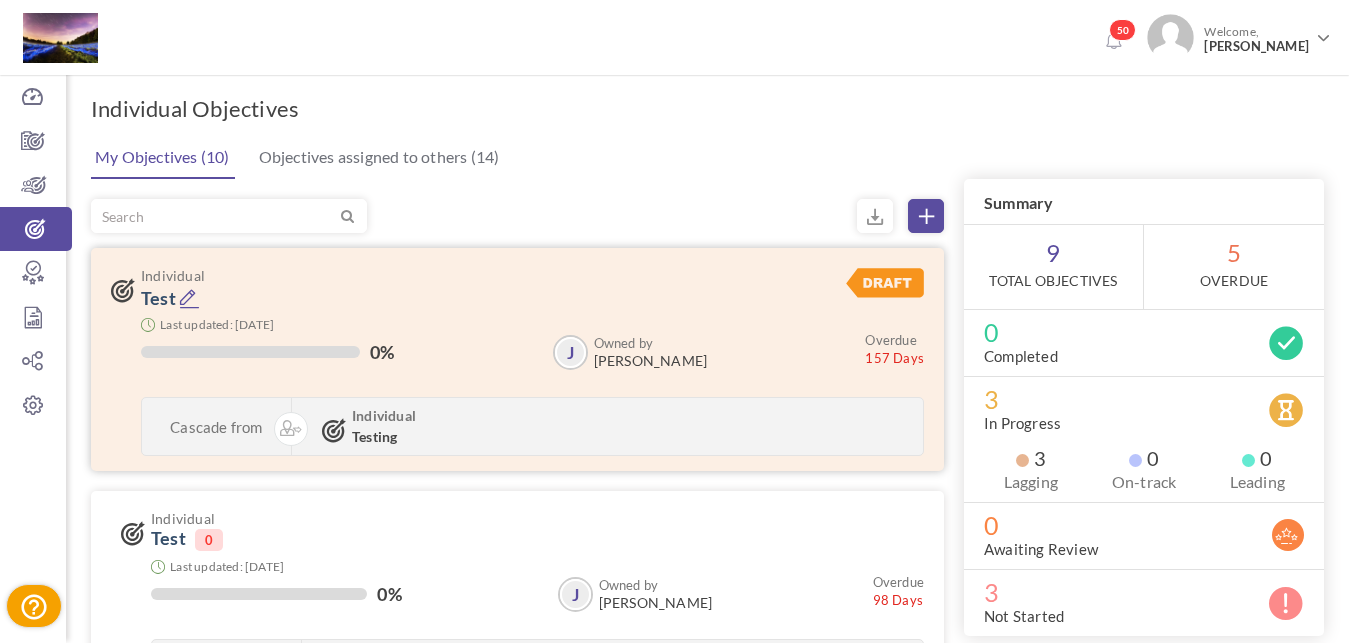 scroll, scrollTop: 0, scrollLeft: 0, axis: both 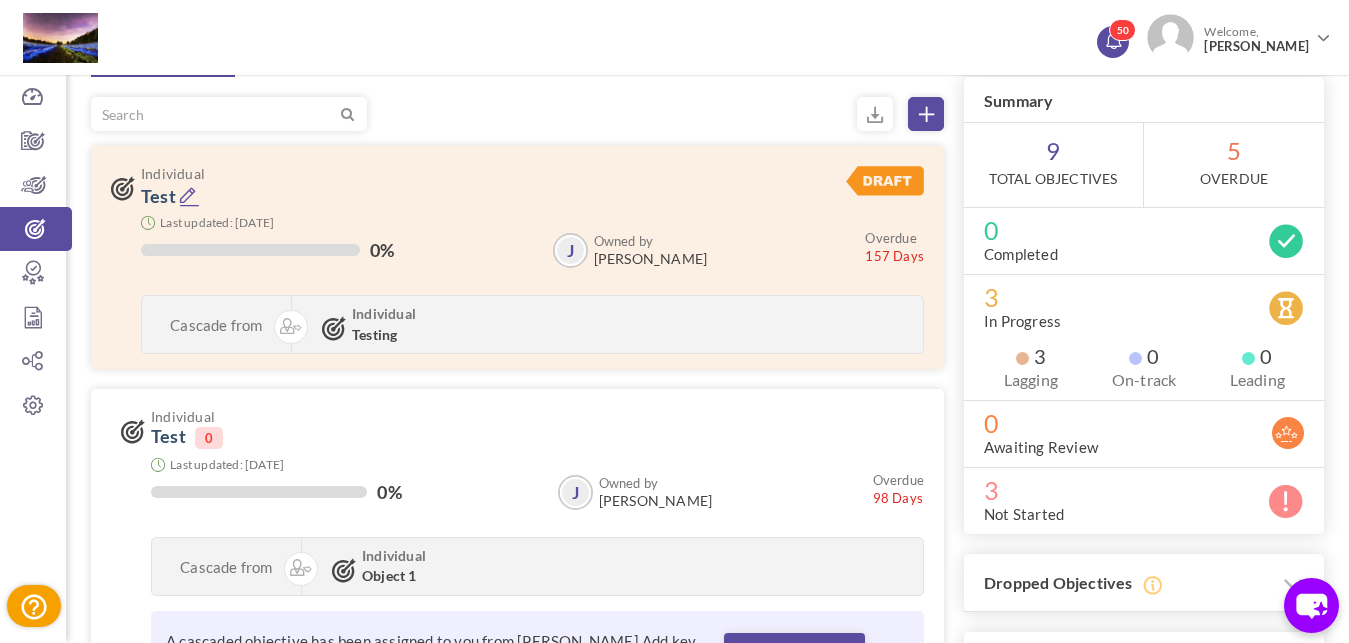 click on "50" at bounding box center (1113, 42) 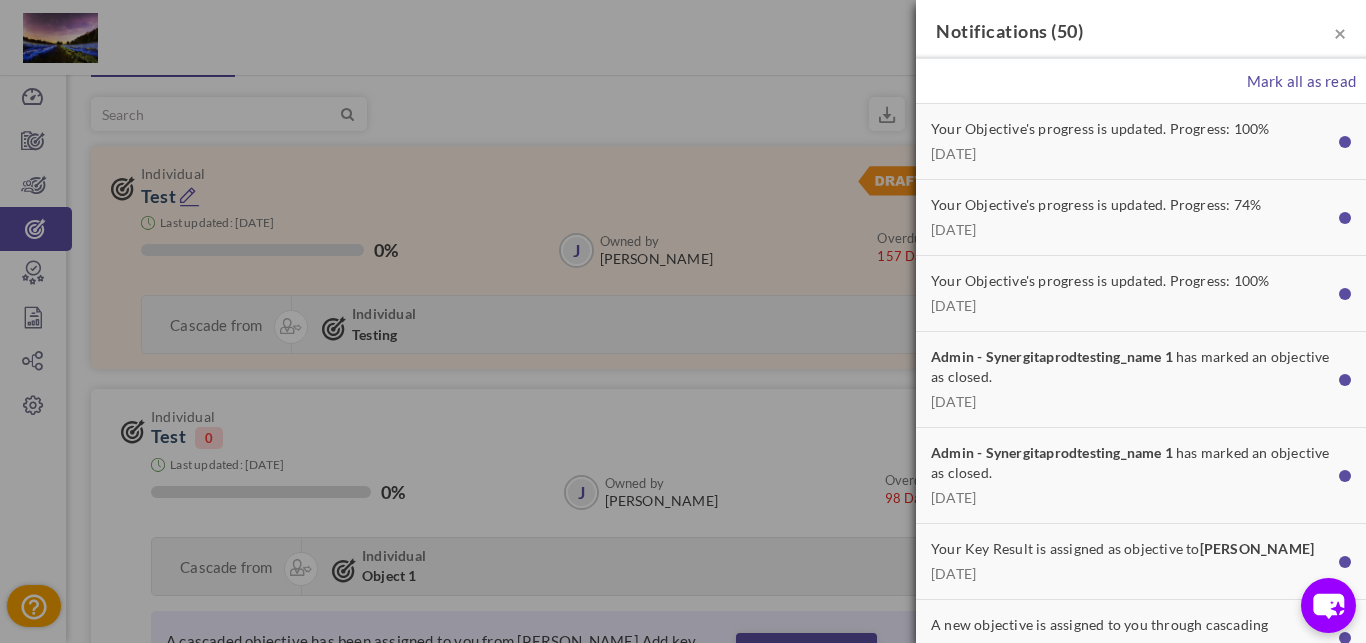 click on "Mark all as read" at bounding box center (1141, 81) 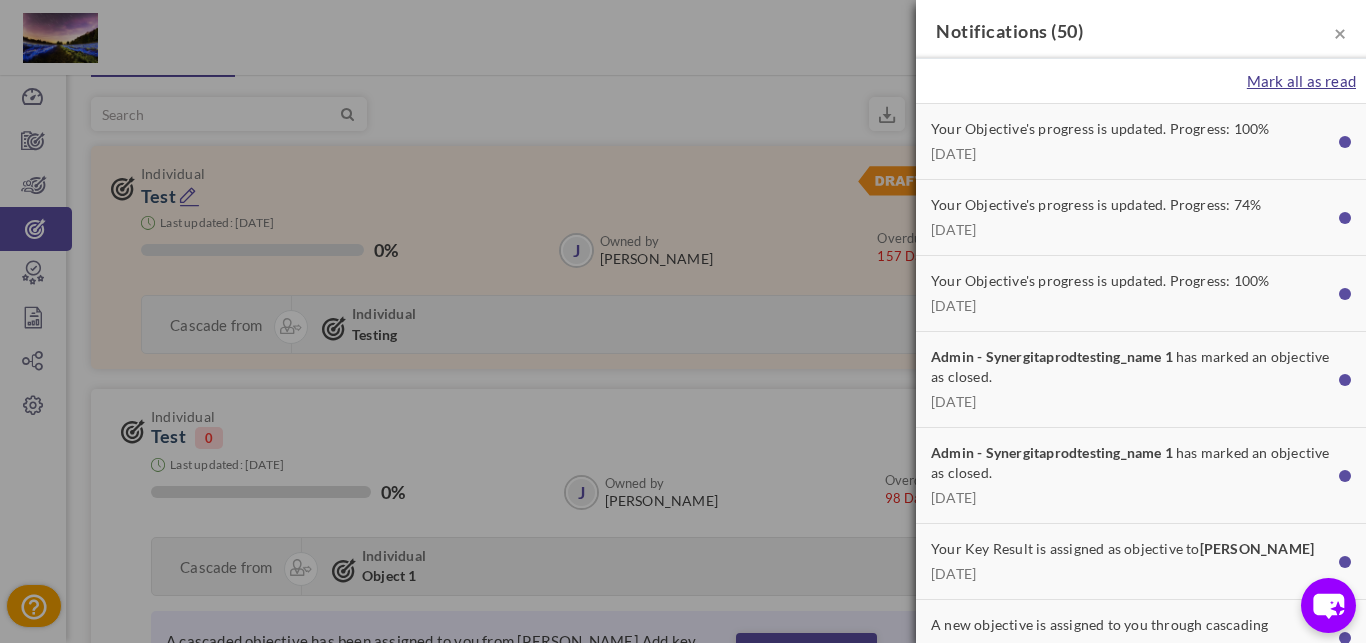 click on "Mark all as read" at bounding box center [1301, 81] 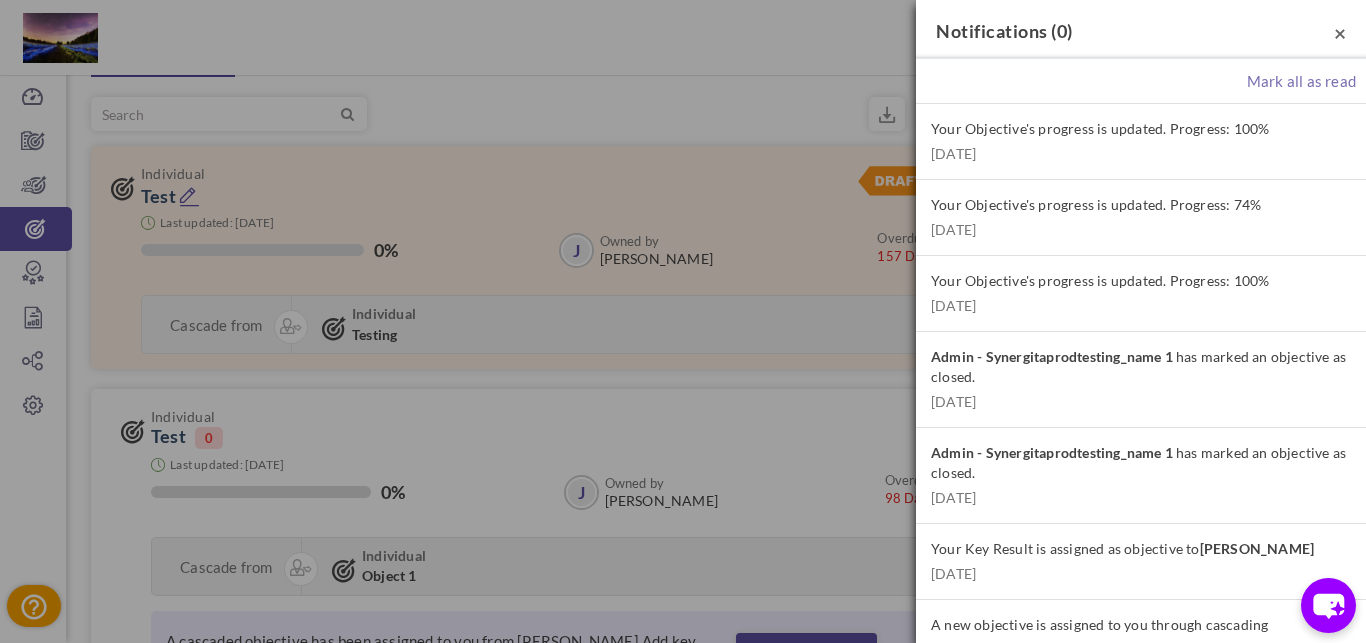 click on "×" at bounding box center [1340, 32] 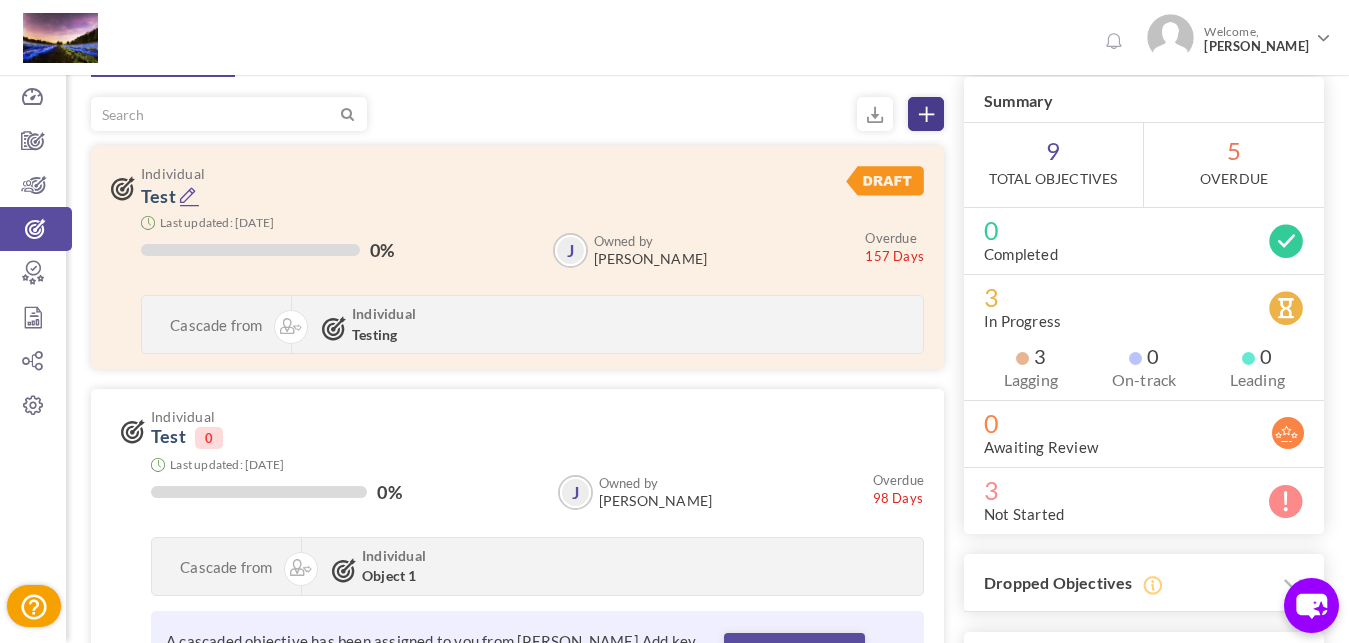 click at bounding box center [926, 114] 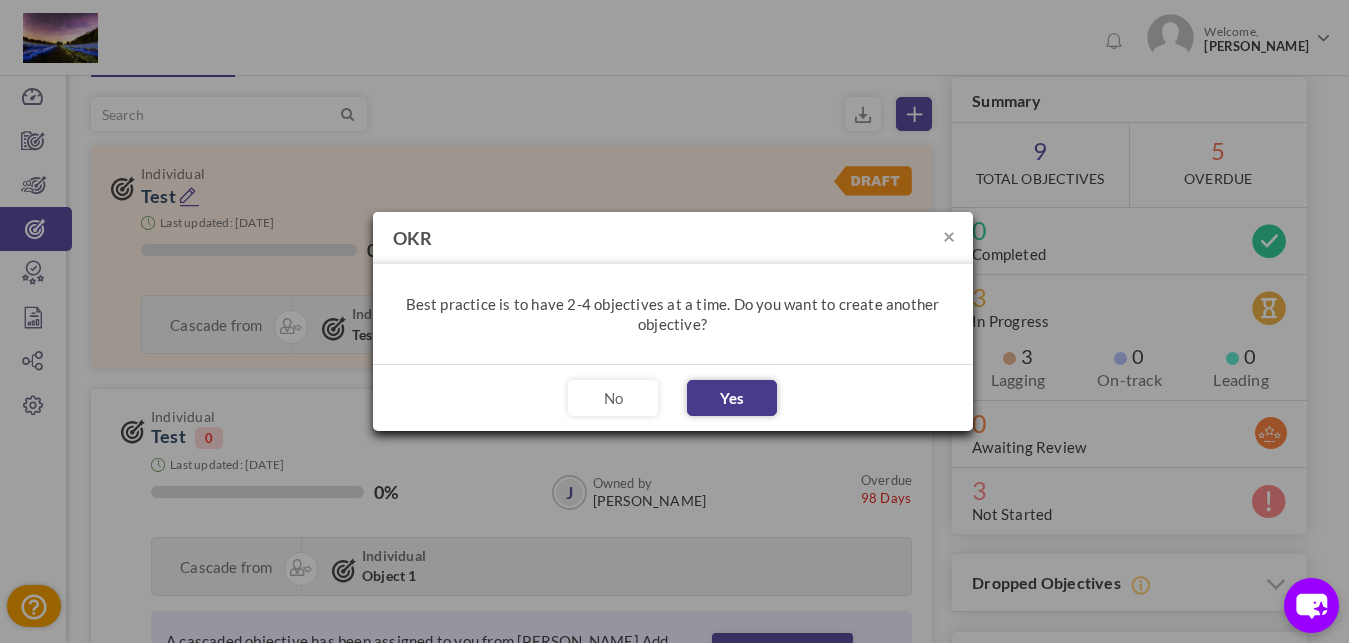 click on "Yes" at bounding box center (732, 398) 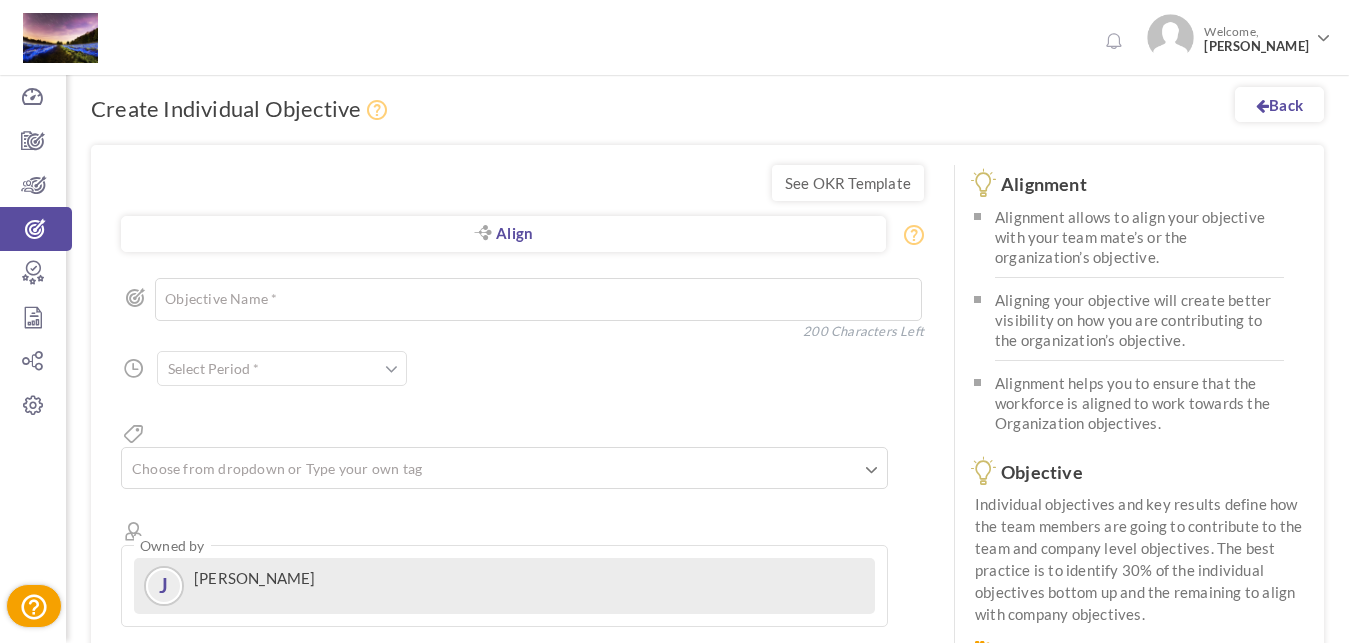 scroll, scrollTop: 0, scrollLeft: 0, axis: both 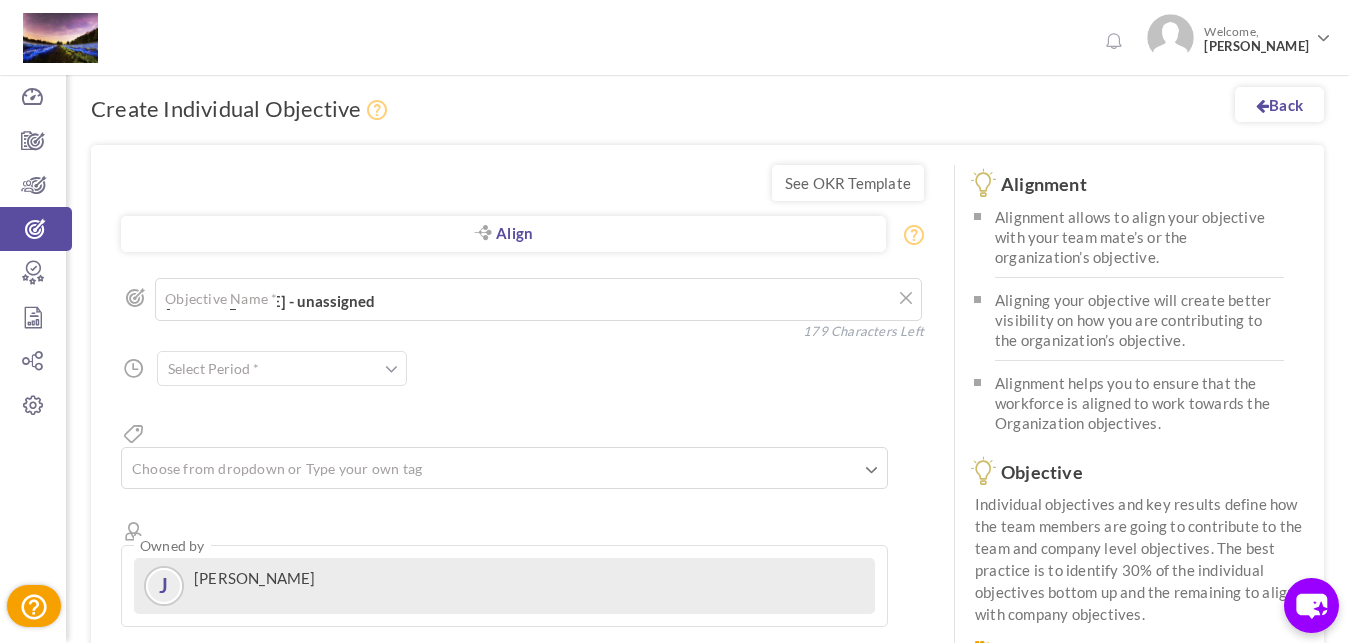 type on "[PERSON_NAME] - unassigned" 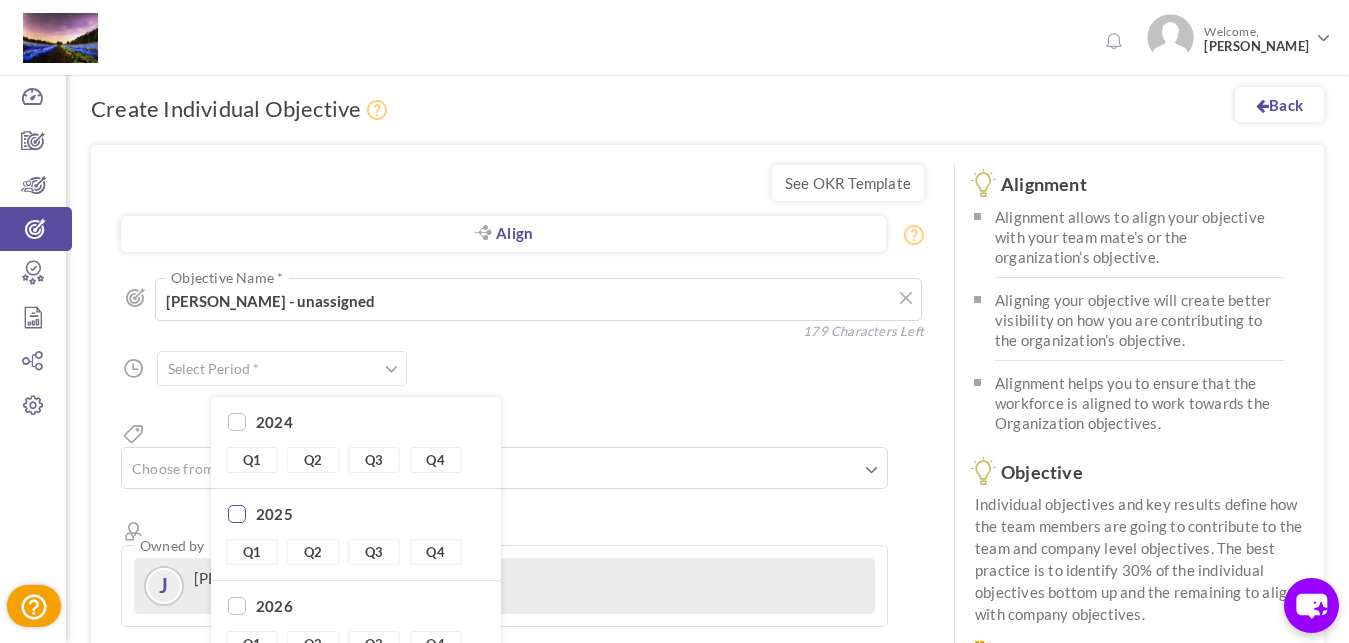 click at bounding box center [237, 515] 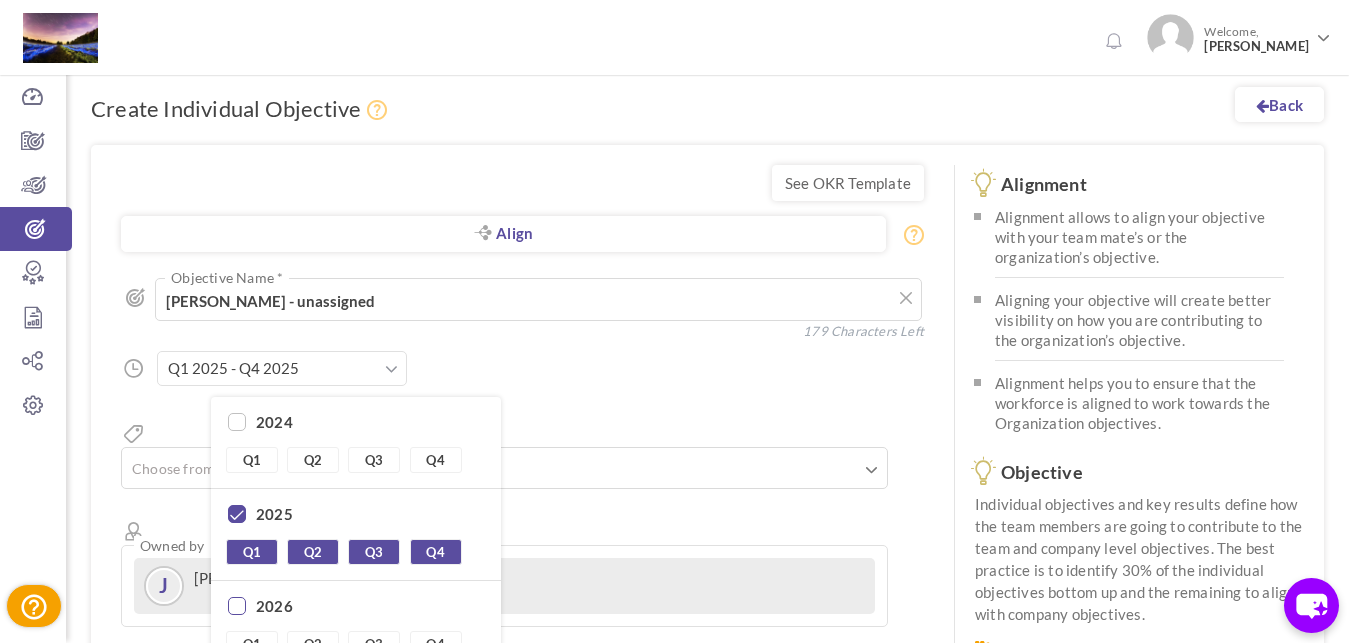 click at bounding box center [237, 607] 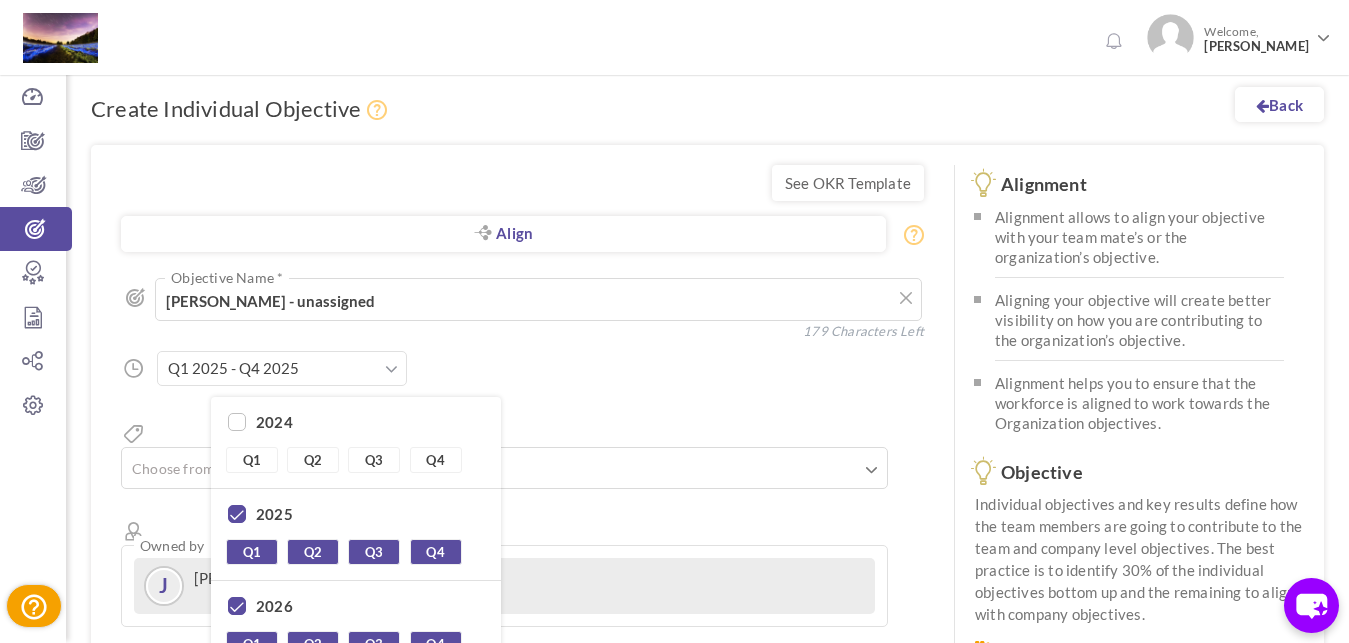type on "Q1 2025 - Q4 2026" 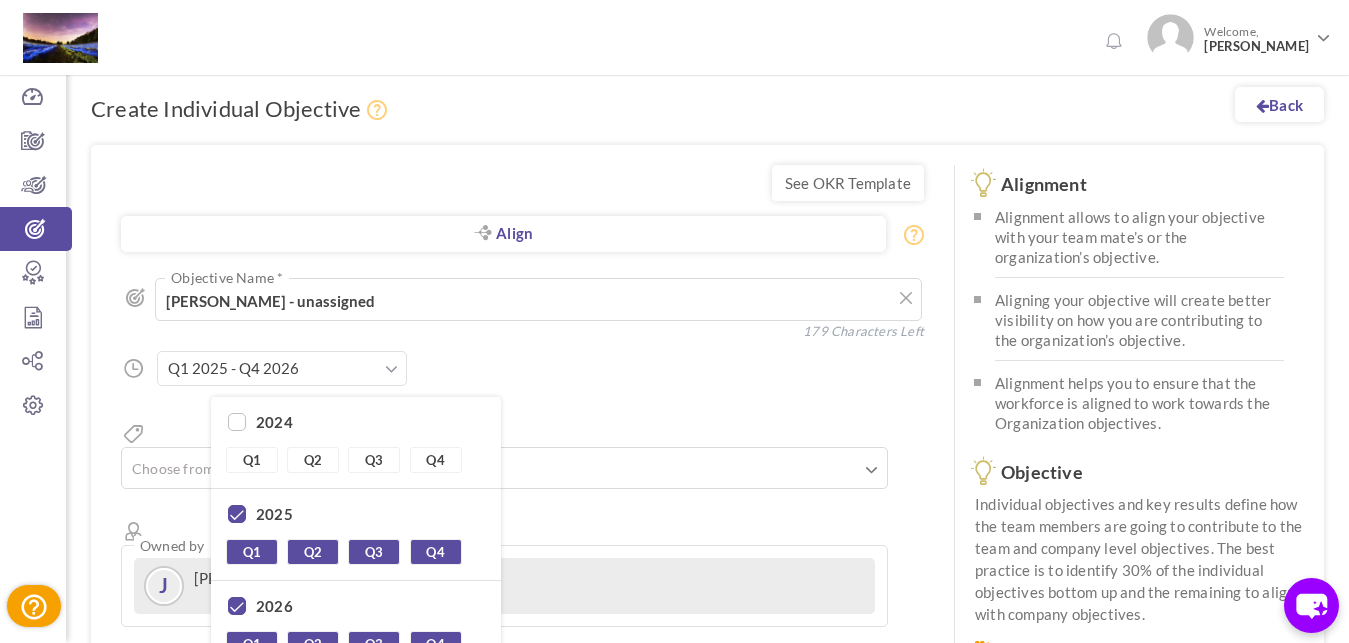 click on "Align Objective
All
Company
Team
Individual
Choose Objective
Johanna - unassigned
Objective Name *
179 Characters Left
Start Date *
to Due Date * Q1 J" at bounding box center (522, 442) 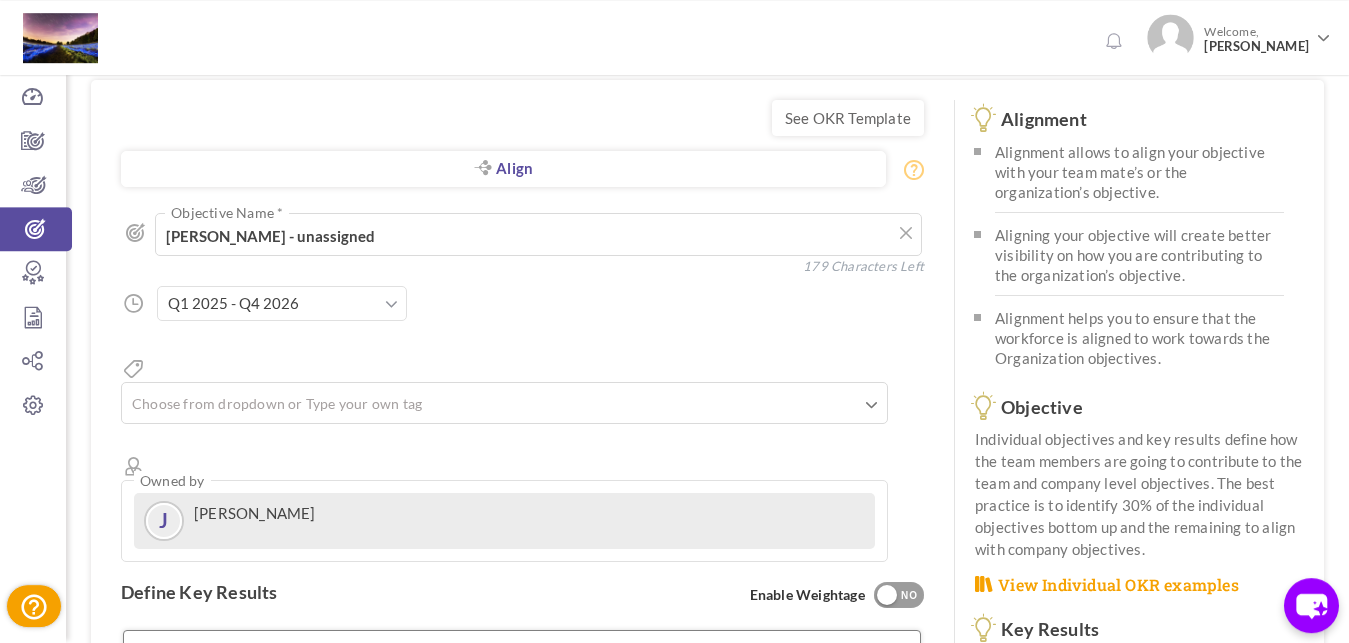 scroll, scrollTop: 102, scrollLeft: 0, axis: vertical 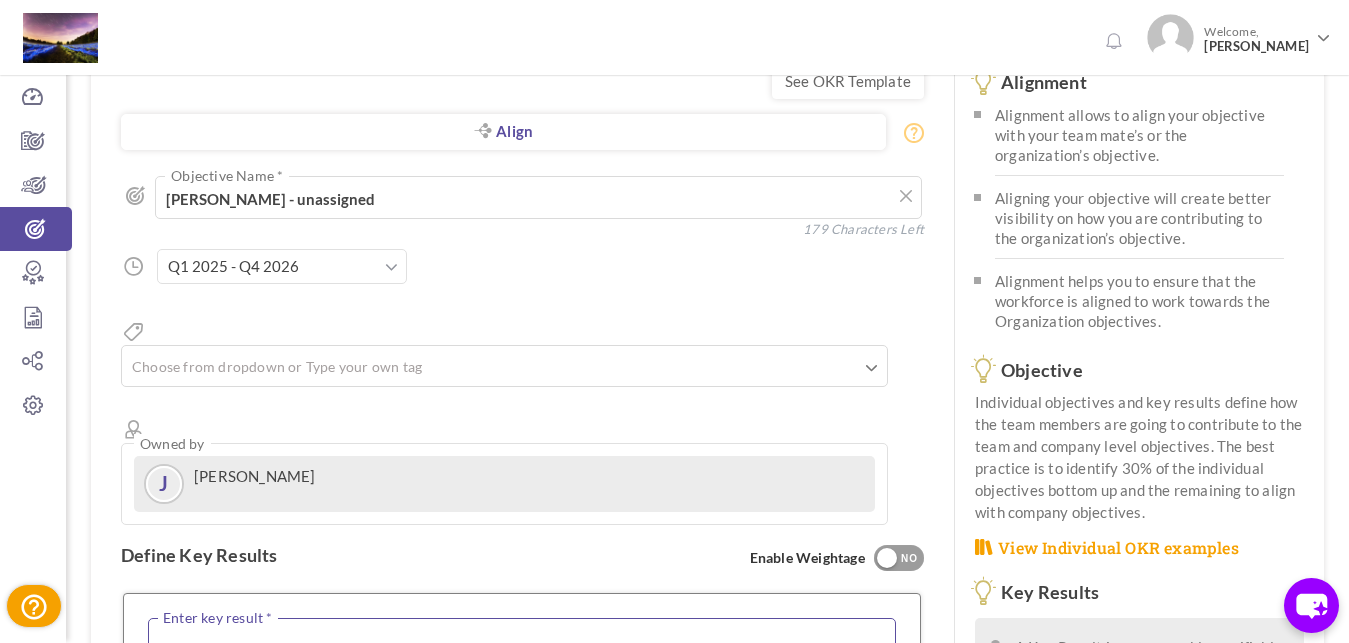 click at bounding box center [522, 638] 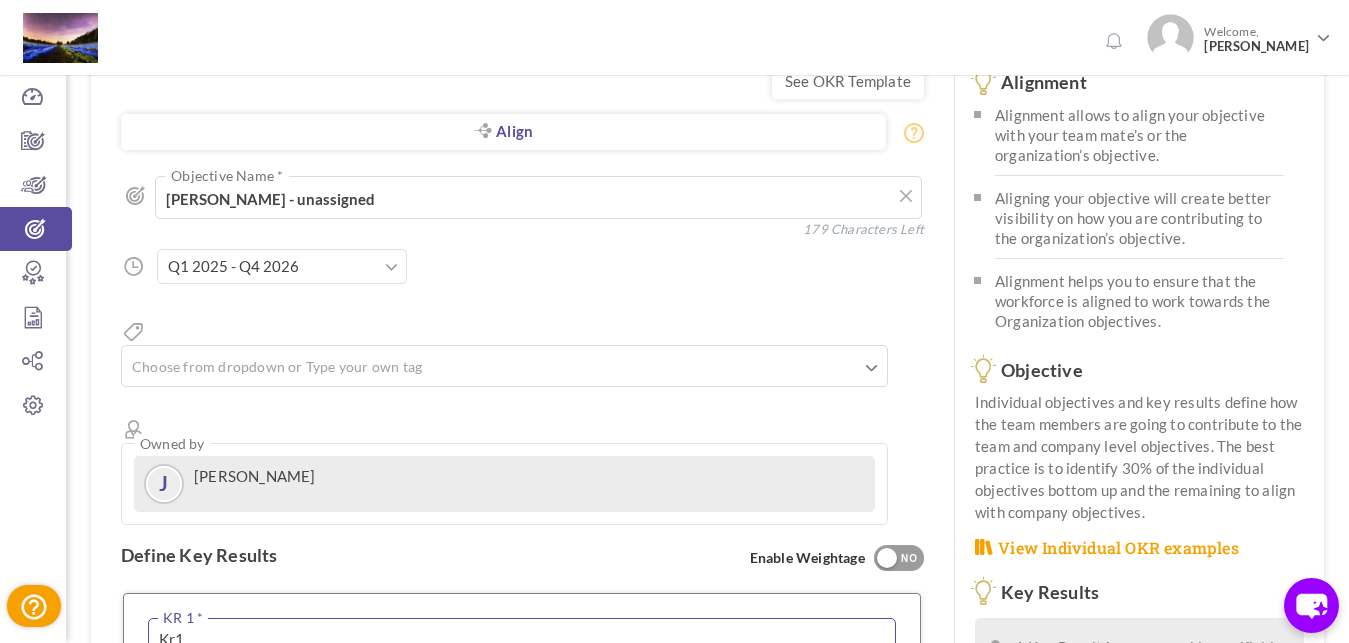 scroll, scrollTop: 204, scrollLeft: 0, axis: vertical 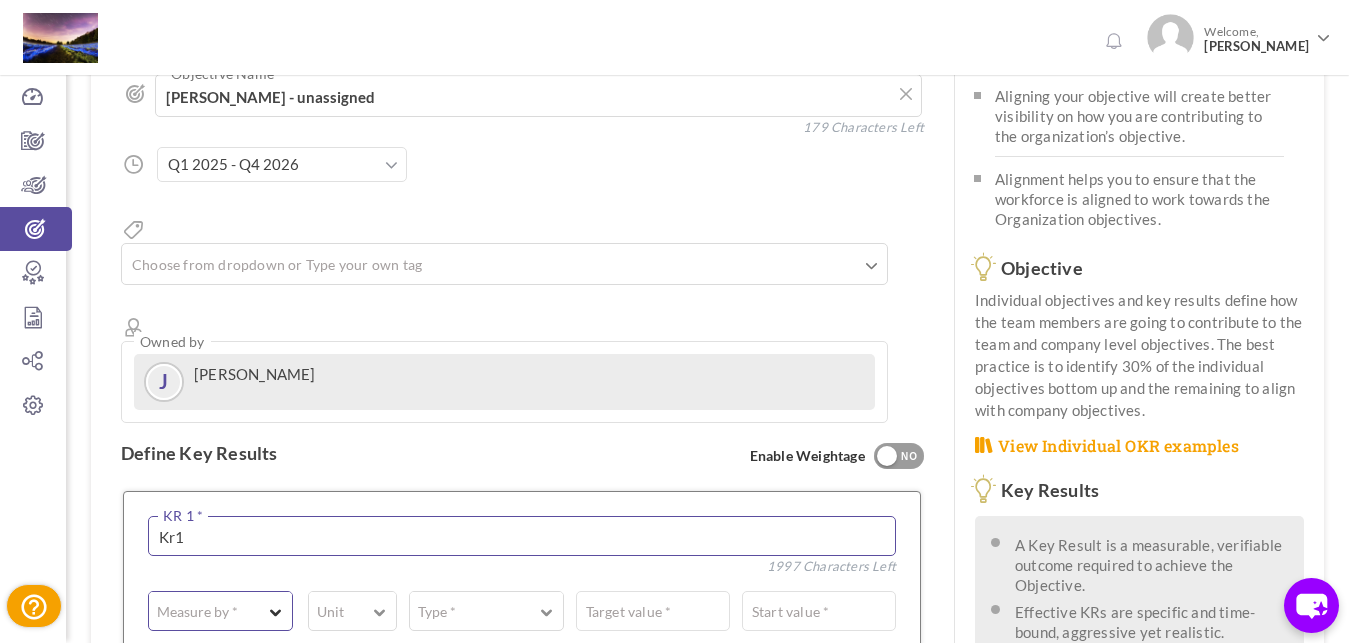 type on "Kr1" 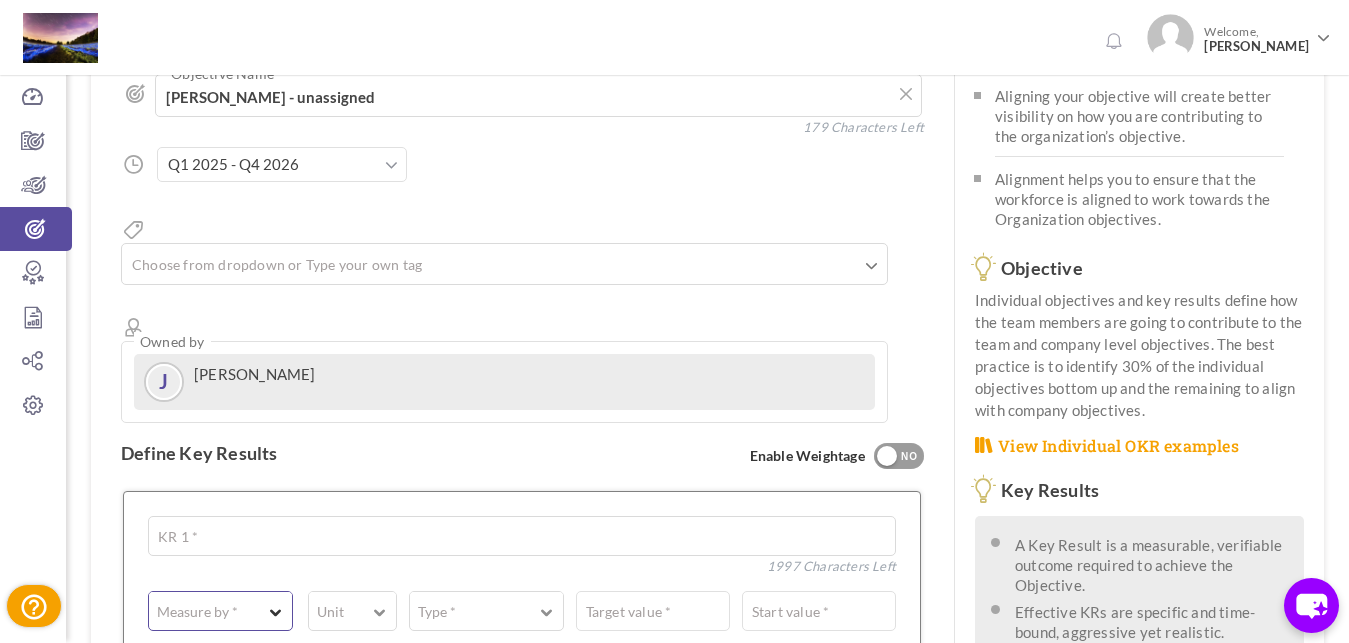 click at bounding box center (276, 607) 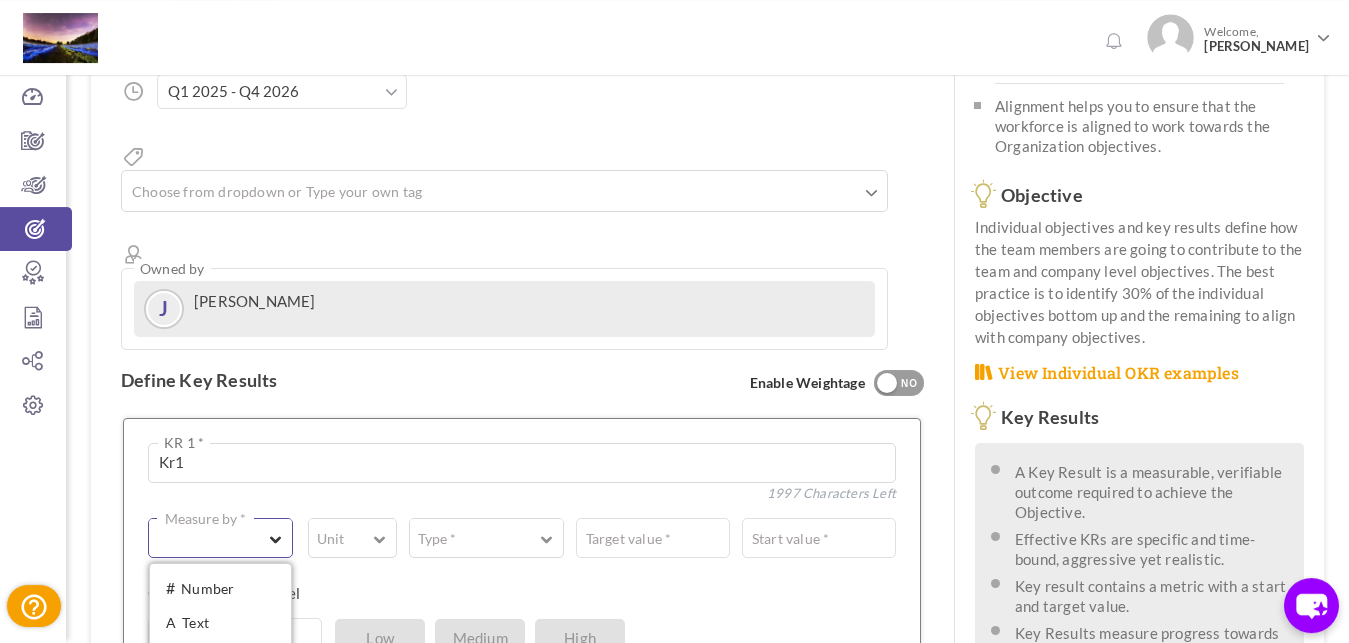scroll, scrollTop: 306, scrollLeft: 0, axis: vertical 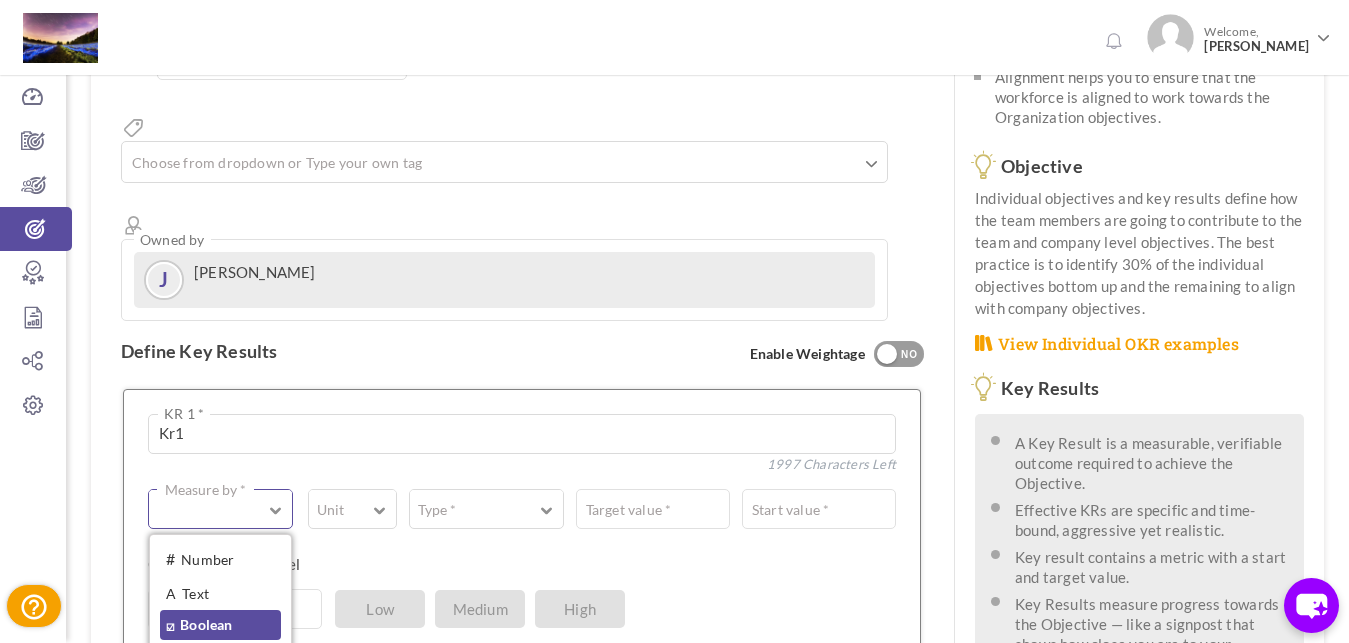 click on "☑ Boolean" at bounding box center [220, 625] 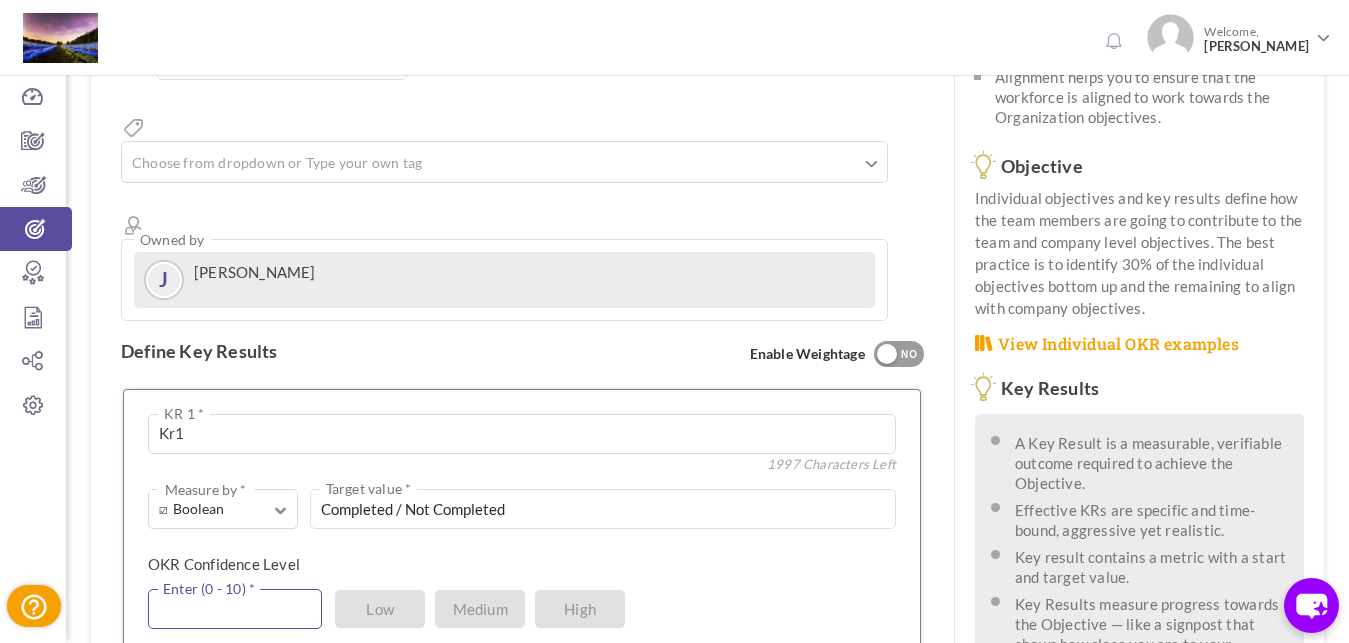 click at bounding box center [235, 609] 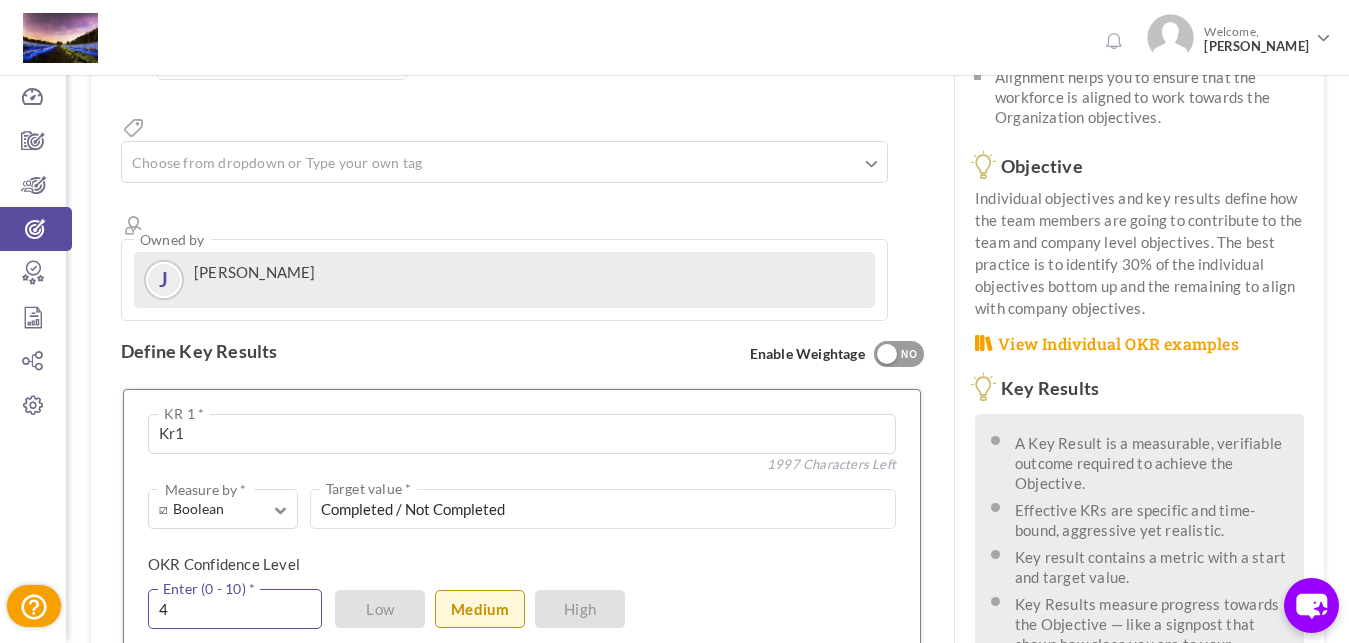 type on "4" 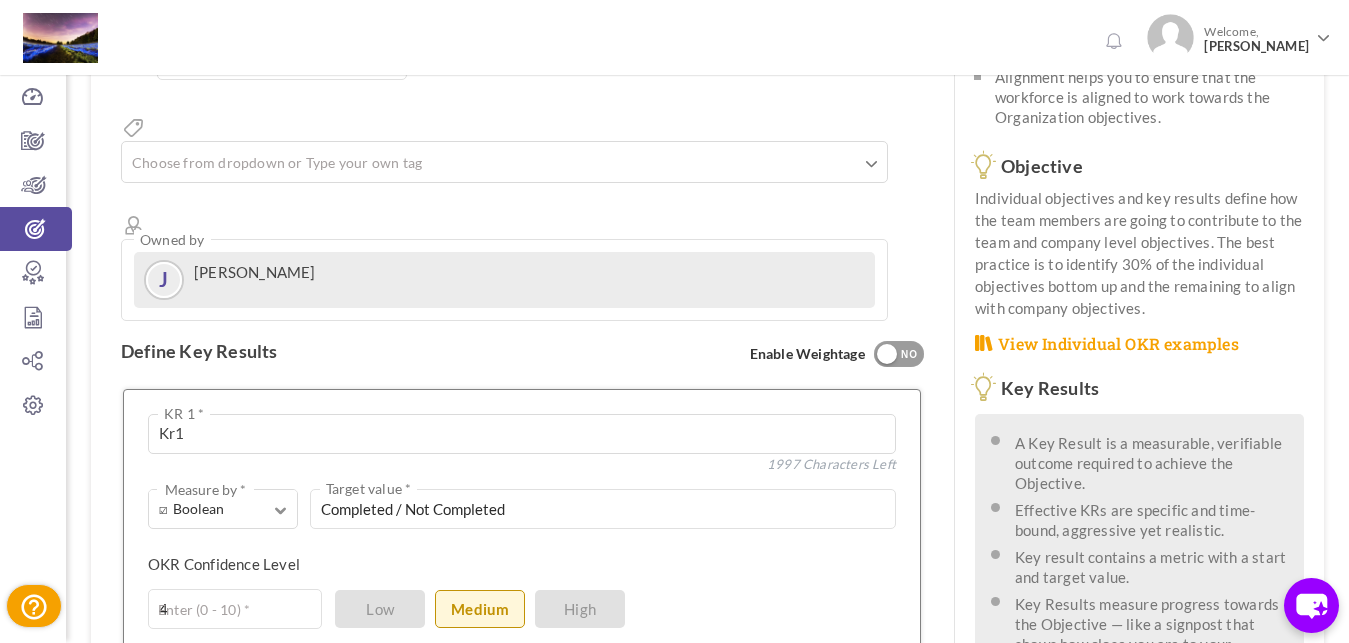 click on "Save KR" at bounding box center (399, 707) 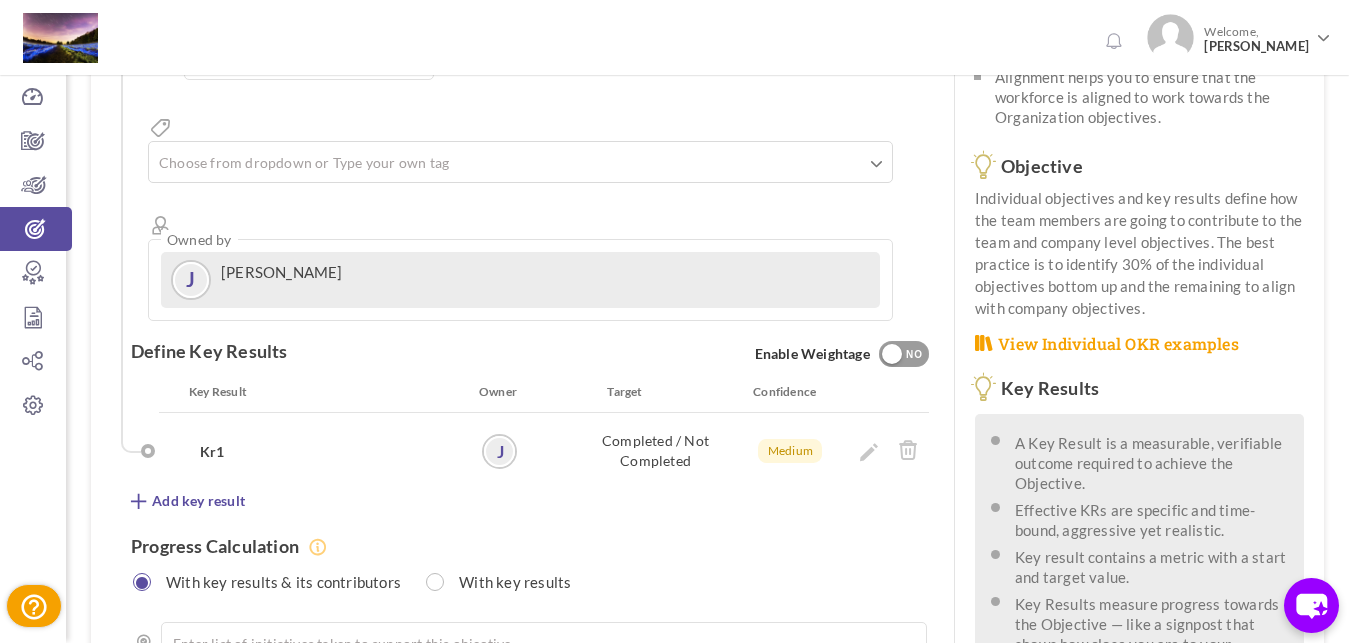click on "Progress Calculation
With key results & its contributors
With key results" at bounding box center [530, 556] 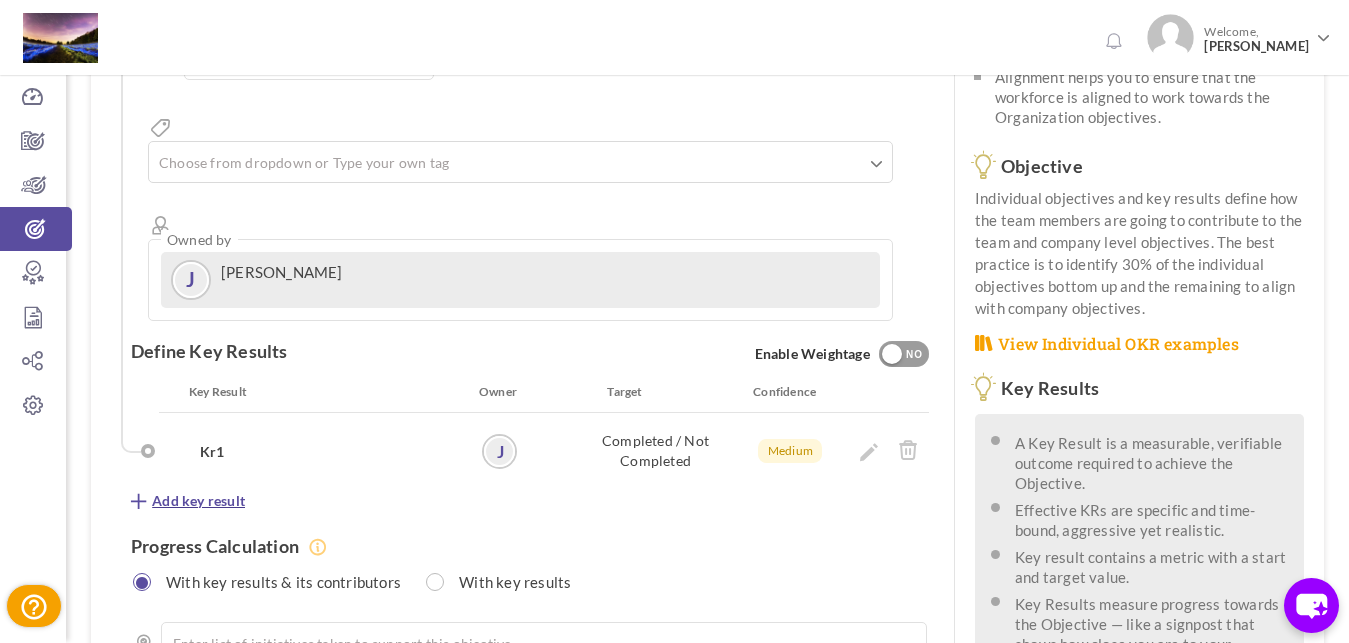 click on "Add key result" at bounding box center [198, 501] 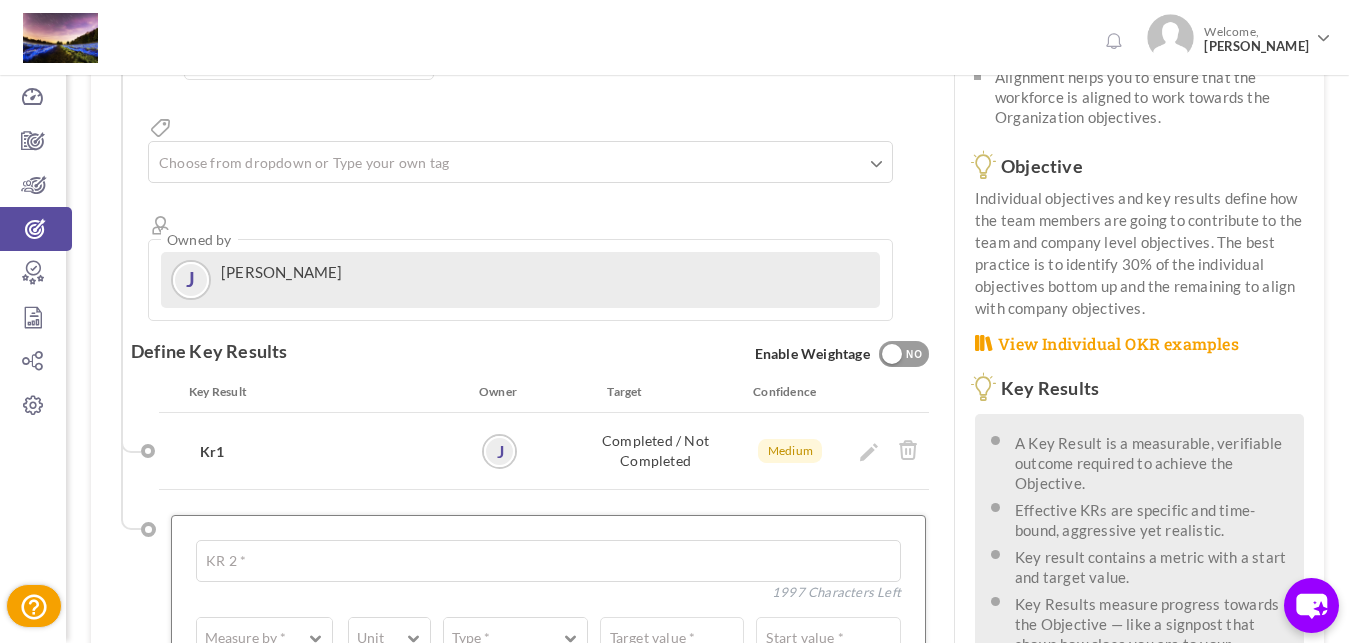 scroll, scrollTop: 408, scrollLeft: 0, axis: vertical 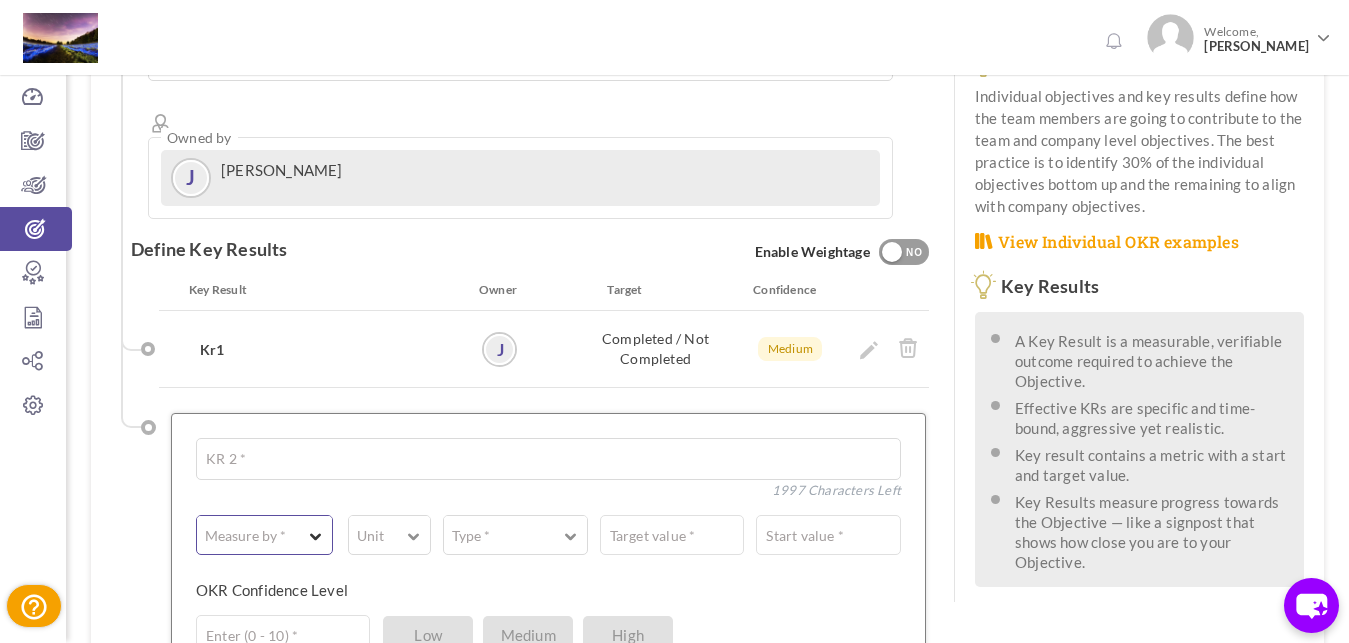 type on "Kr2" 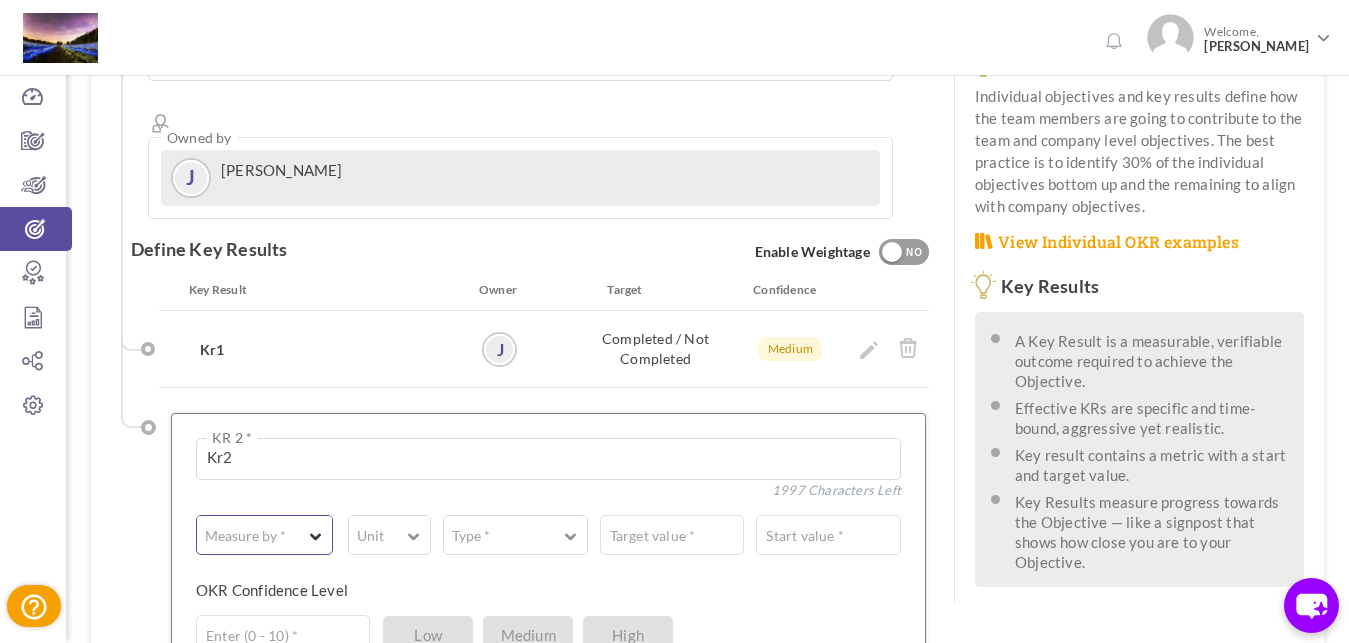 click on "Measure by *" at bounding box center (264, 531) 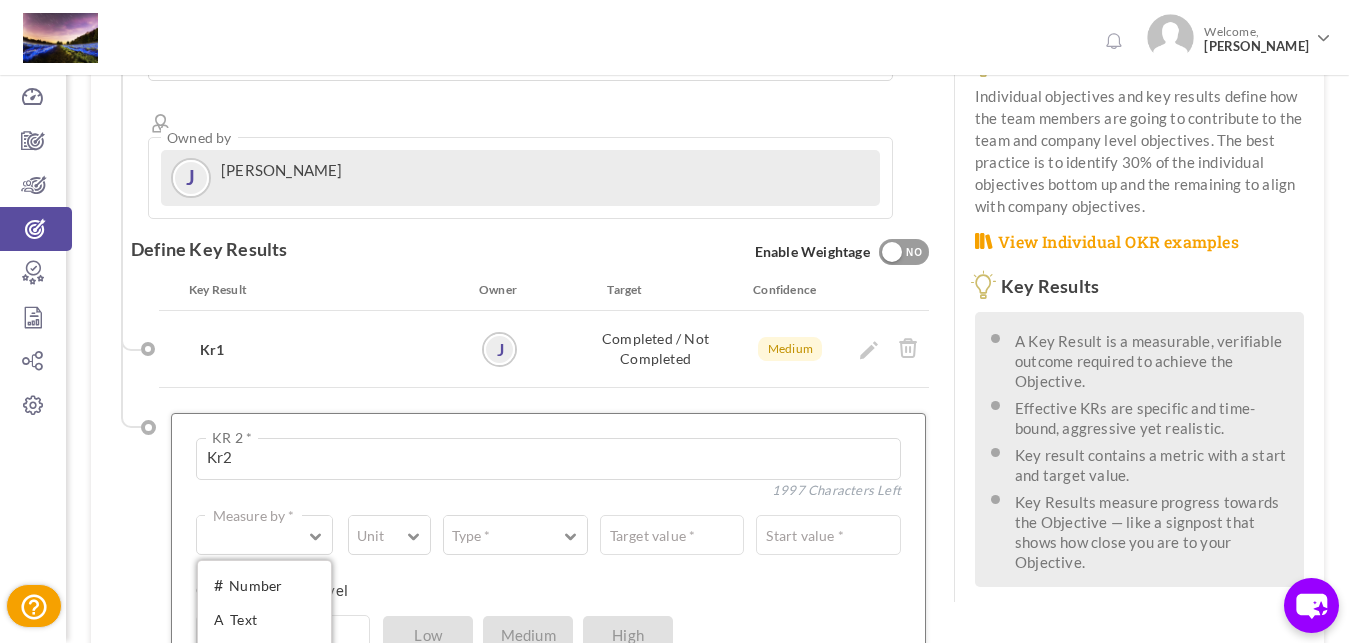 drag, startPoint x: 305, startPoint y: 550, endPoint x: 355, endPoint y: 520, distance: 58.30952 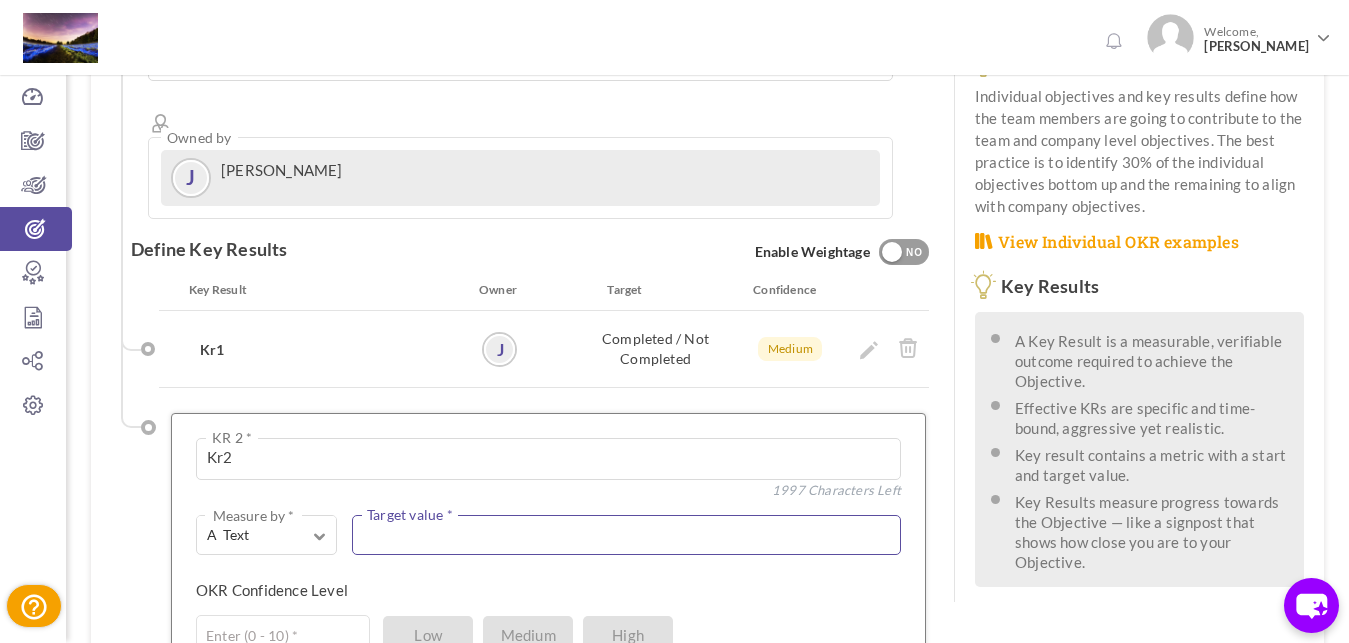 drag, startPoint x: 416, startPoint y: 476, endPoint x: 427, endPoint y: 472, distance: 11.7046995 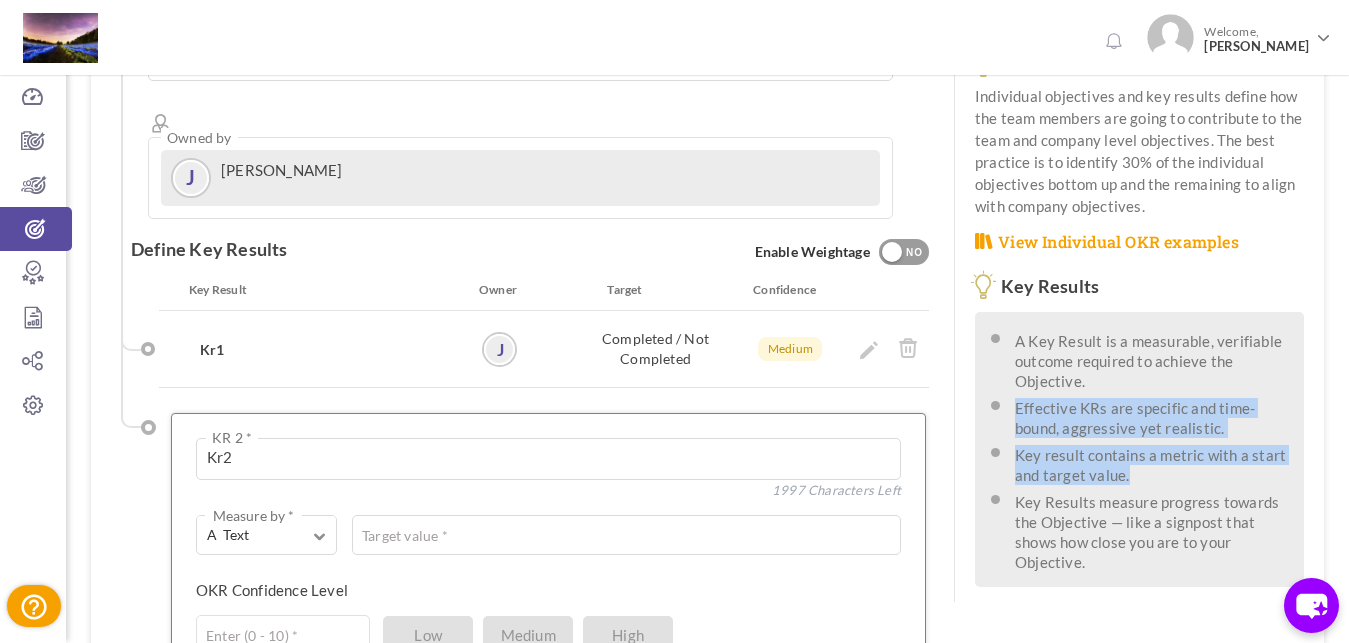 drag, startPoint x: 1137, startPoint y: 482, endPoint x: 1002, endPoint y: 418, distance: 149.40215 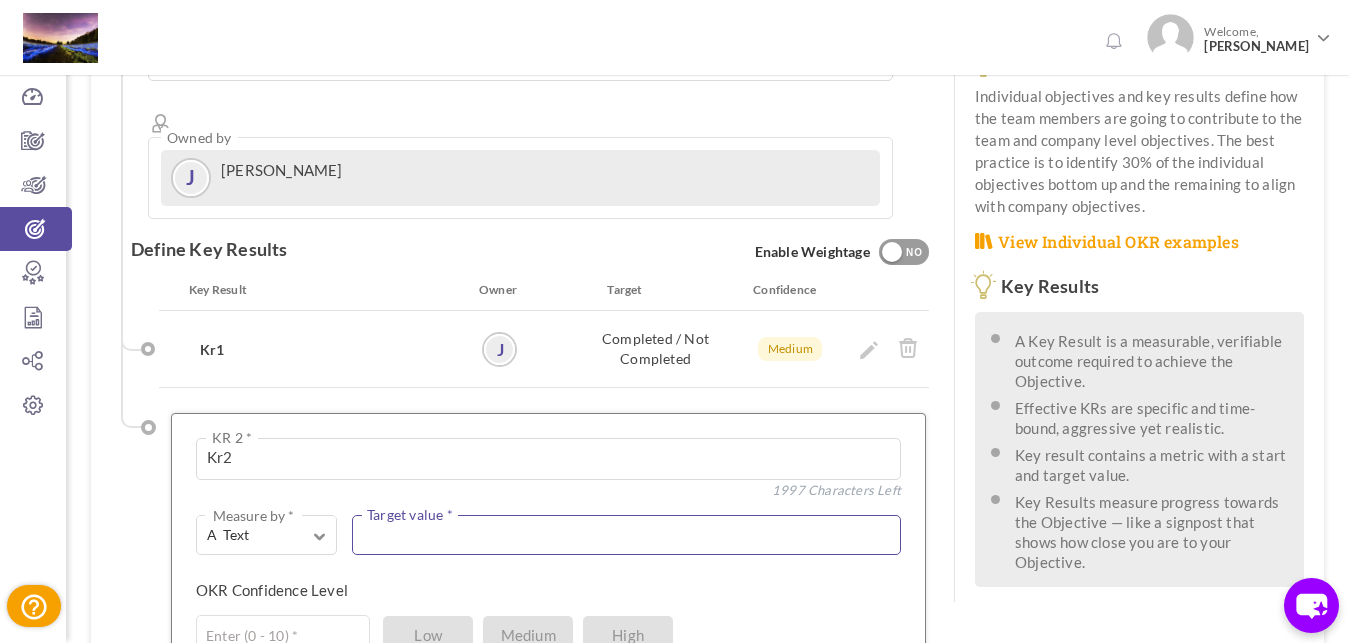 click at bounding box center [626, 535] 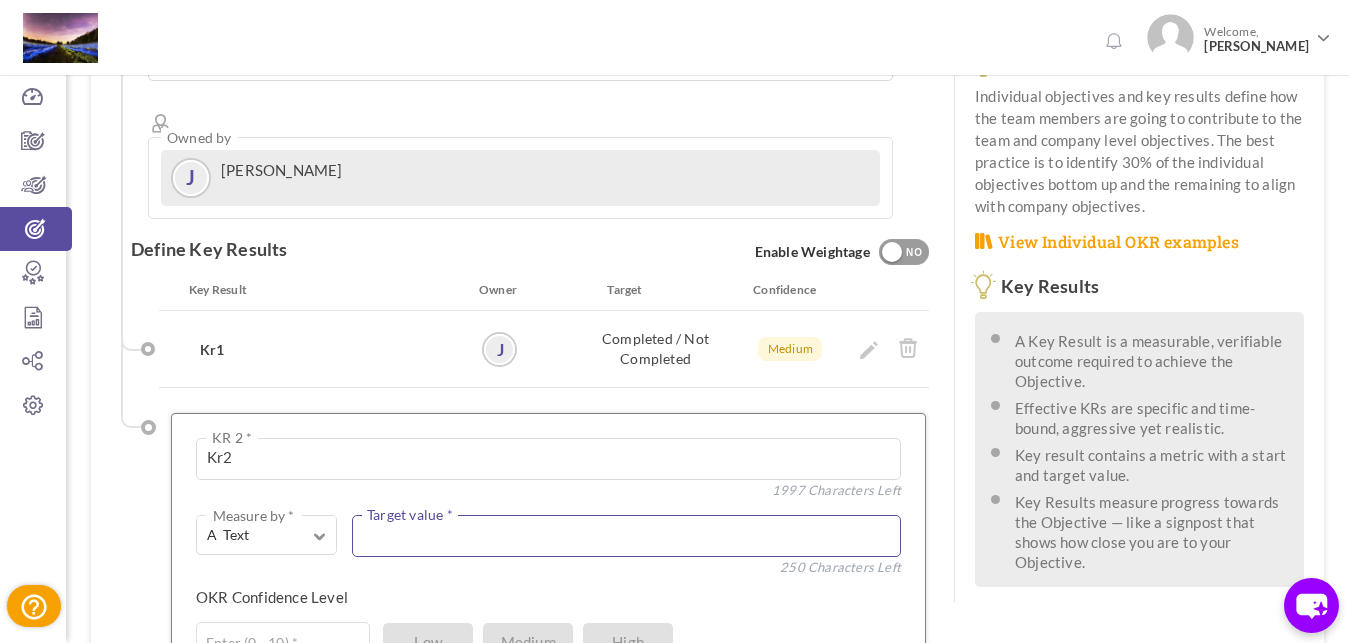 paste on "Effective KRs are specific and time-bound, aggressive yet realistic.
Key result contains a metric with a start and target value." 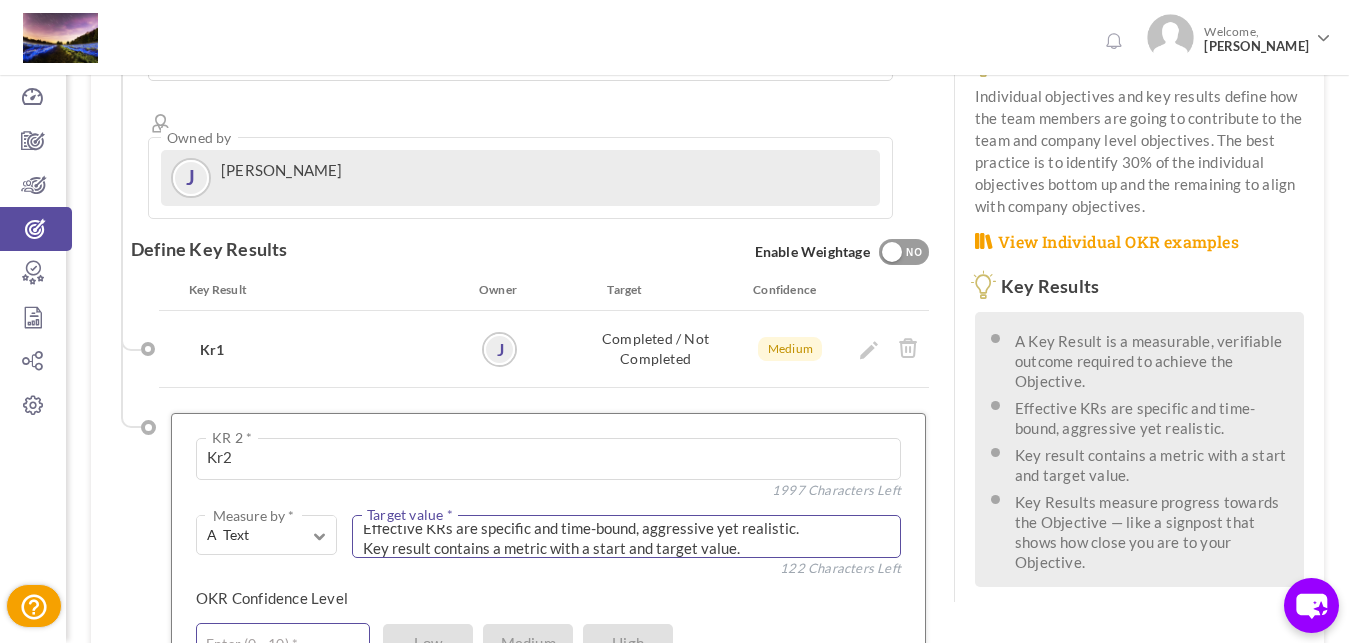 scroll, scrollTop: 0, scrollLeft: 0, axis: both 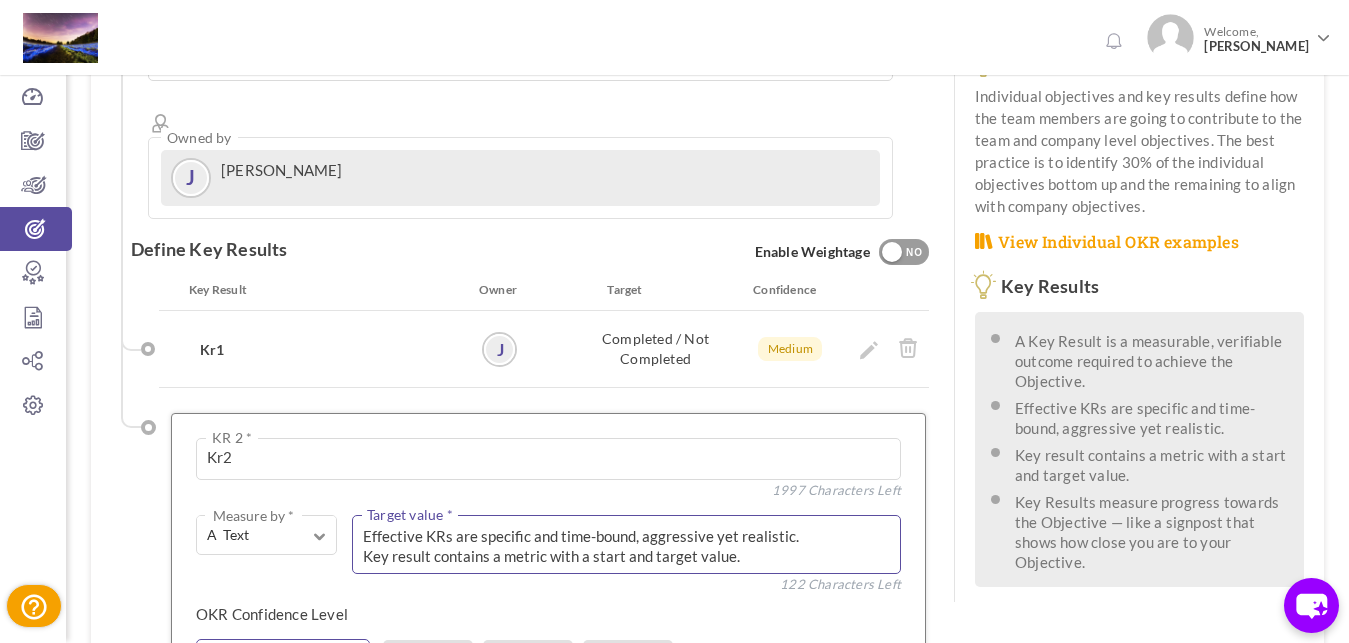 type on "Effective KRs are specific and time-bound, aggressive yet realistic.
Key result contains a metric with a start and target value." 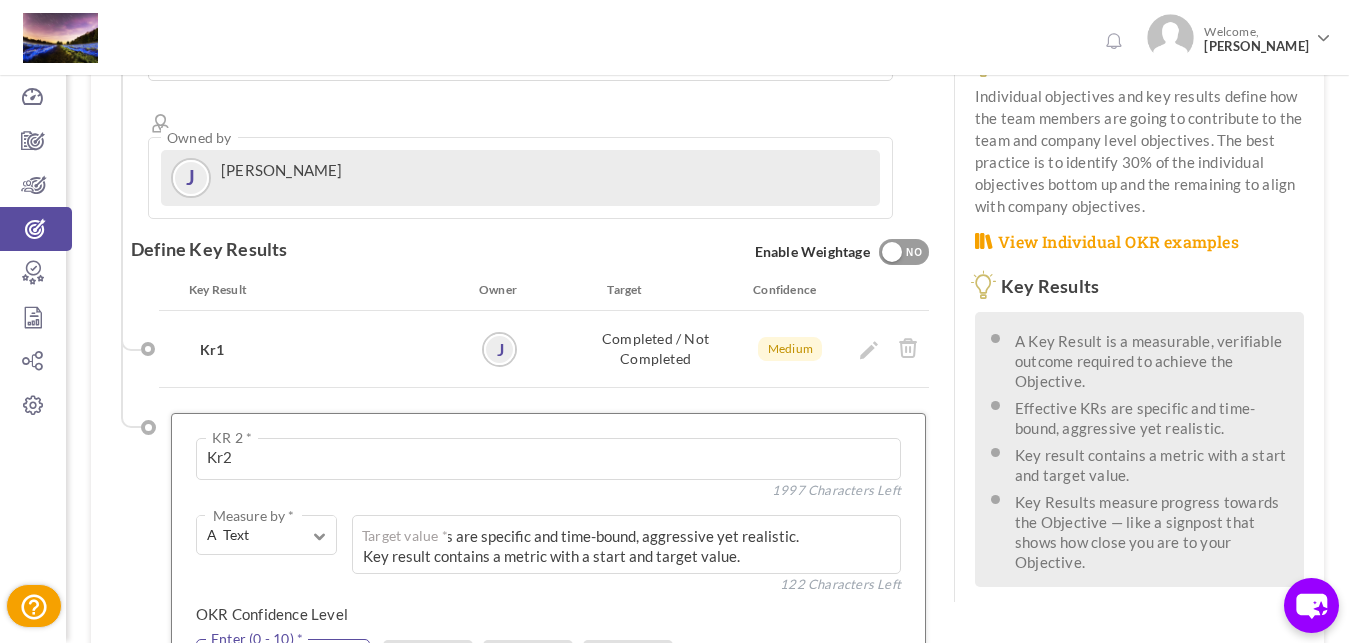 click at bounding box center [283, 659] 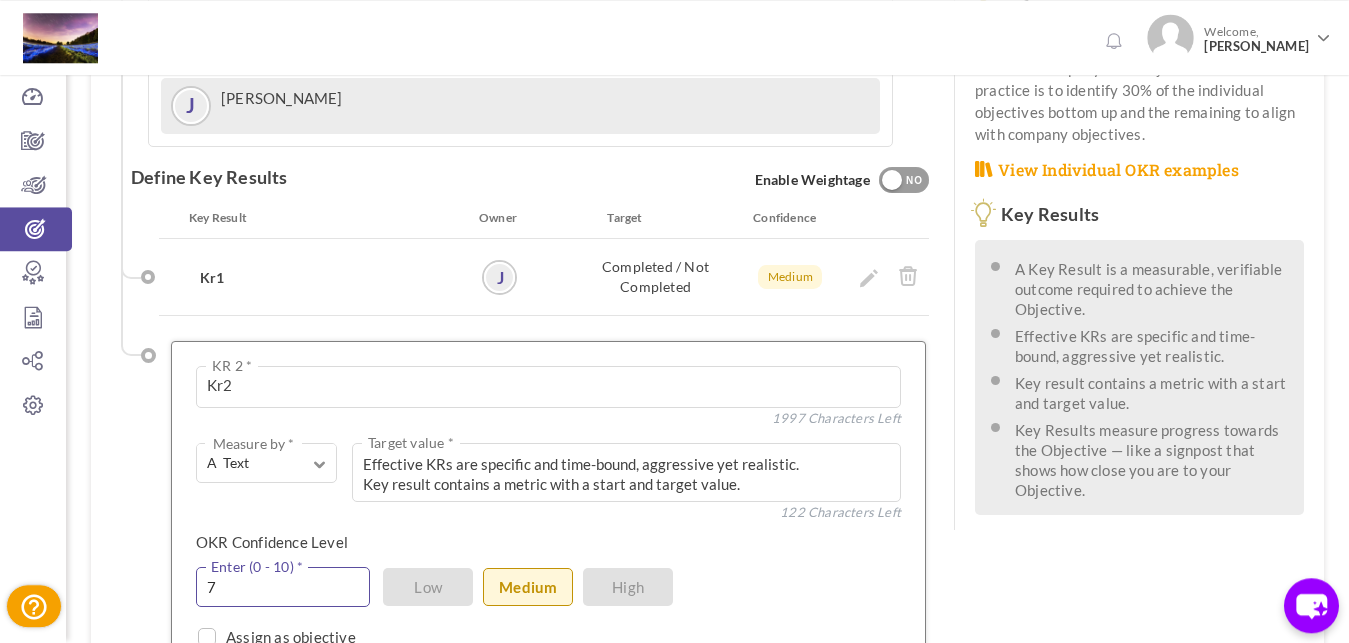 scroll, scrollTop: 510, scrollLeft: 0, axis: vertical 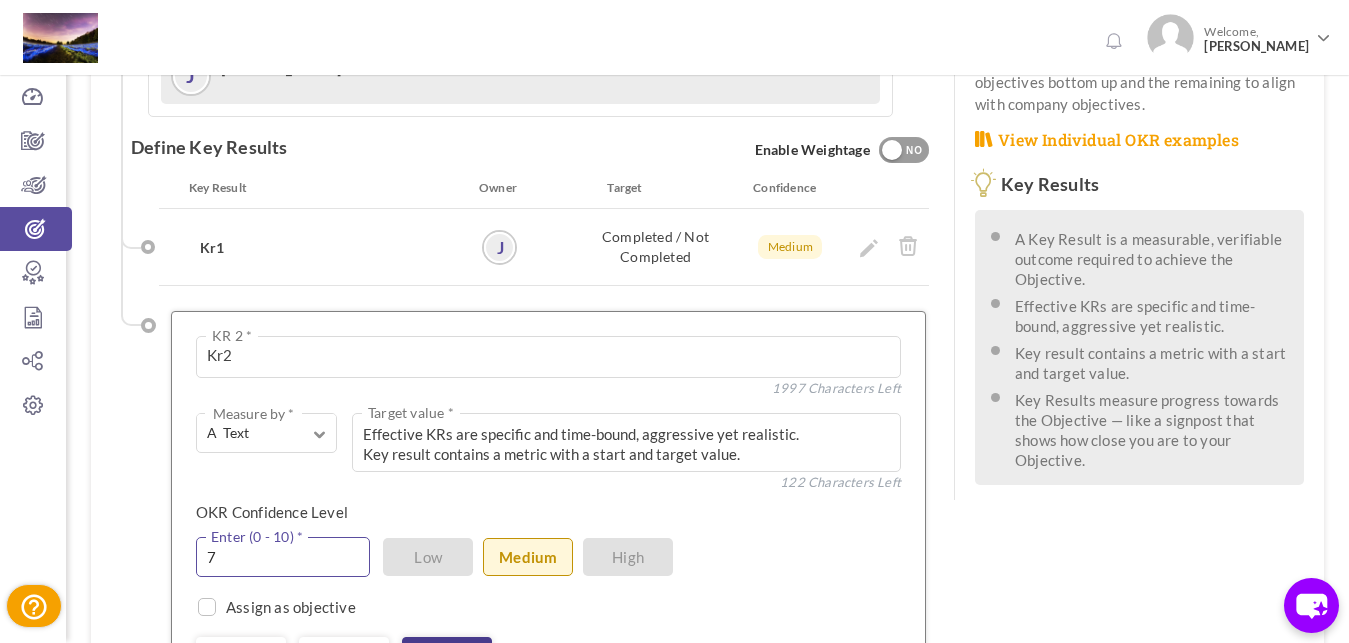 type on "7" 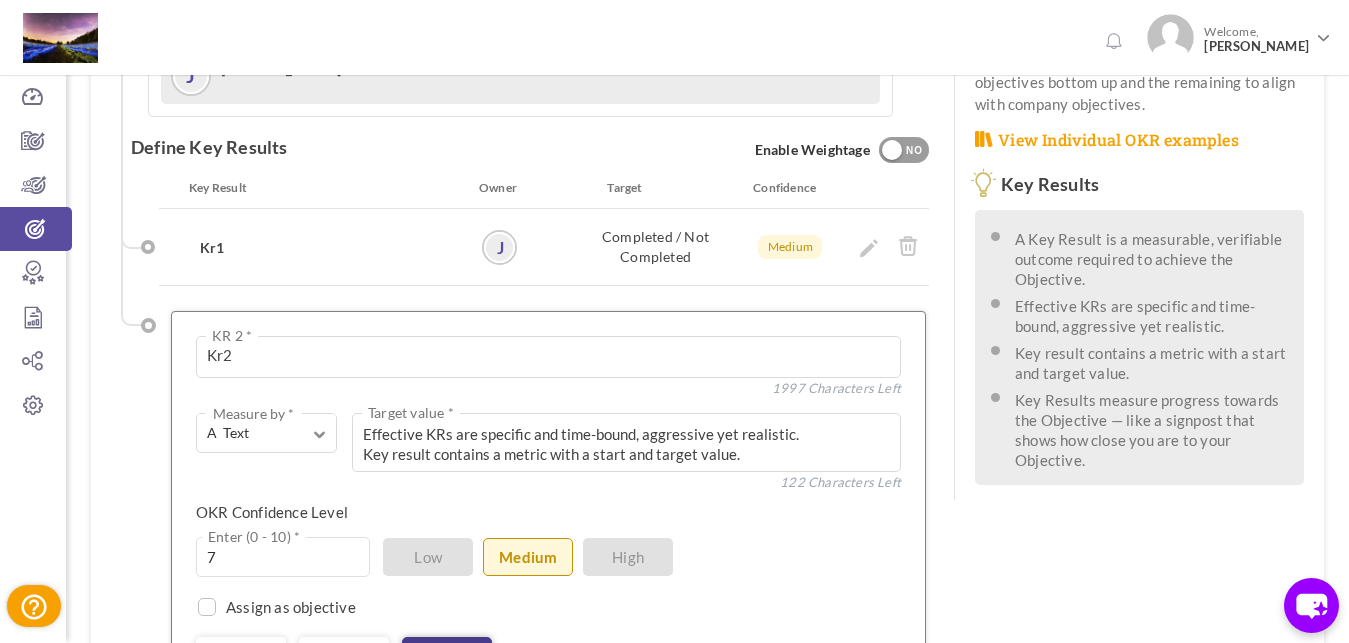 click on "Save KR" at bounding box center (447, 655) 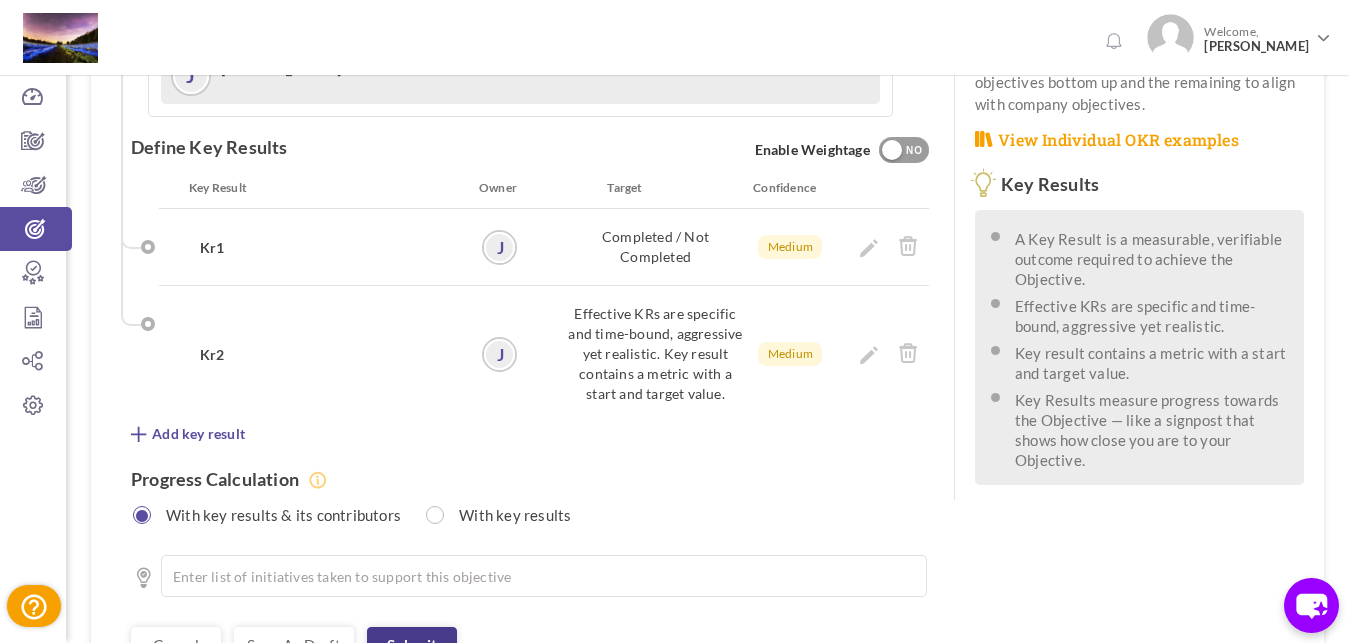 click on "Submit" at bounding box center (412, 645) 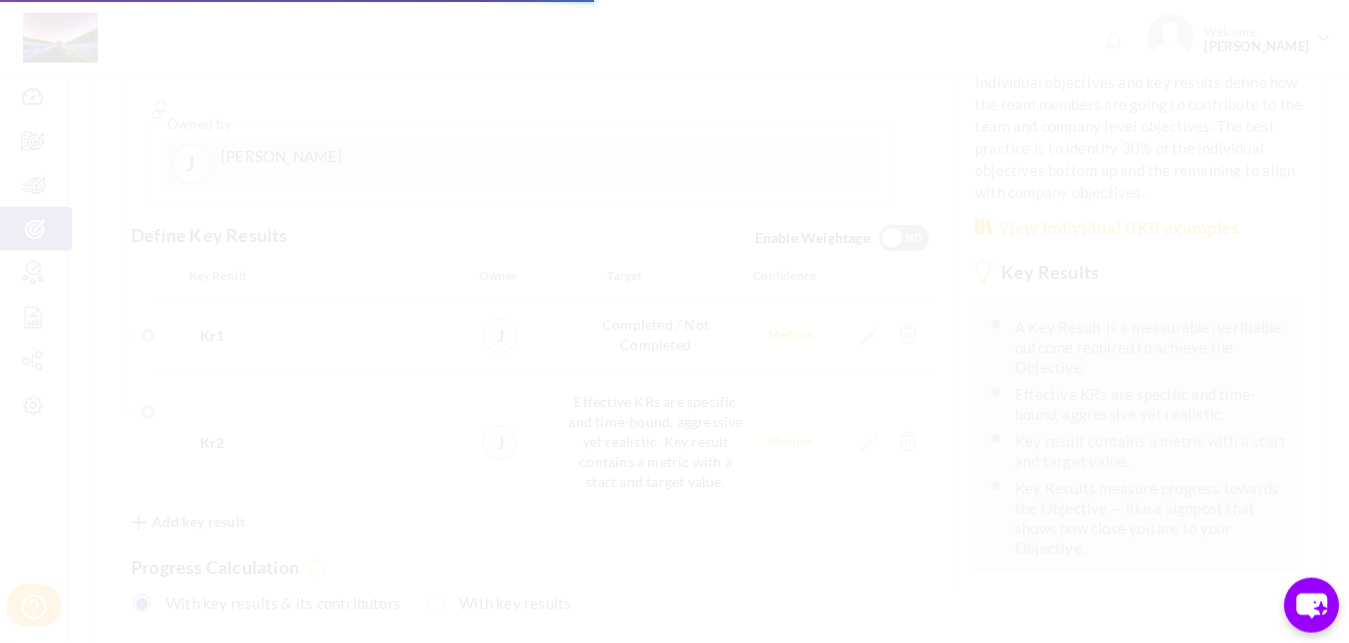 scroll, scrollTop: 314, scrollLeft: 0, axis: vertical 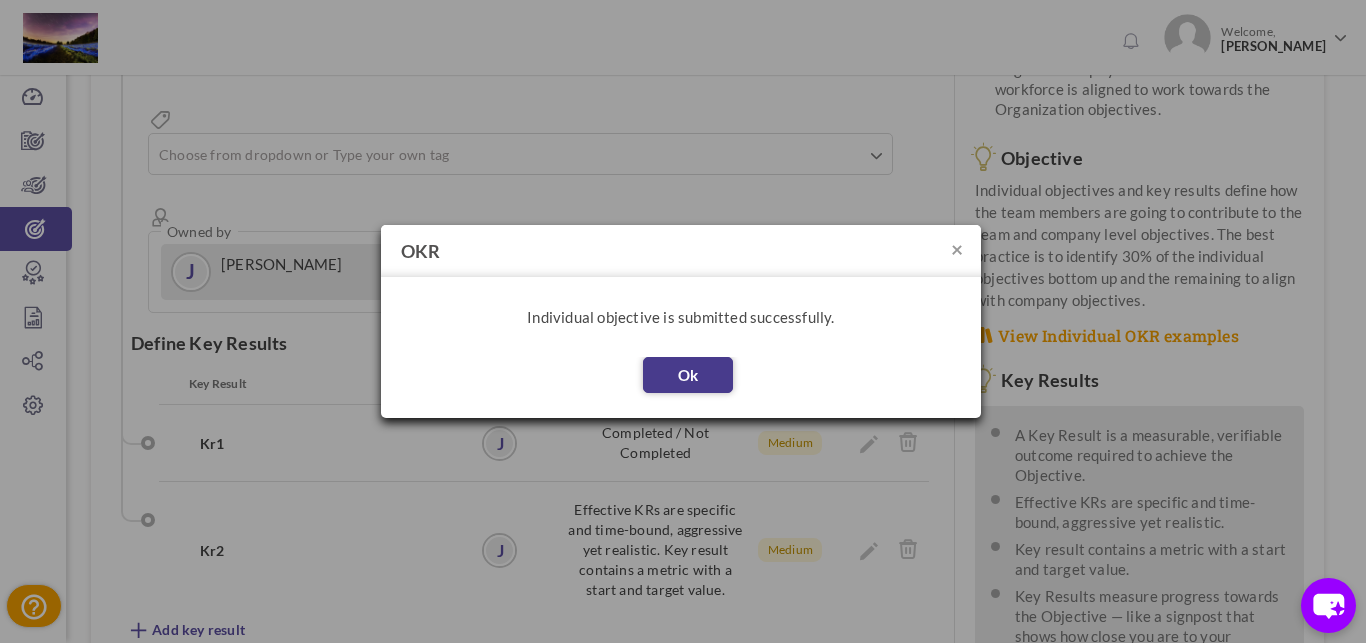 click on "Ok" at bounding box center (688, 375) 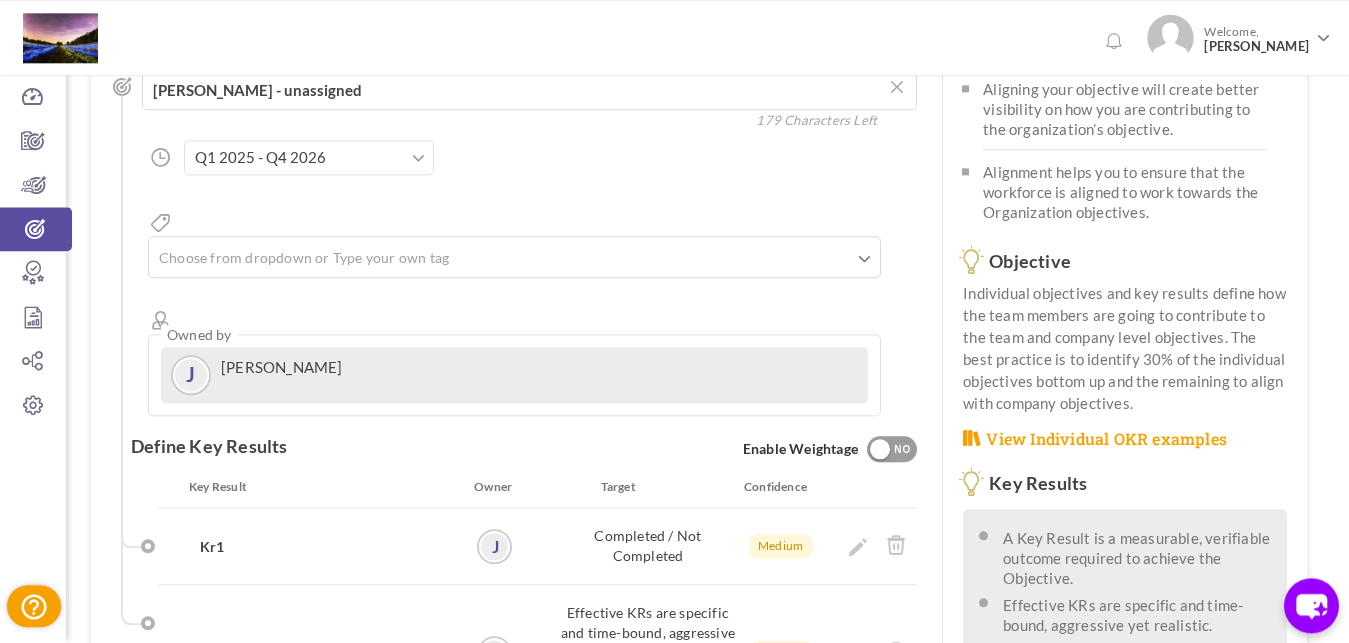 scroll, scrollTop: 110, scrollLeft: 0, axis: vertical 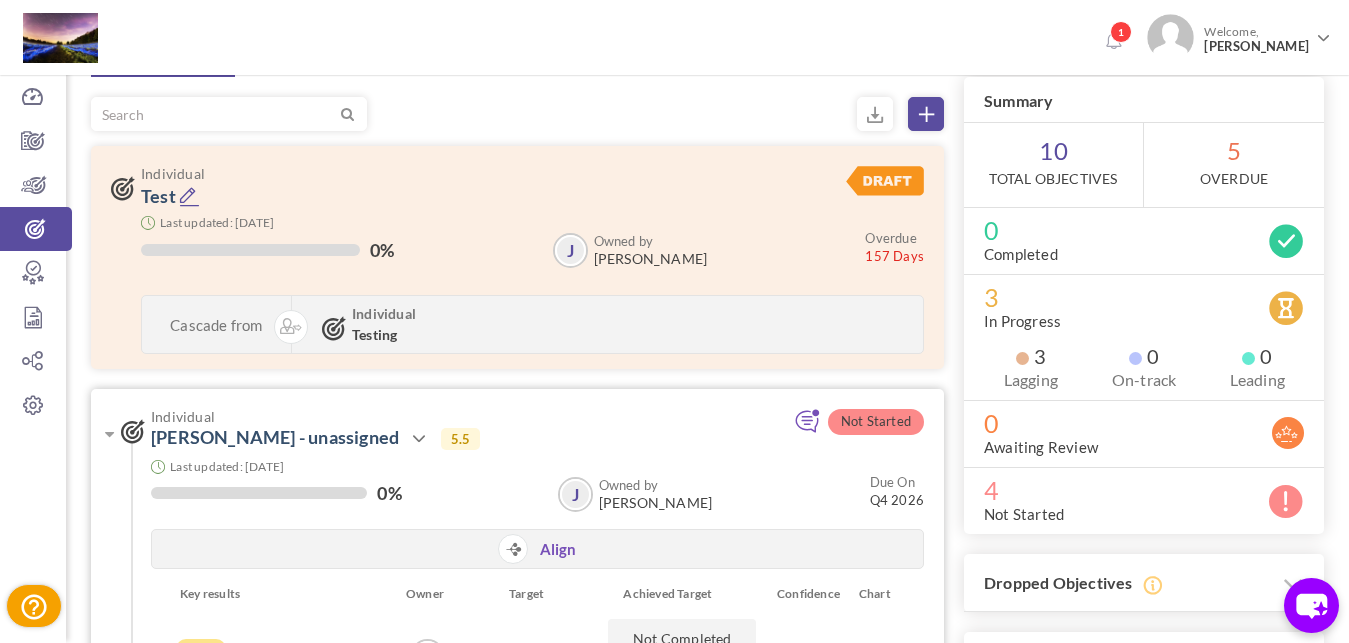 click on "Align" at bounding box center [537, 549] 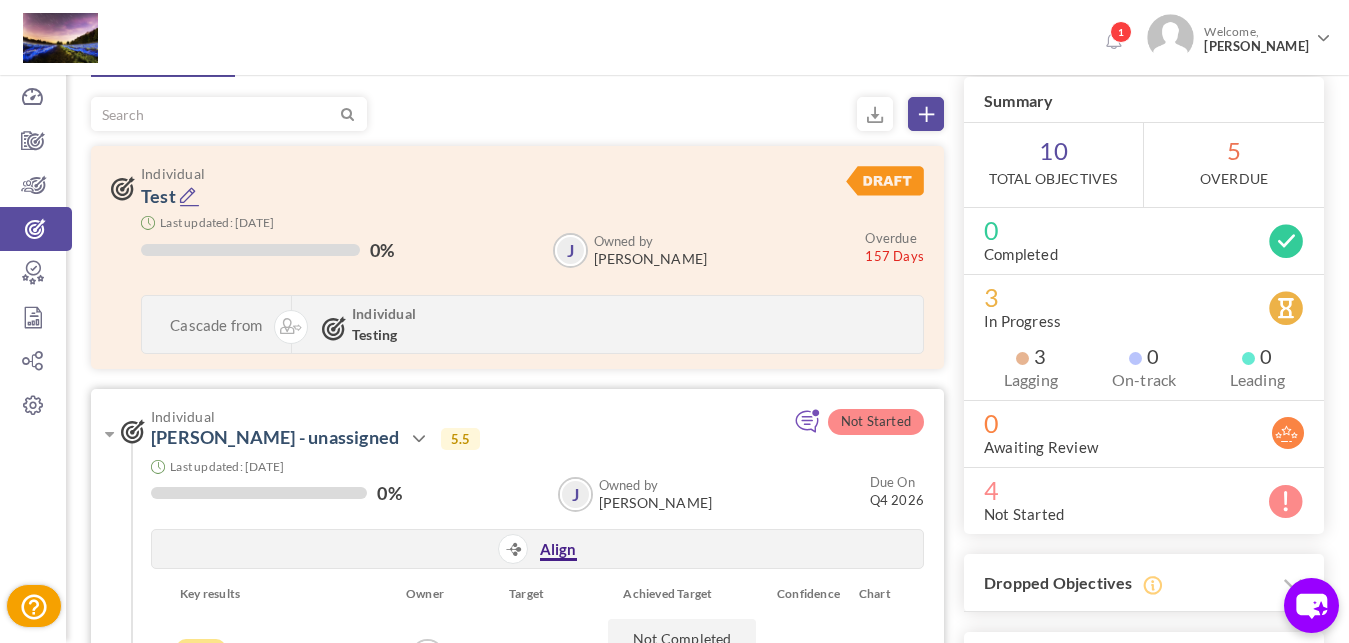 click on "Align" at bounding box center [558, 550] 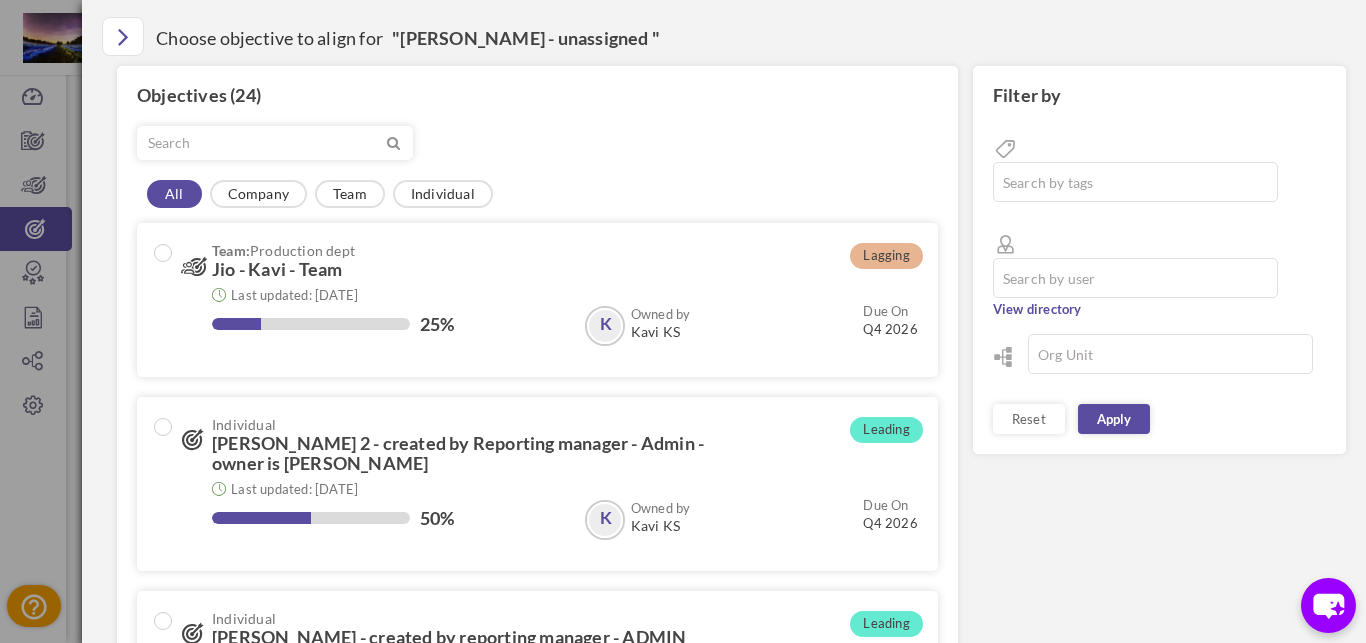scroll, scrollTop: 0, scrollLeft: 0, axis: both 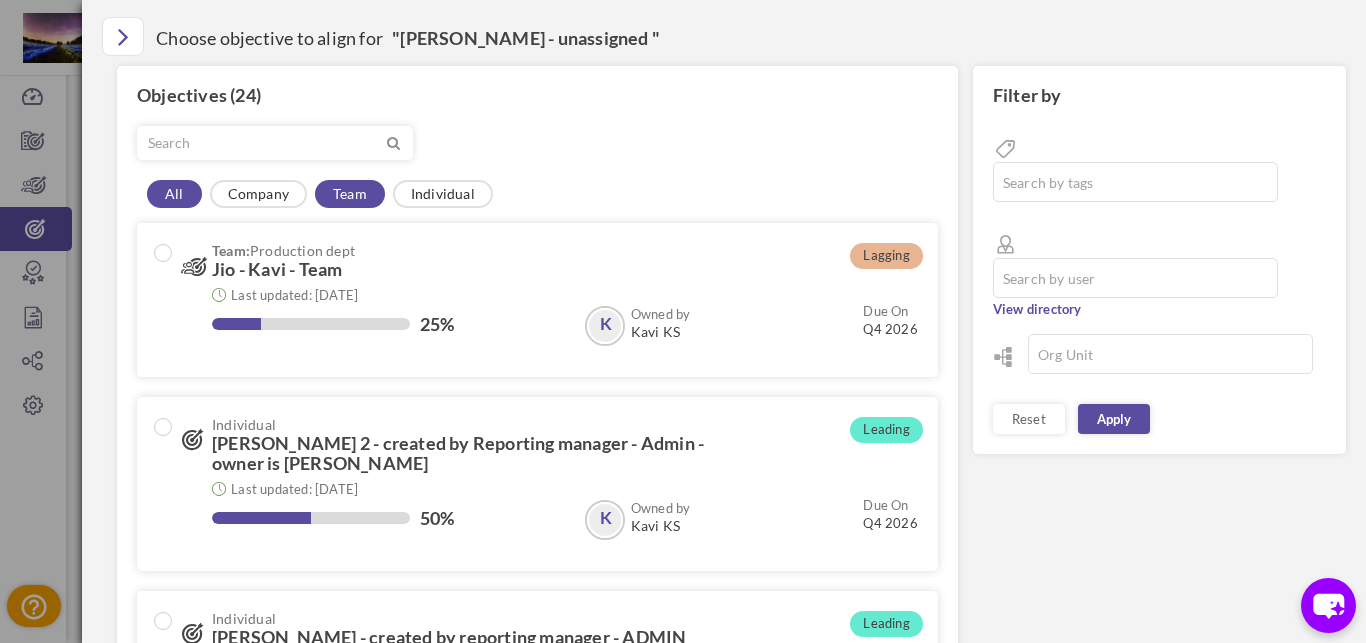 click on "Team" at bounding box center [350, 194] 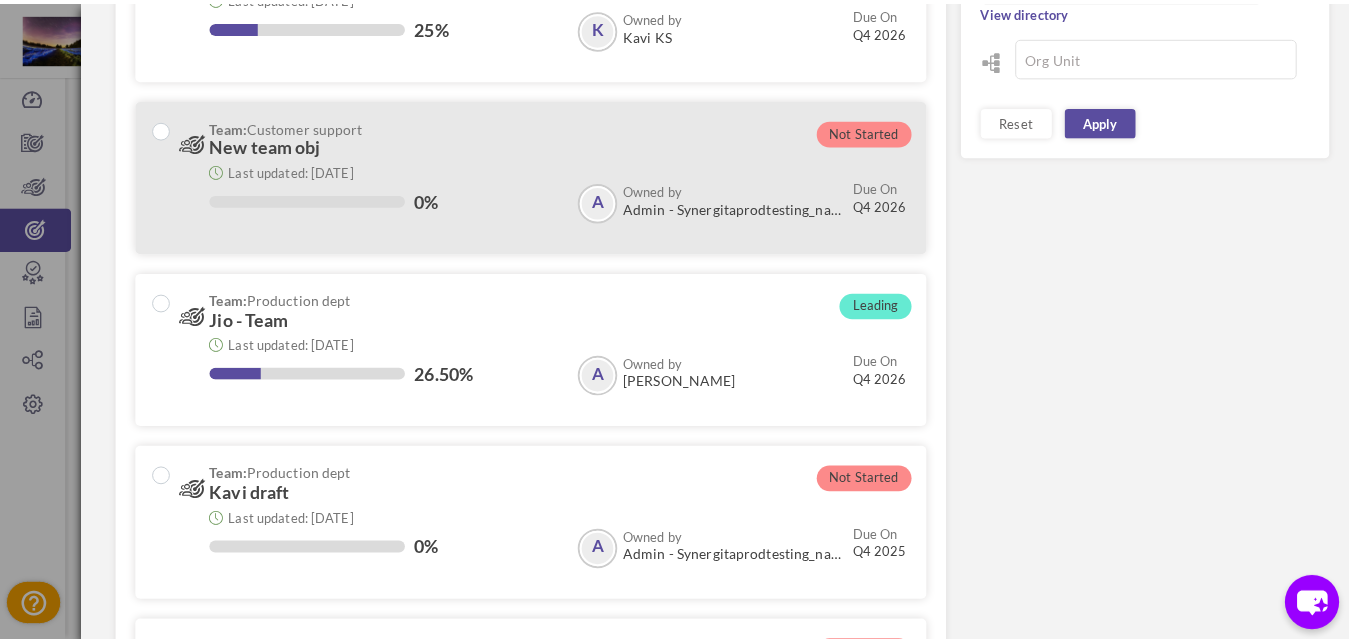 scroll, scrollTop: 324, scrollLeft: 0, axis: vertical 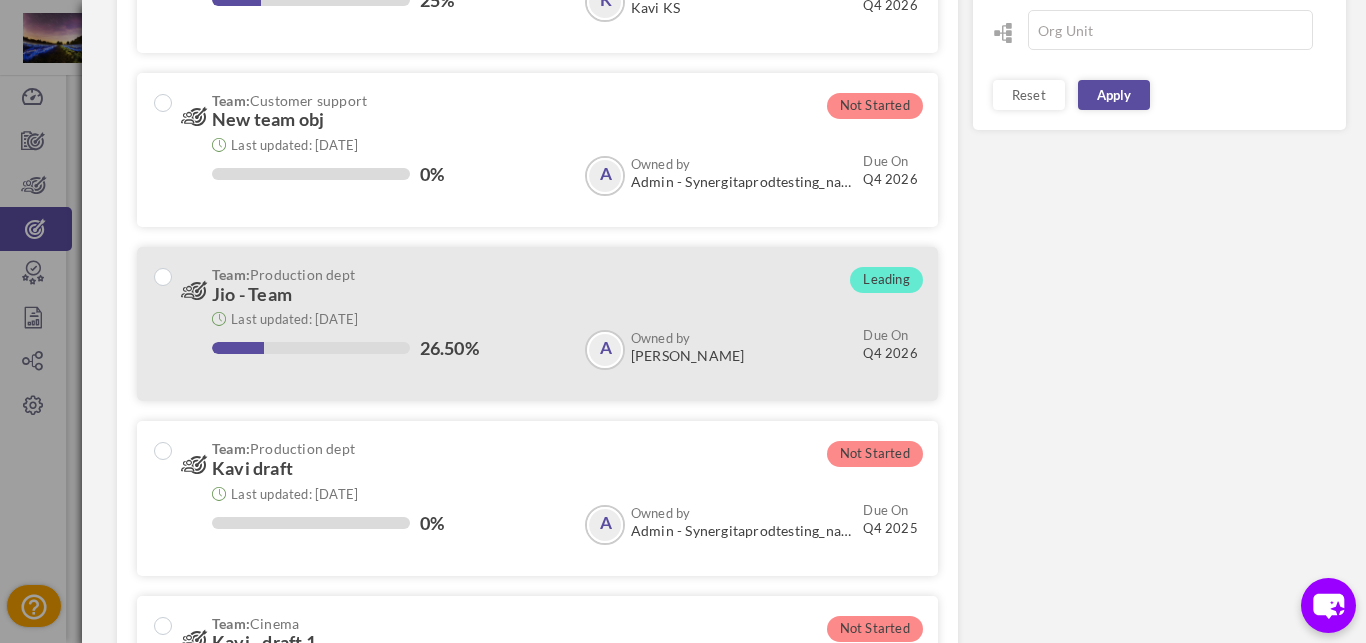 click on "Team:  Production dept" at bounding box center (480, 274) 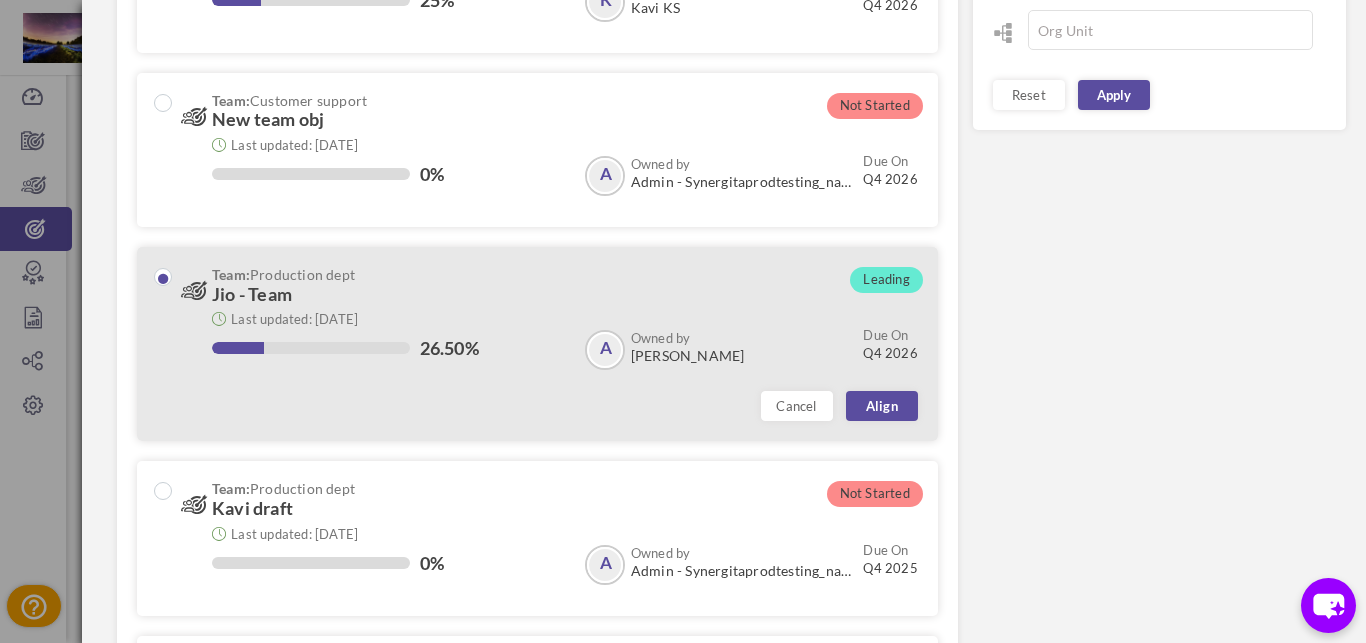 click on "Cancel
Align" at bounding box center [565, 401] 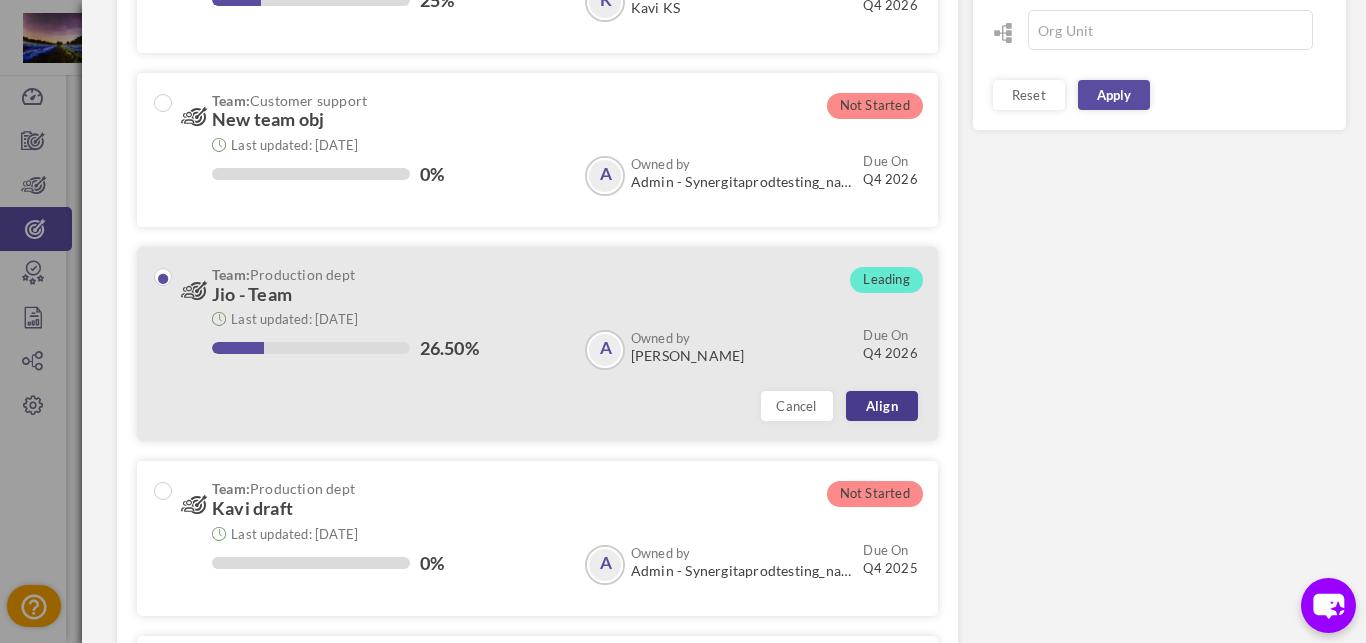 click on "Align" at bounding box center (882, 406) 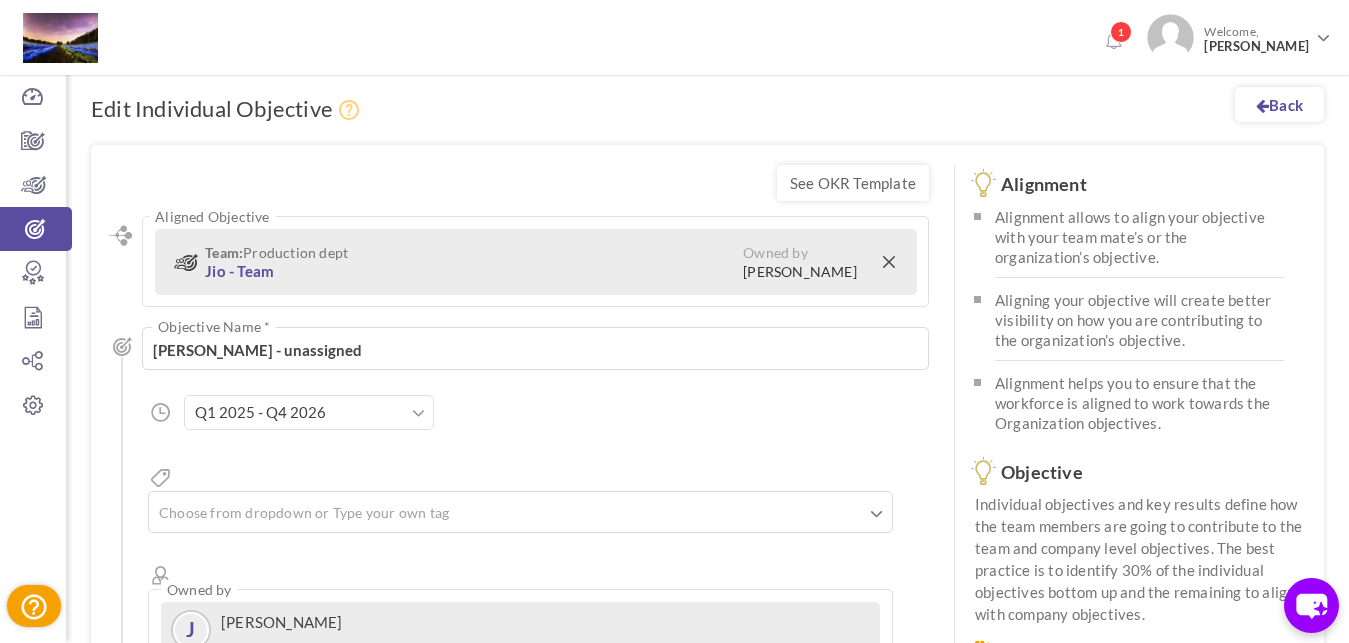 scroll, scrollTop: 612, scrollLeft: 0, axis: vertical 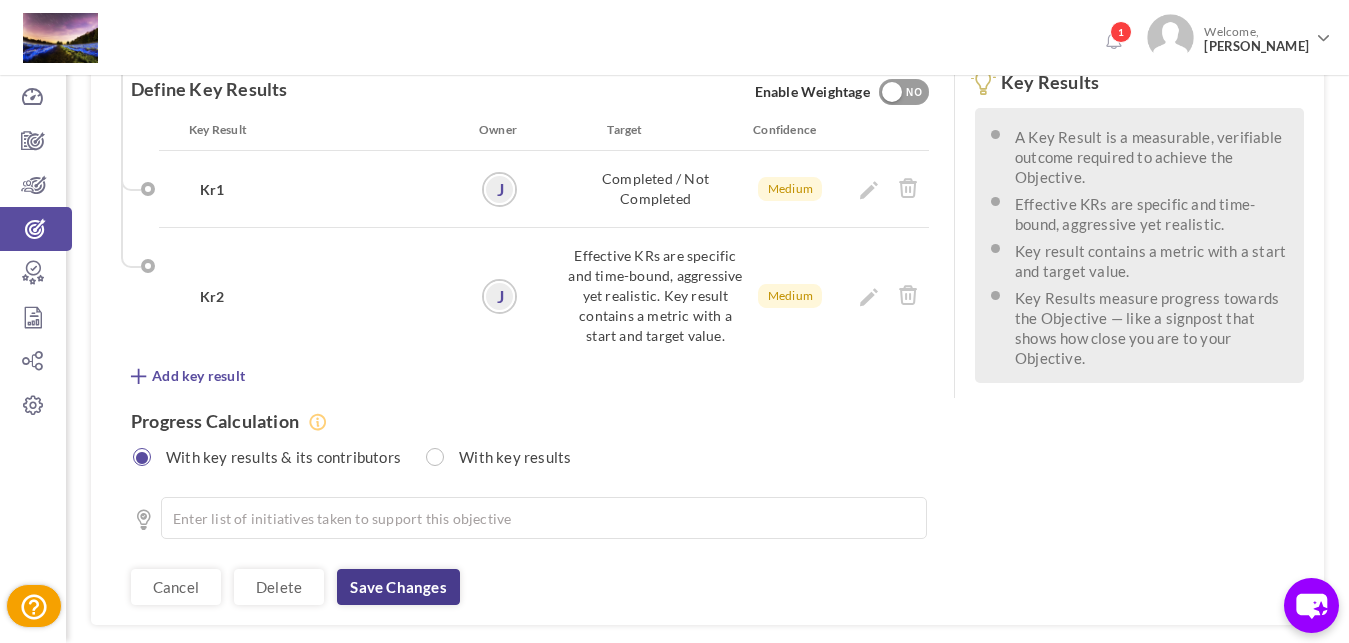 click on "Save changes" at bounding box center [398, 587] 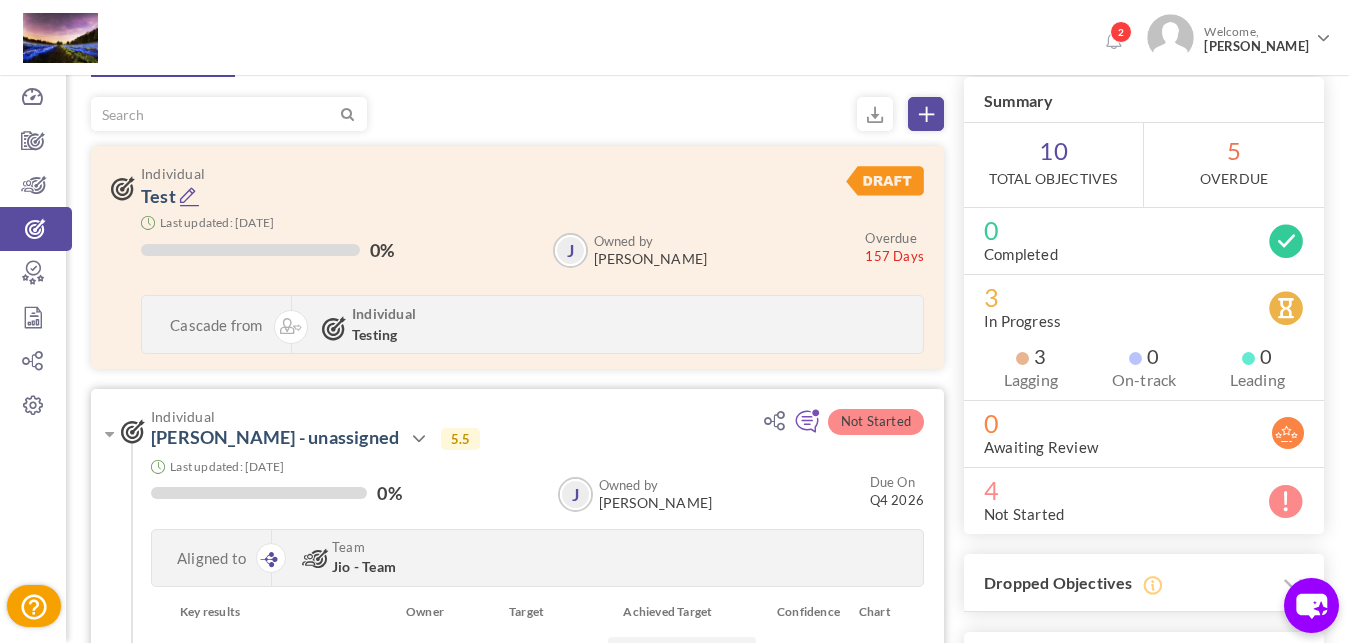 scroll, scrollTop: 204, scrollLeft: 0, axis: vertical 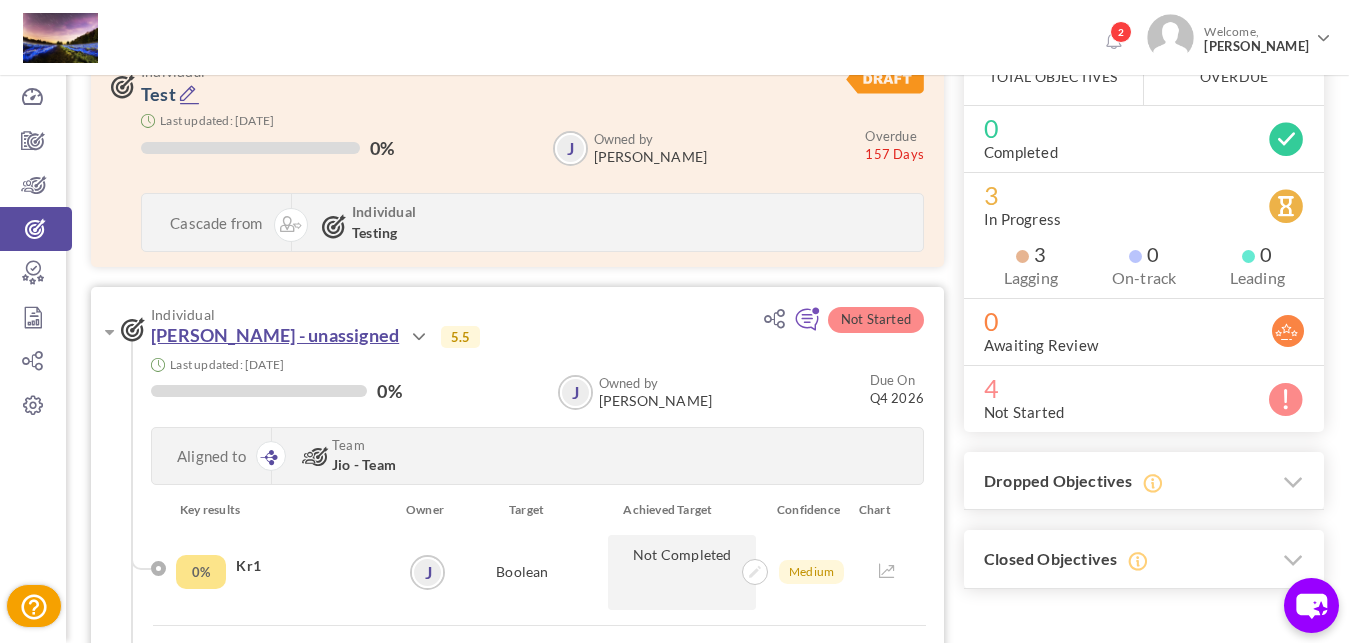 click on "[PERSON_NAME] - unassigned" at bounding box center [275, 335] 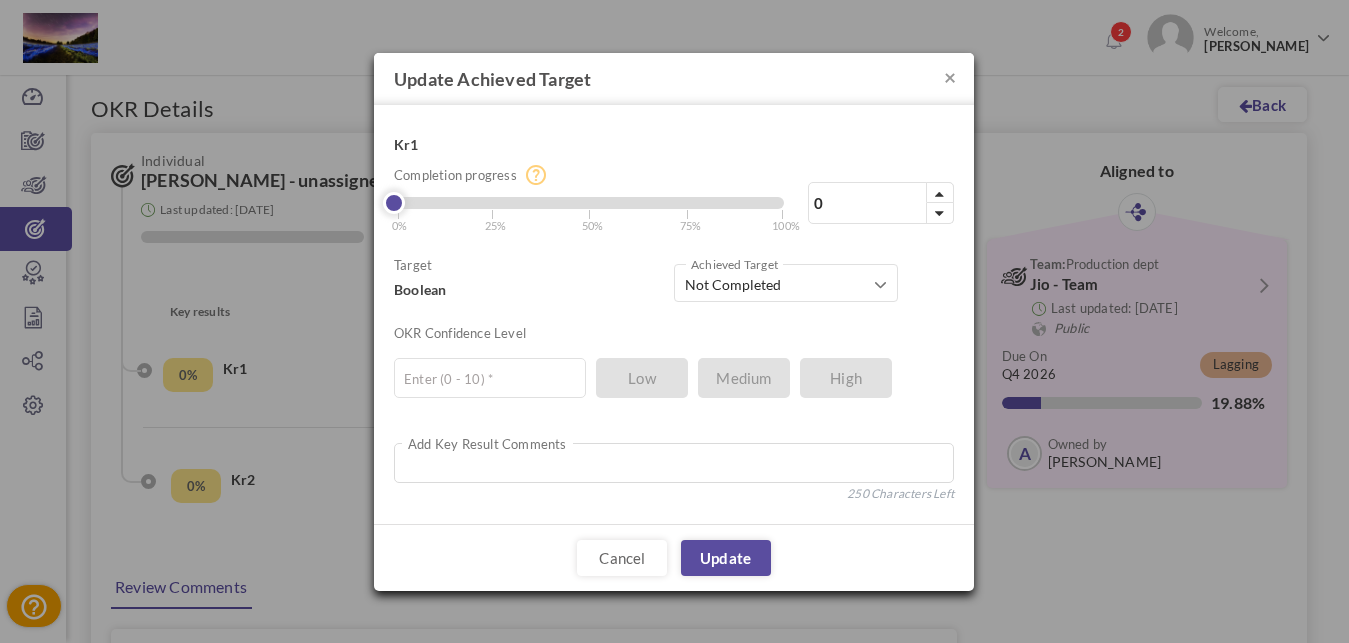 scroll, scrollTop: 0, scrollLeft: 0, axis: both 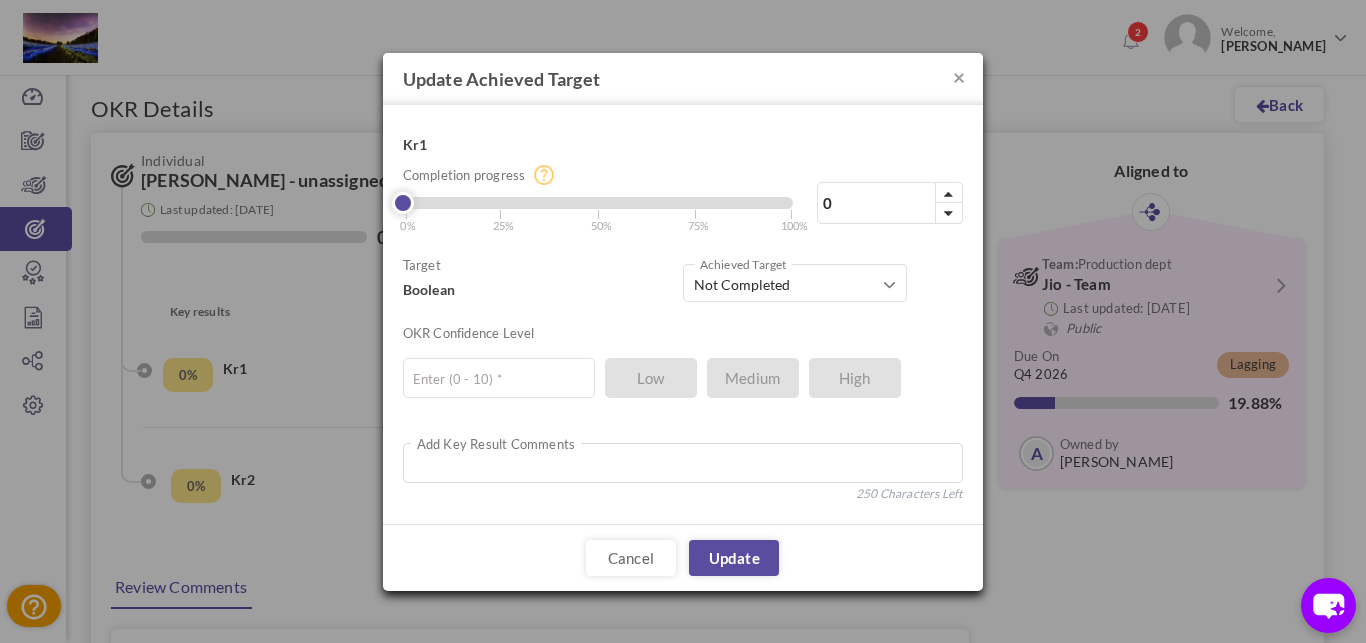 click on "0%
Completion progress
0
Reached maximum limit
| 0% | 25% | 50% | 75% | 100%" at bounding box center (683, 179) 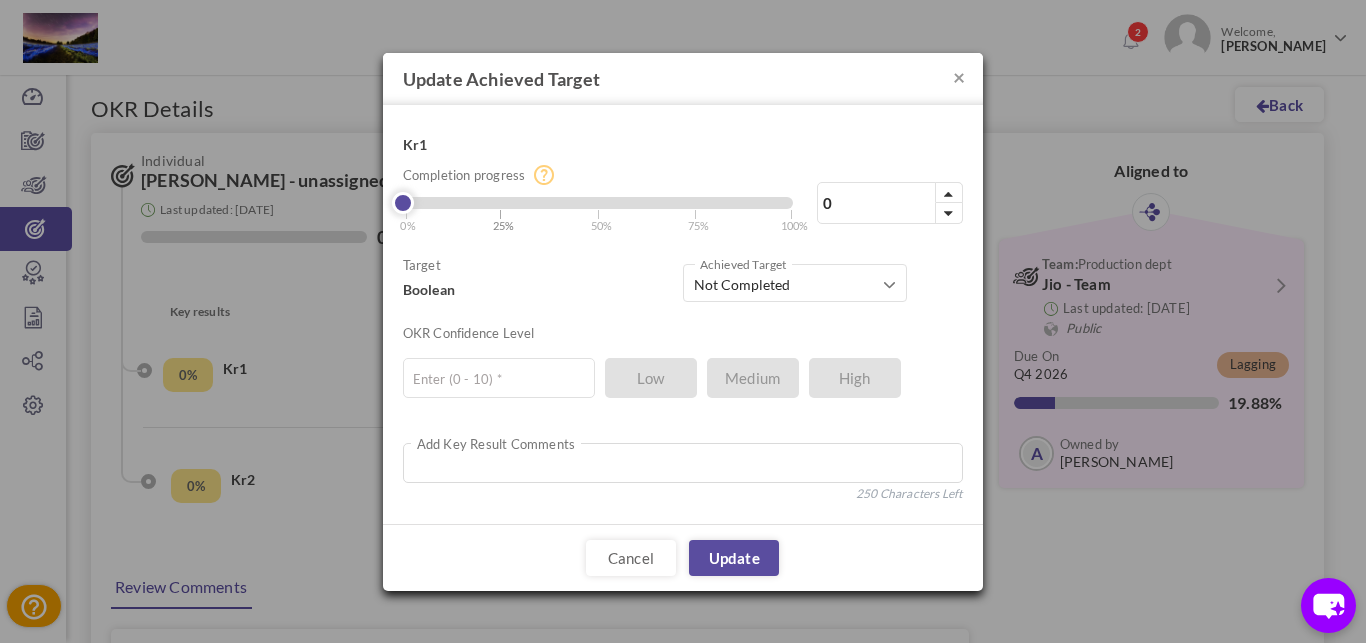 click on "25%" at bounding box center [504, 225] 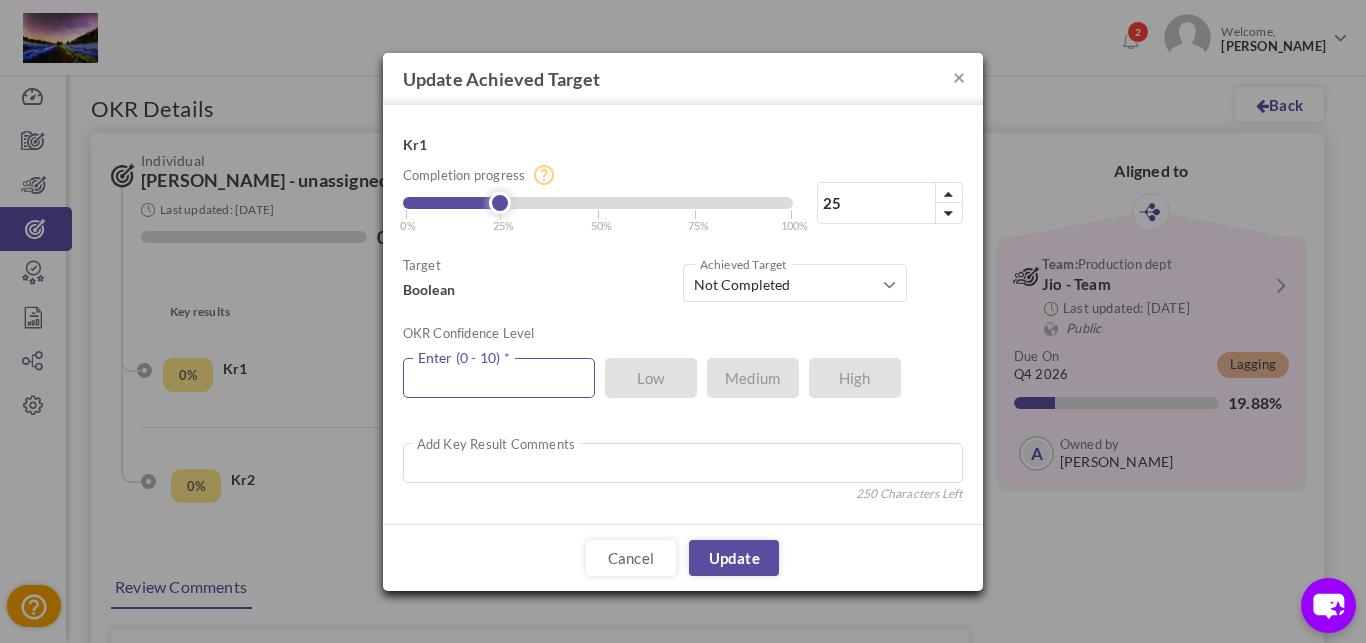 click at bounding box center (499, 378) 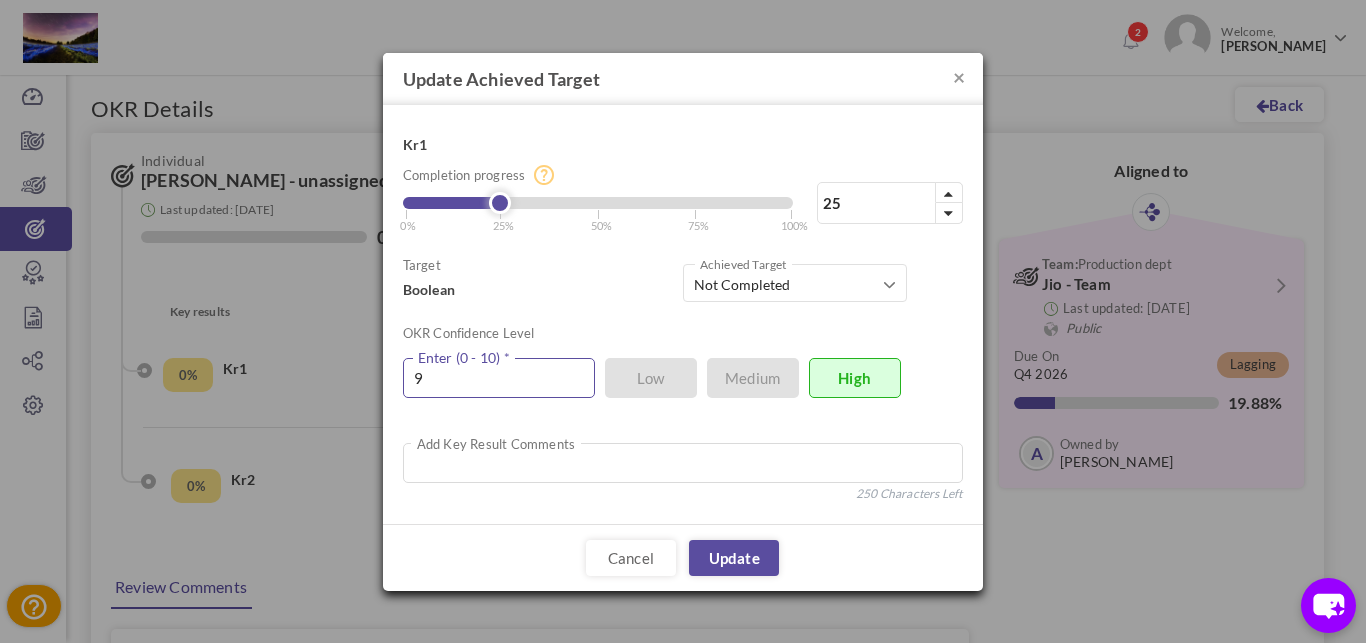 type on "9" 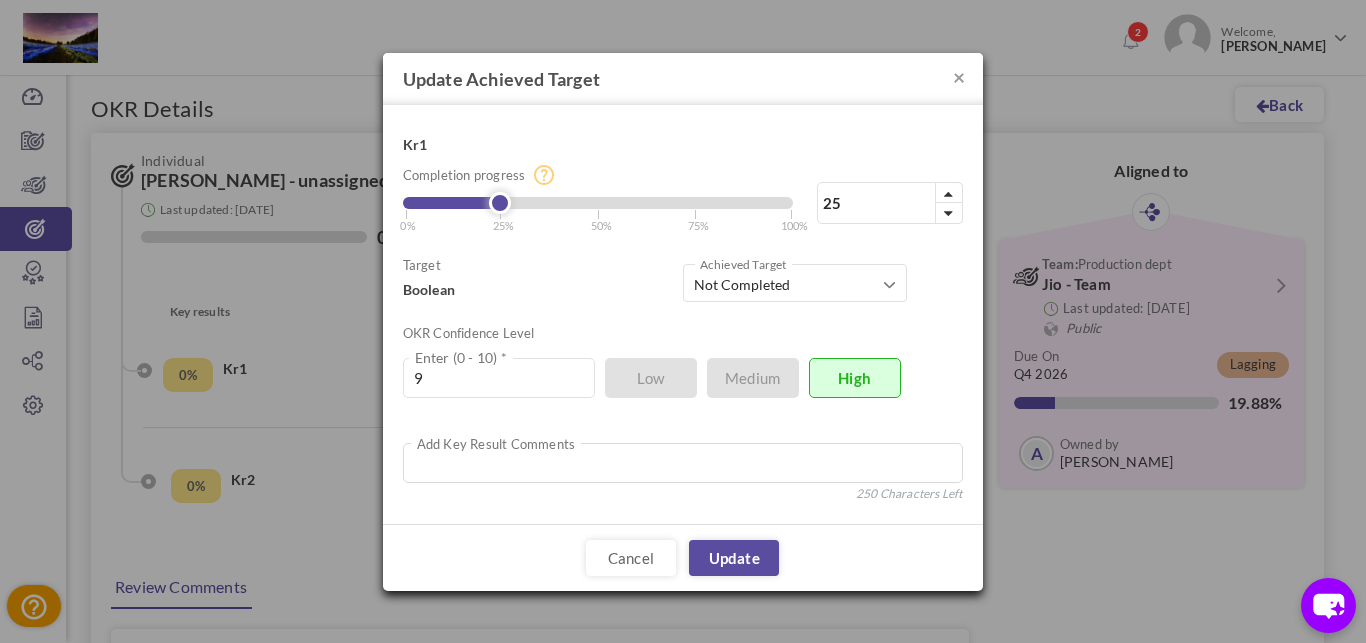 click on "Cancel
Update" at bounding box center (683, 557) 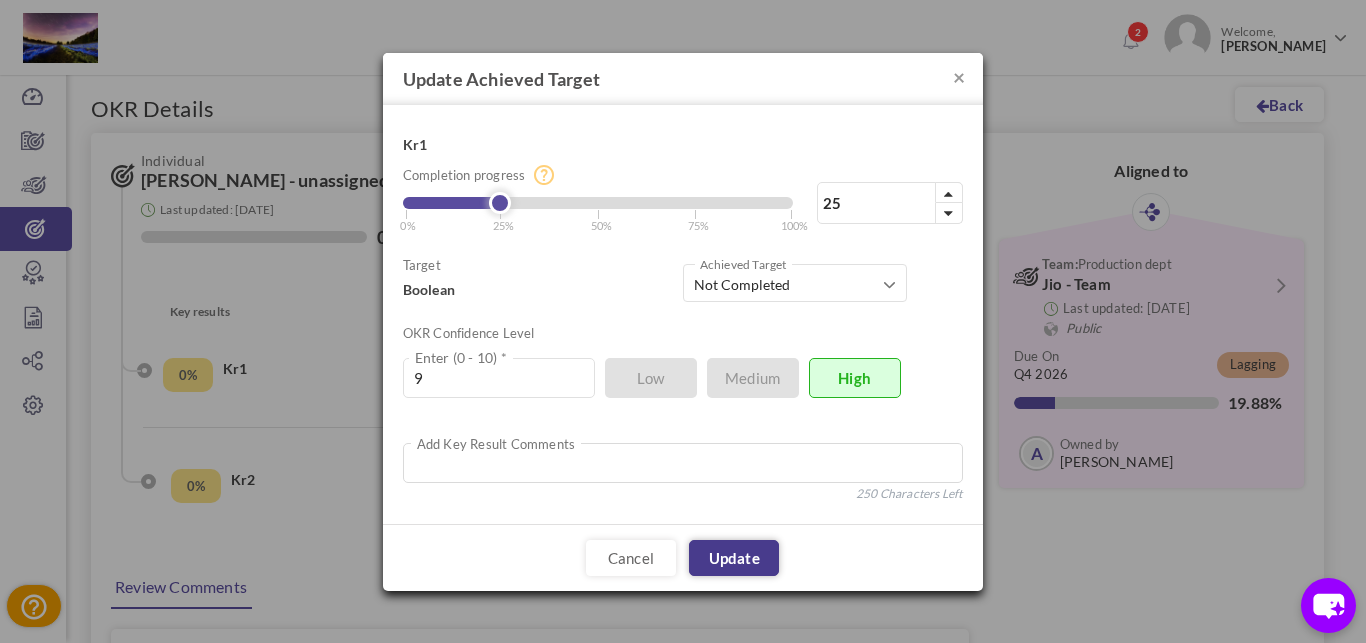 click on "Update" at bounding box center (734, 558) 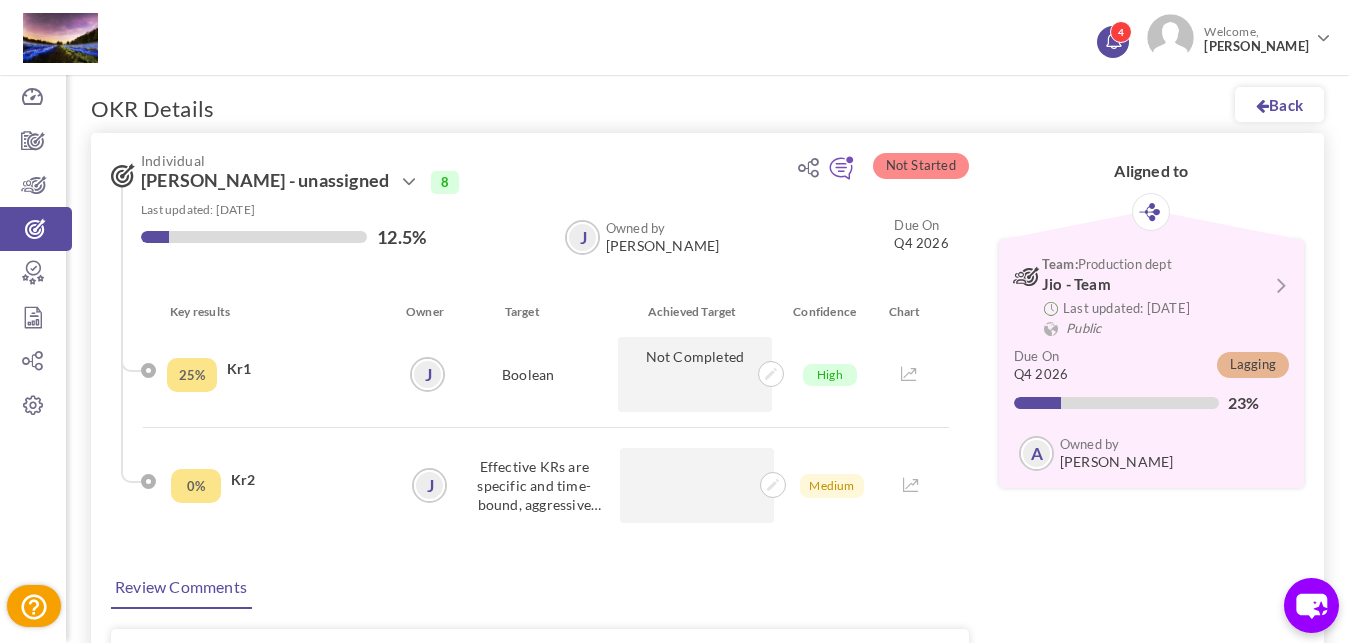 click on "4" at bounding box center [1113, 42] 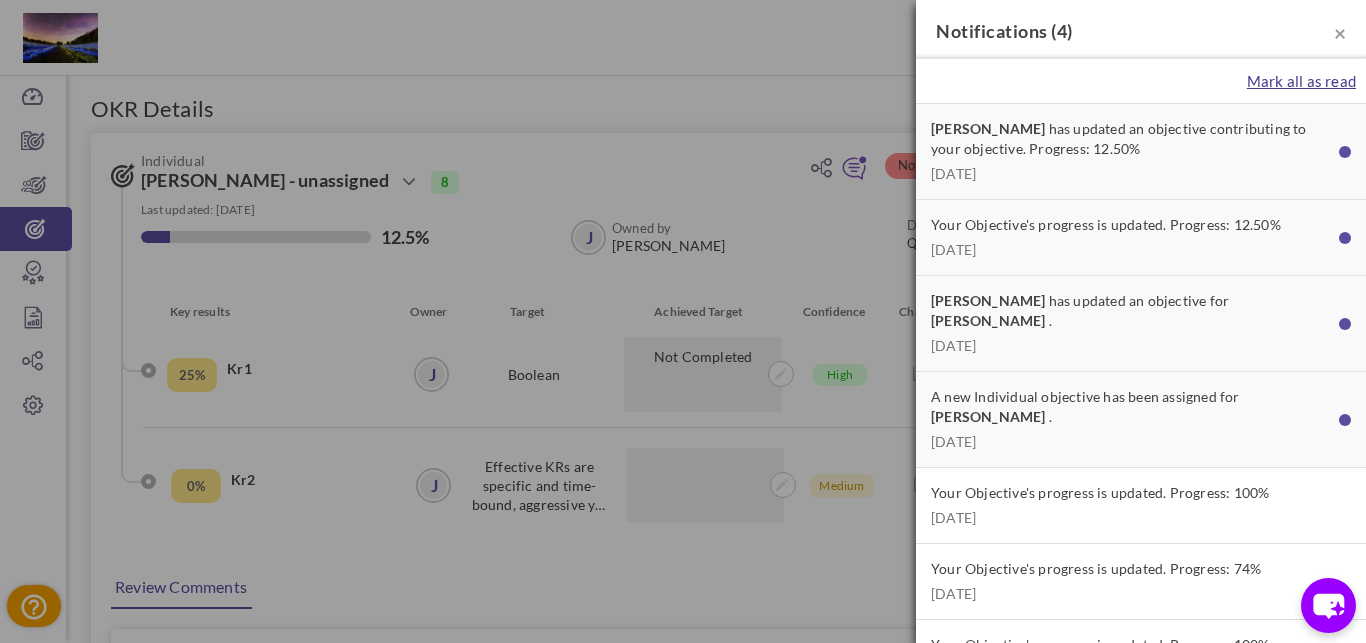 click on "Mark all as read" at bounding box center [1301, 81] 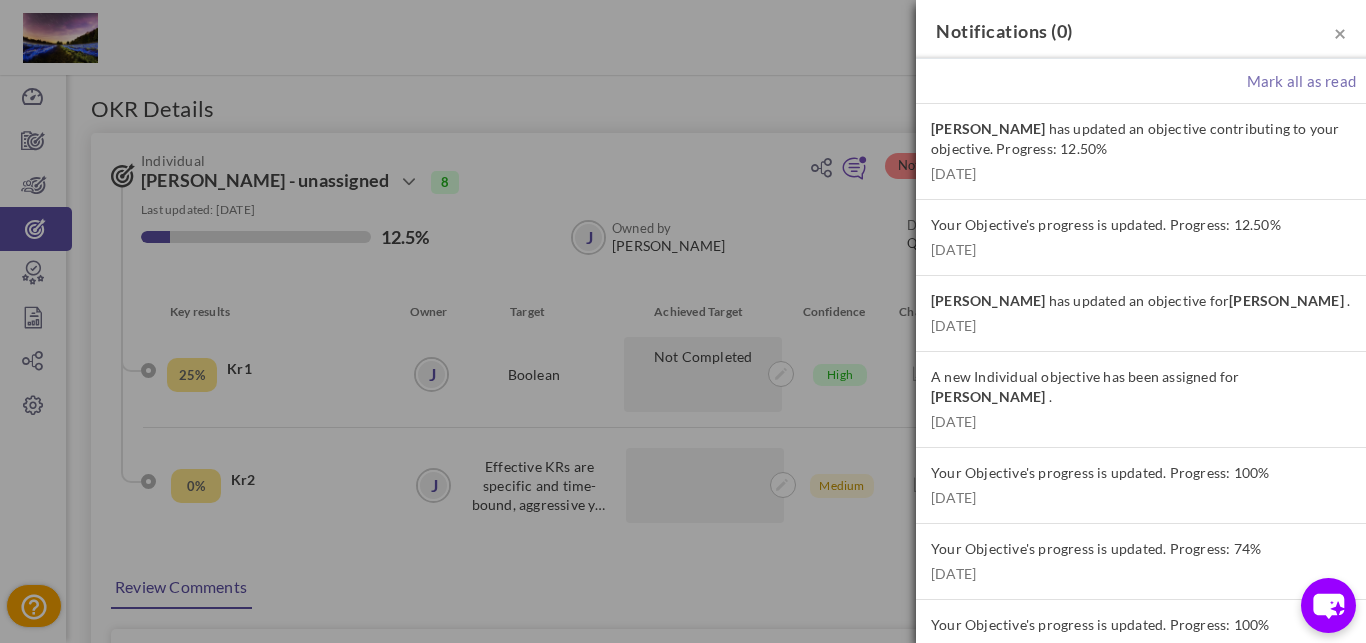 click on "×
Notifications ( 0 )
Mark all as read
Johanna L  has updated an objective contributing to your objective.   Progress: 12.50%
Today
Your Objective's progress is updated. Progress: 12.50%
Today
Johanna L  has updated an objective for  Johanna L .
Today
." at bounding box center [683, 321] 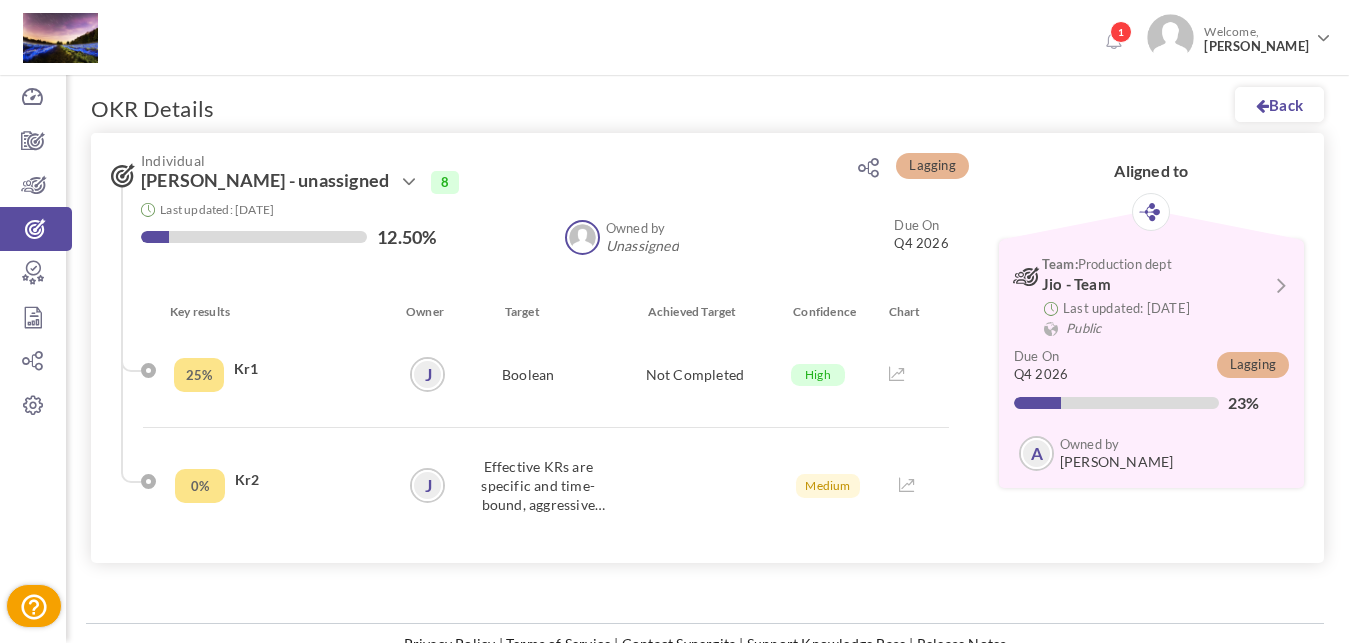scroll, scrollTop: 0, scrollLeft: 0, axis: both 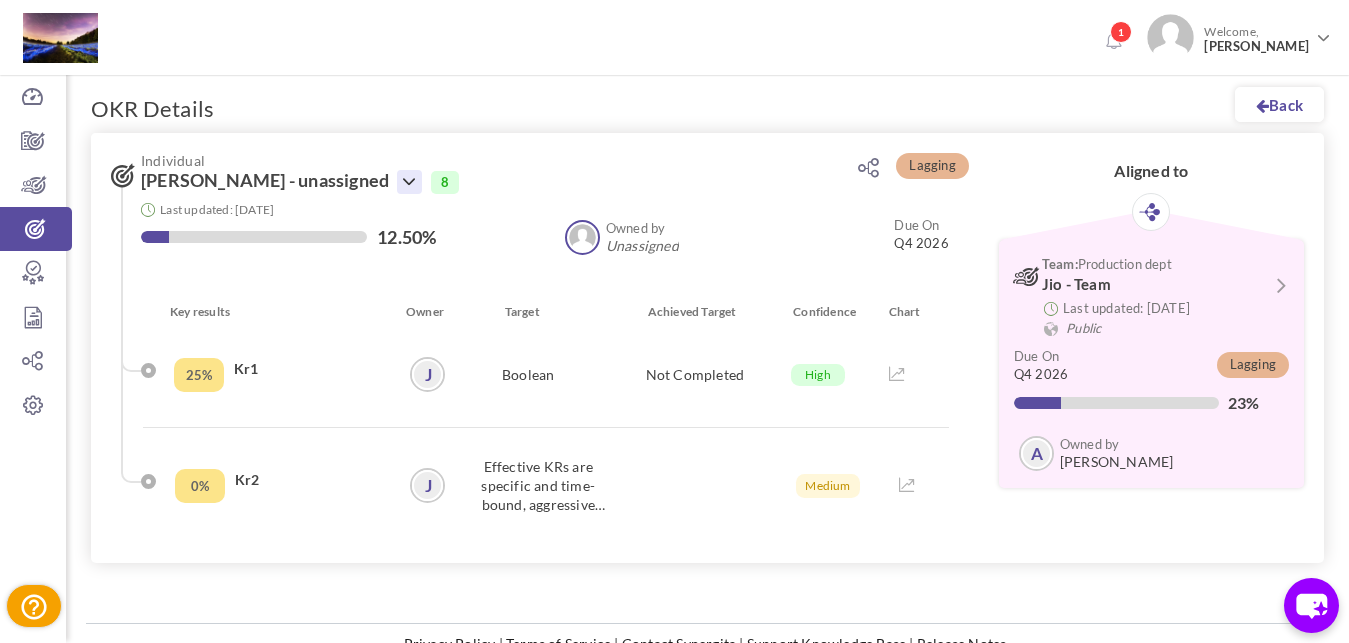 click at bounding box center [409, 182] 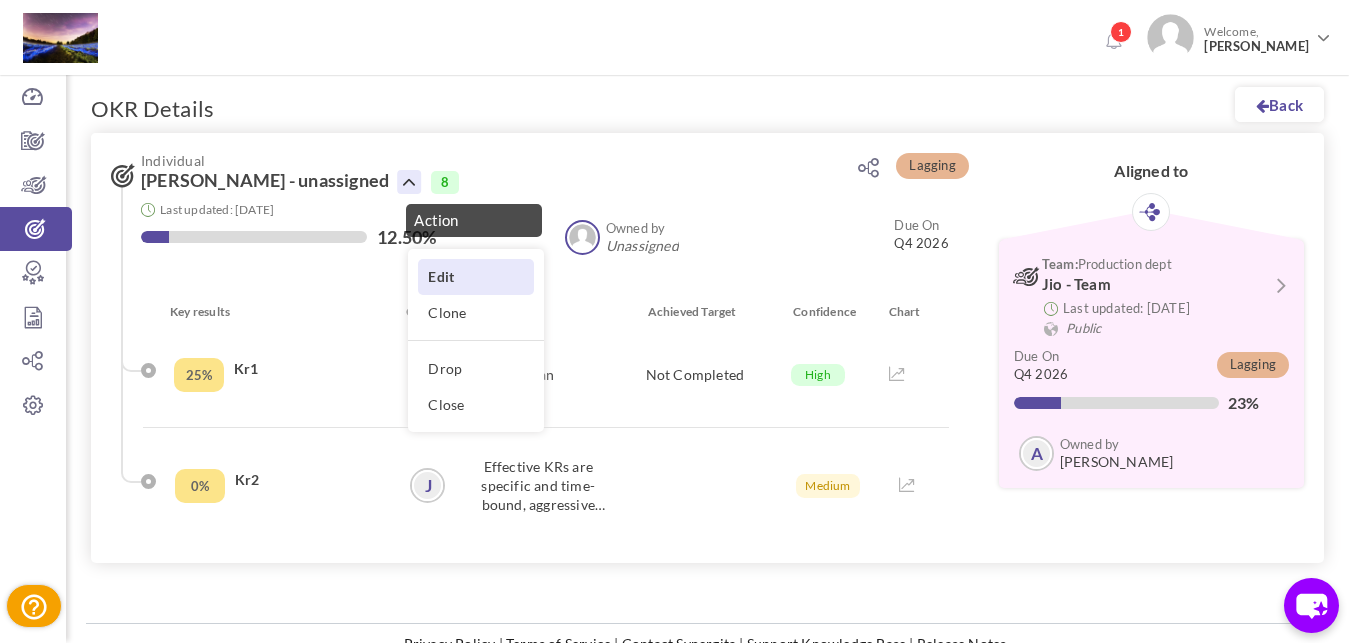 click on "Edit" at bounding box center [476, 276] 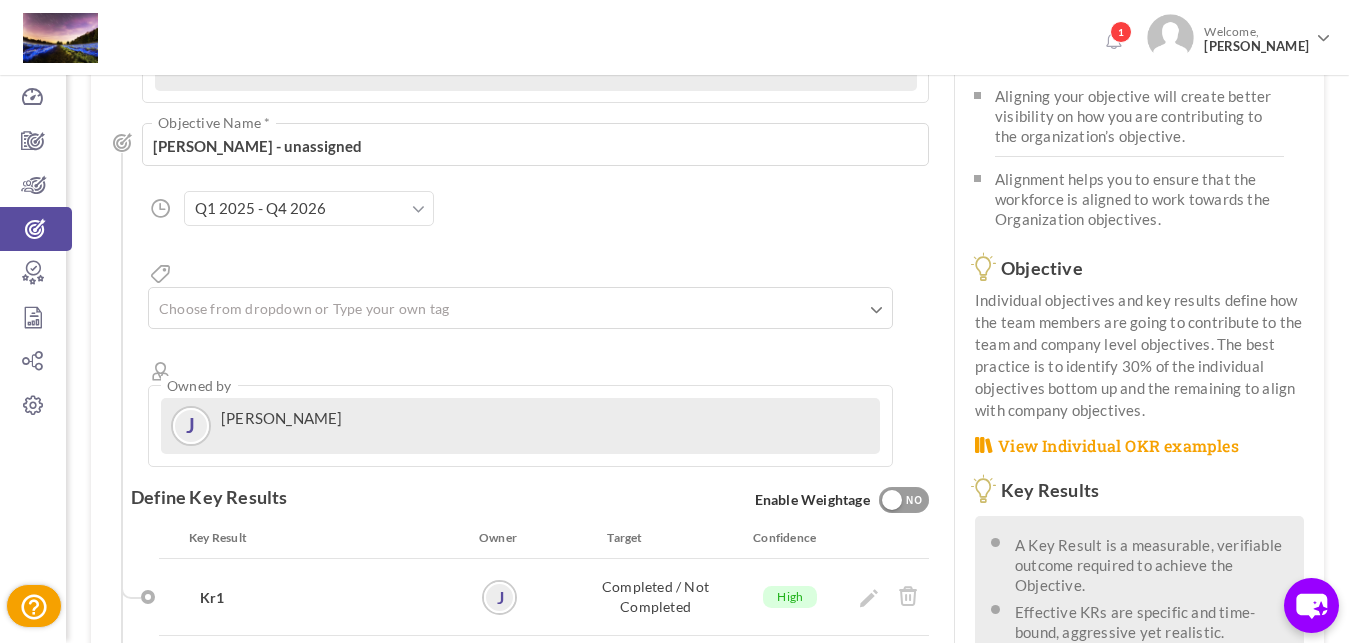 scroll, scrollTop: 612, scrollLeft: 0, axis: vertical 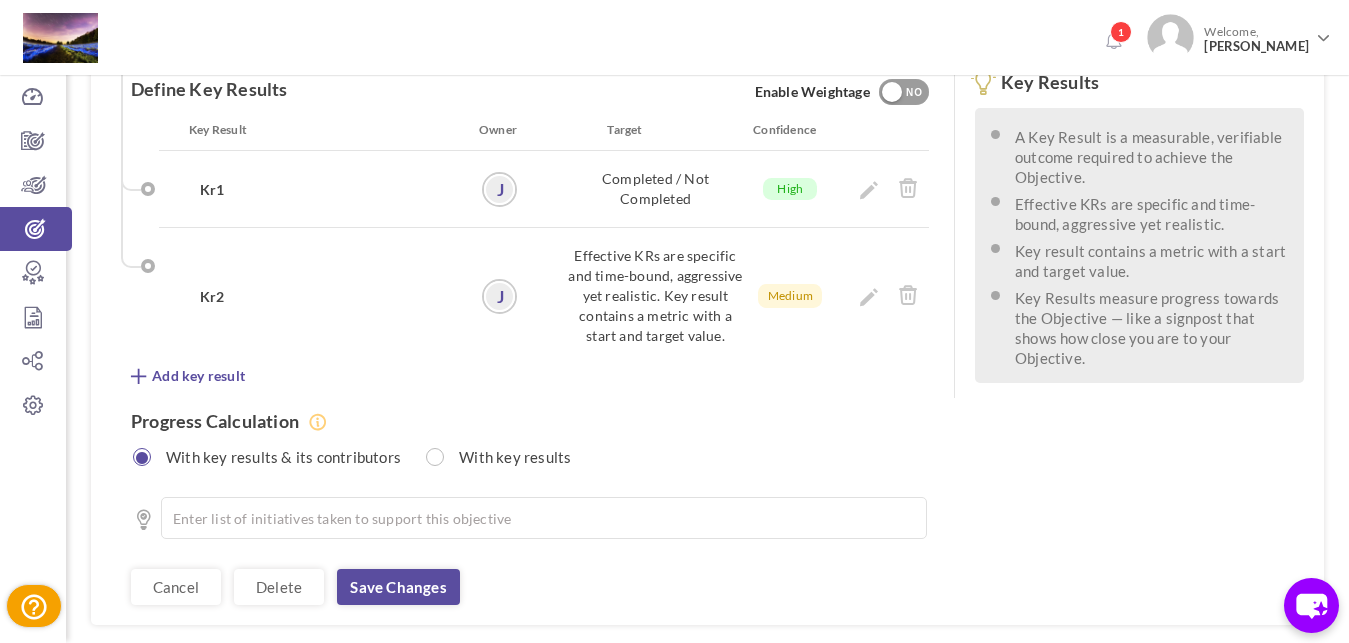 click on "Save changes" at bounding box center (398, 587) 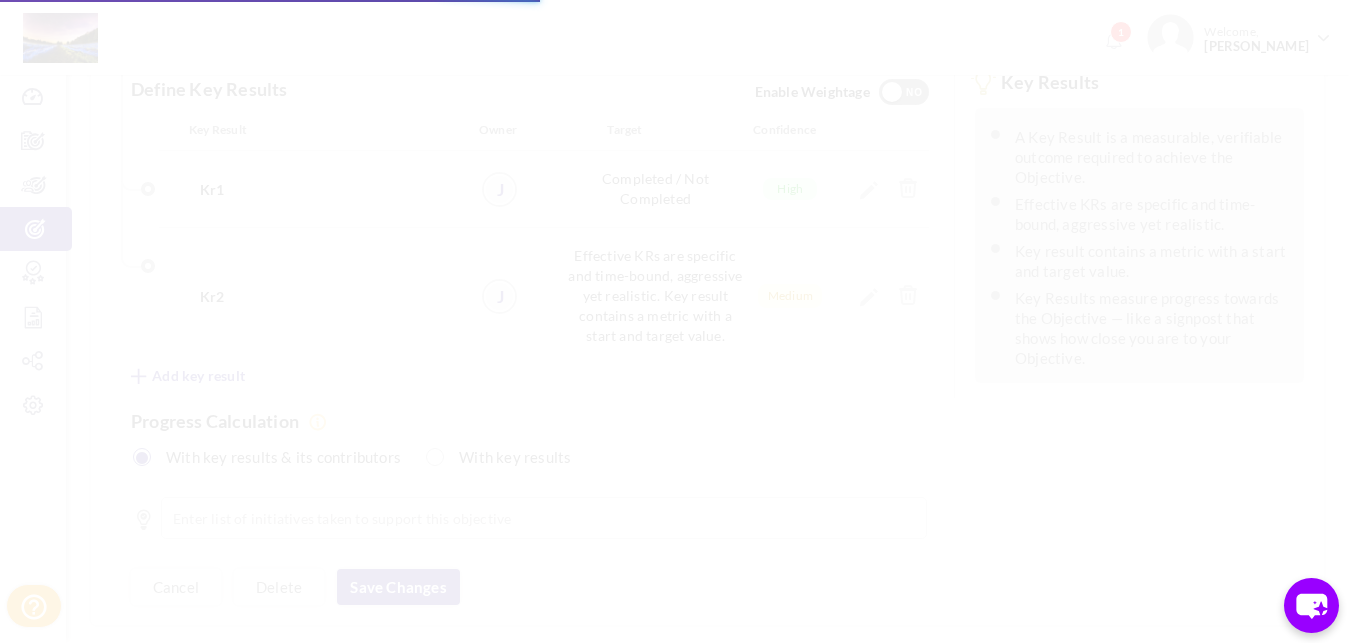 scroll, scrollTop: 0, scrollLeft: 0, axis: both 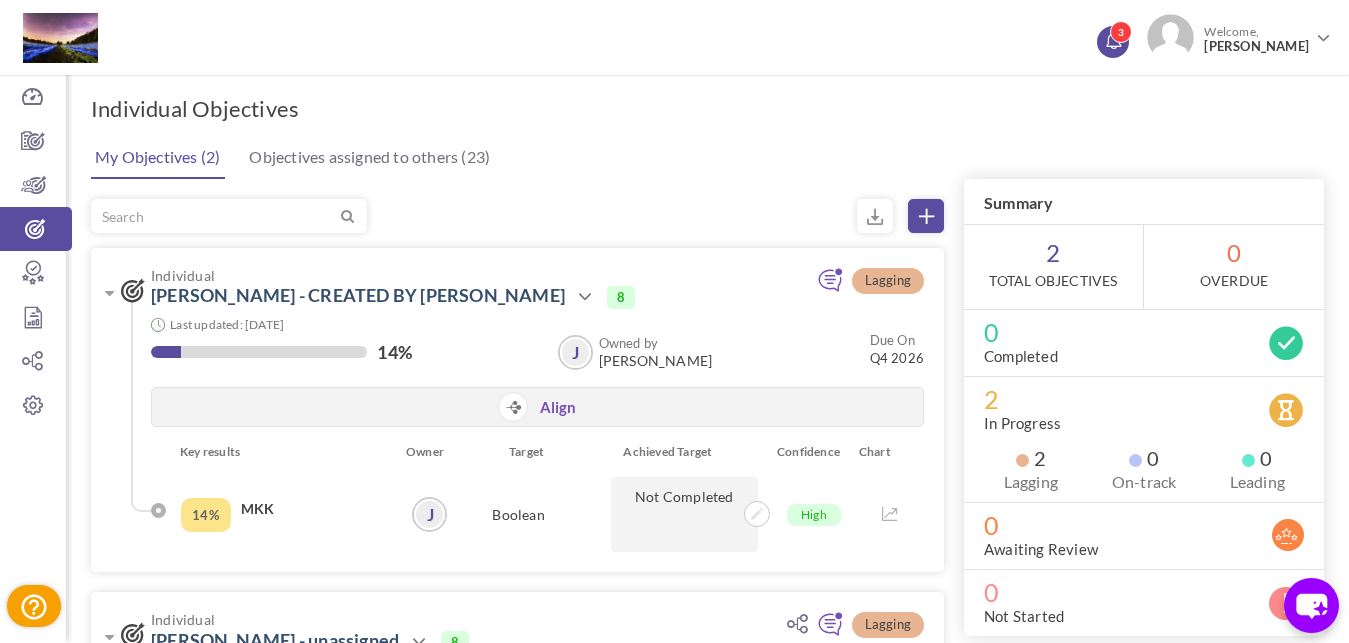 click at bounding box center [1113, 39] 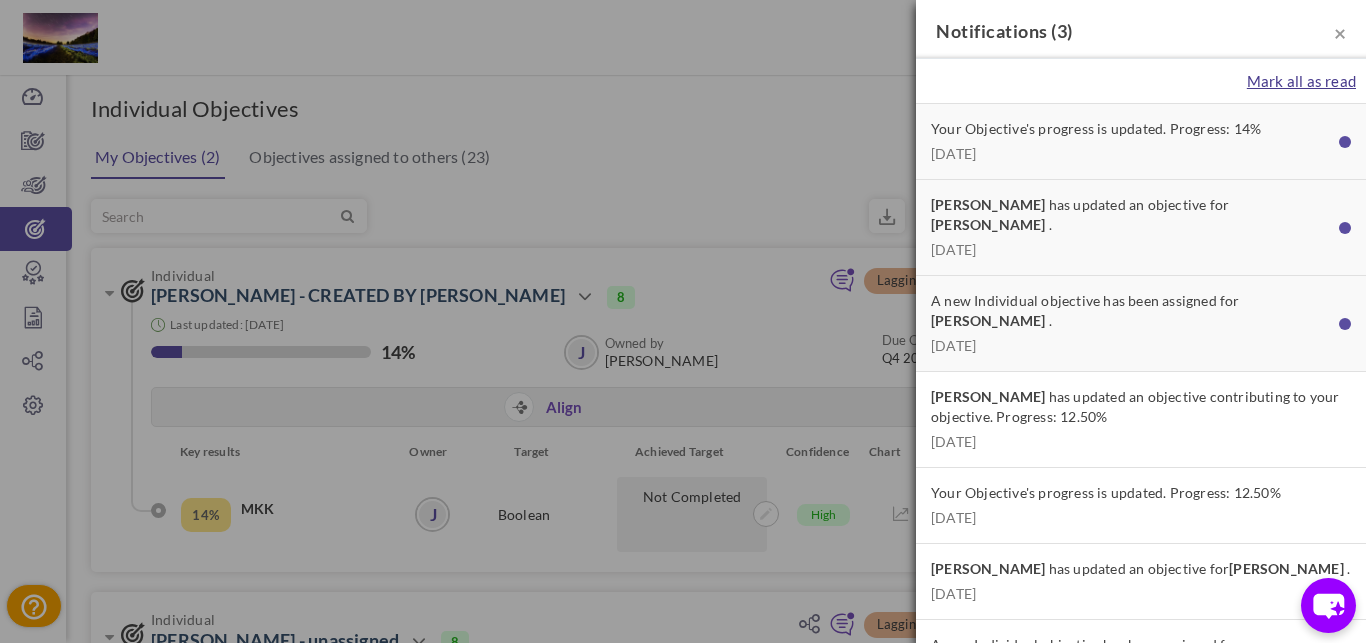 click on "Mark all as read" at bounding box center [1301, 81] 